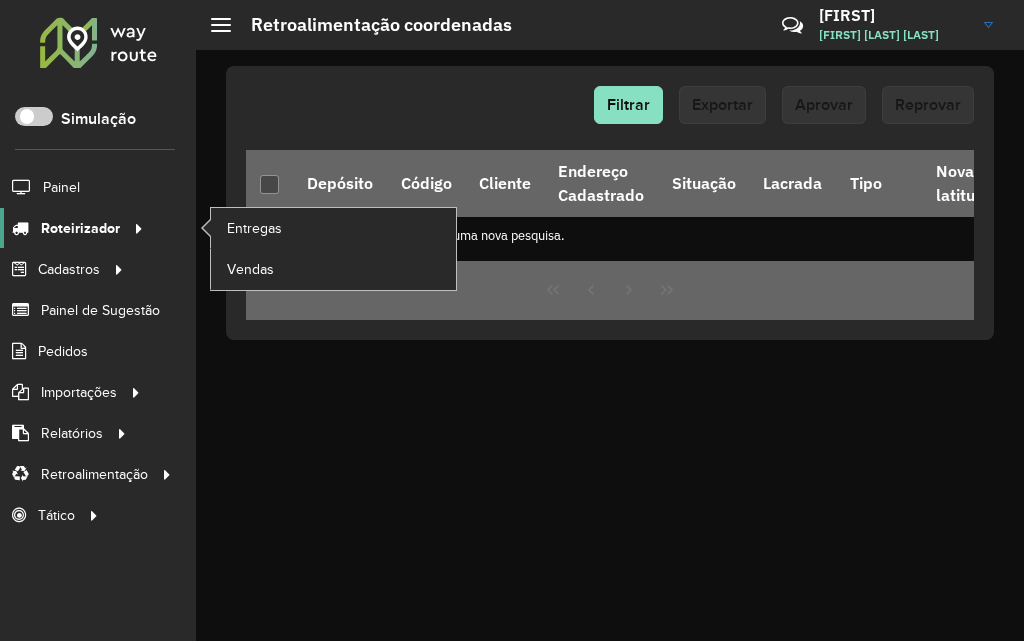 scroll, scrollTop: 0, scrollLeft: 0, axis: both 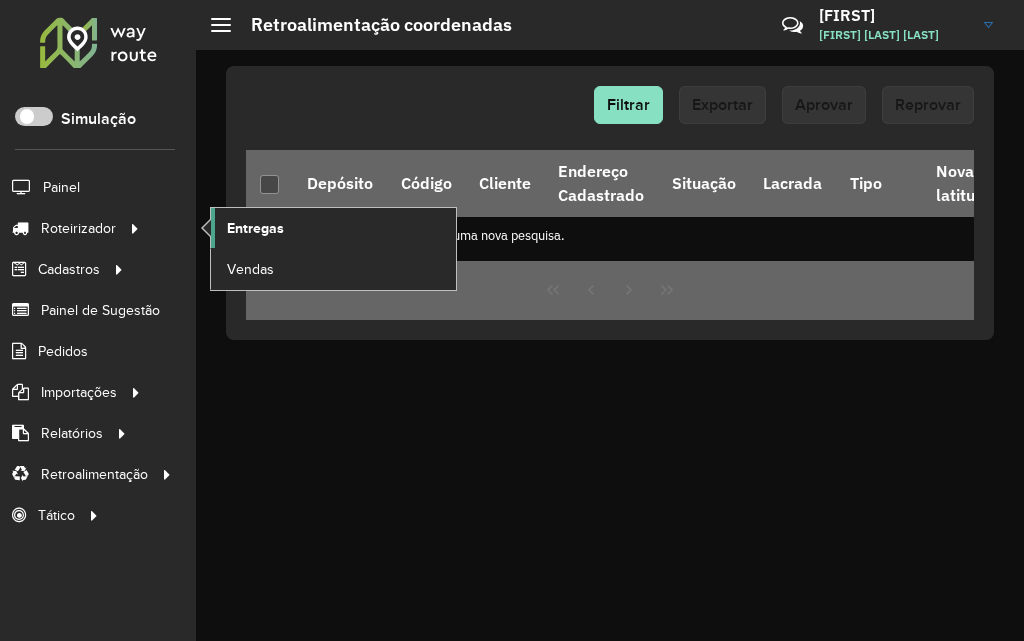 click on "Entregas" 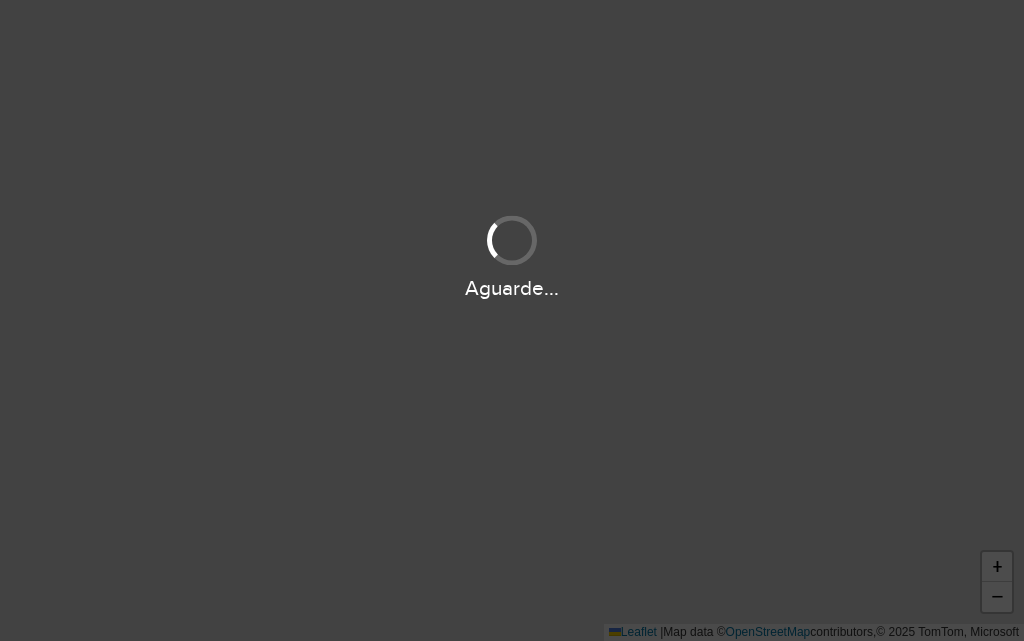 scroll, scrollTop: 0, scrollLeft: 0, axis: both 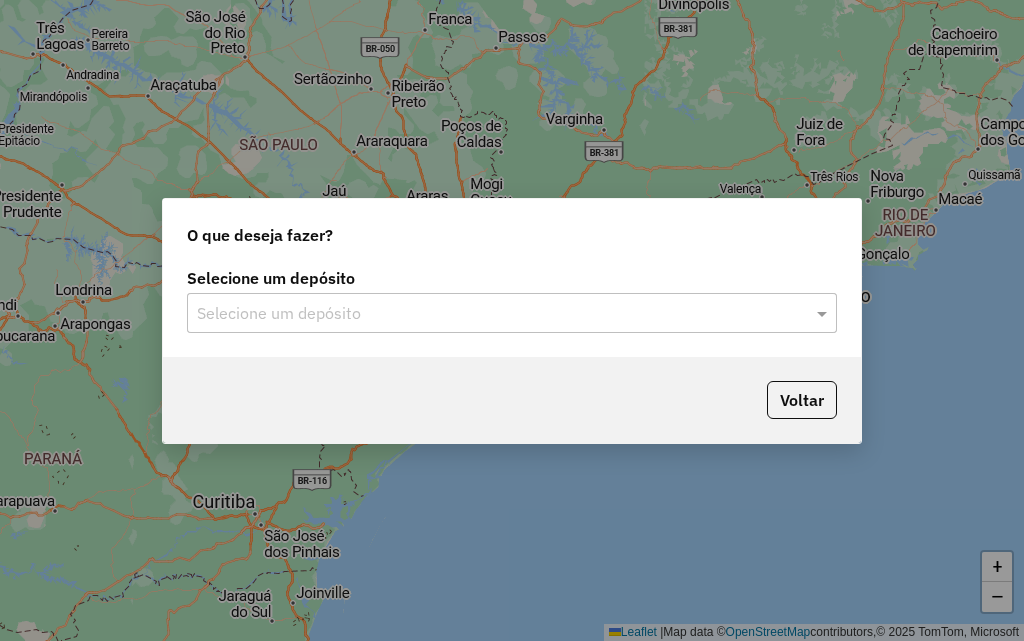 click 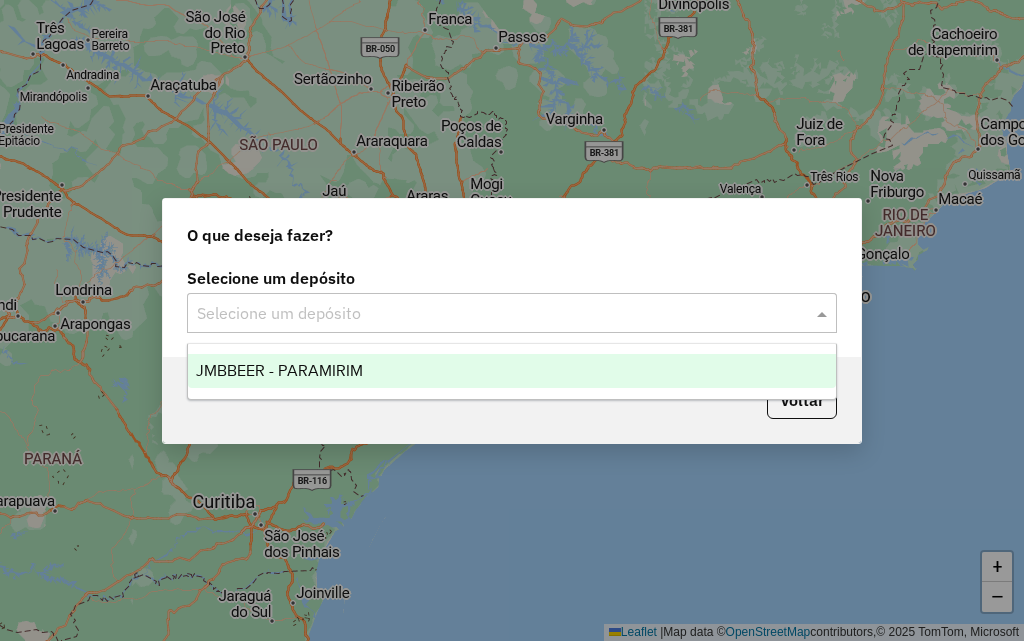 click on "JMBBEER - PARAMIRIM" at bounding box center (512, 371) 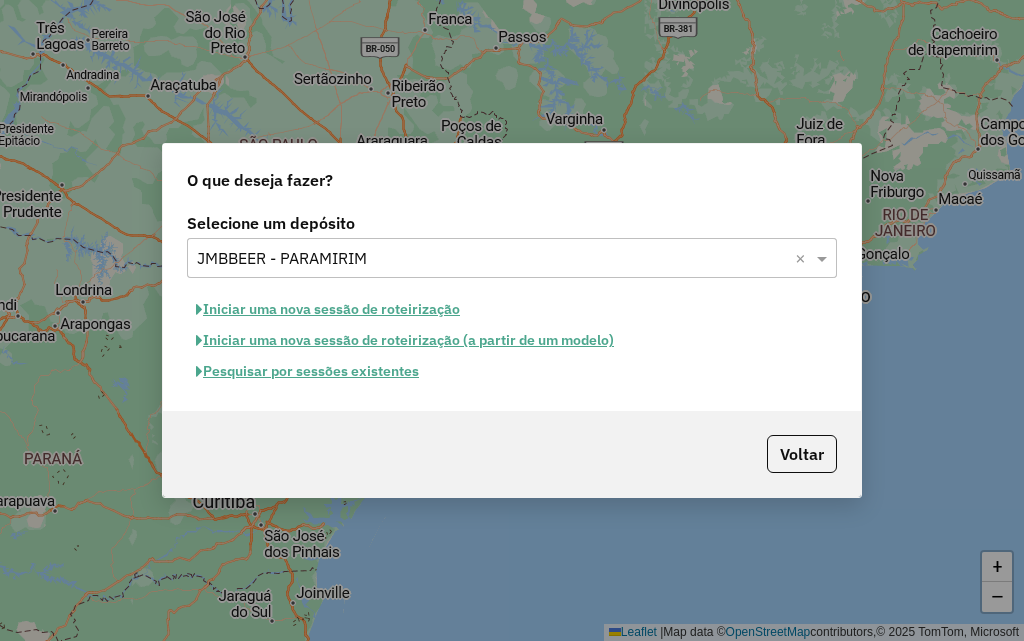 click on "Iniciar uma nova sessão de roteirização" 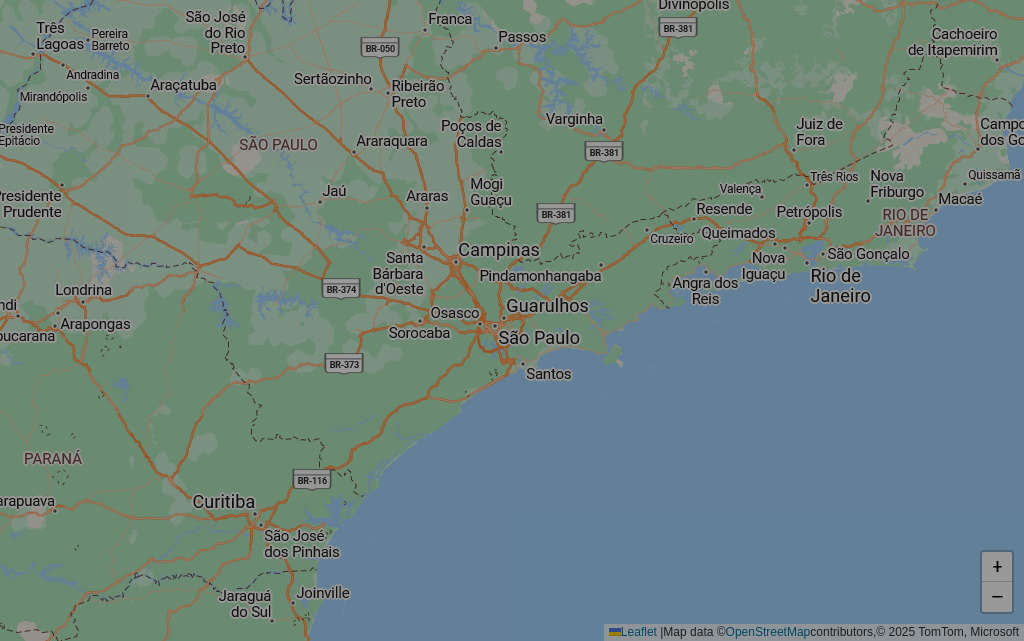 select on "*" 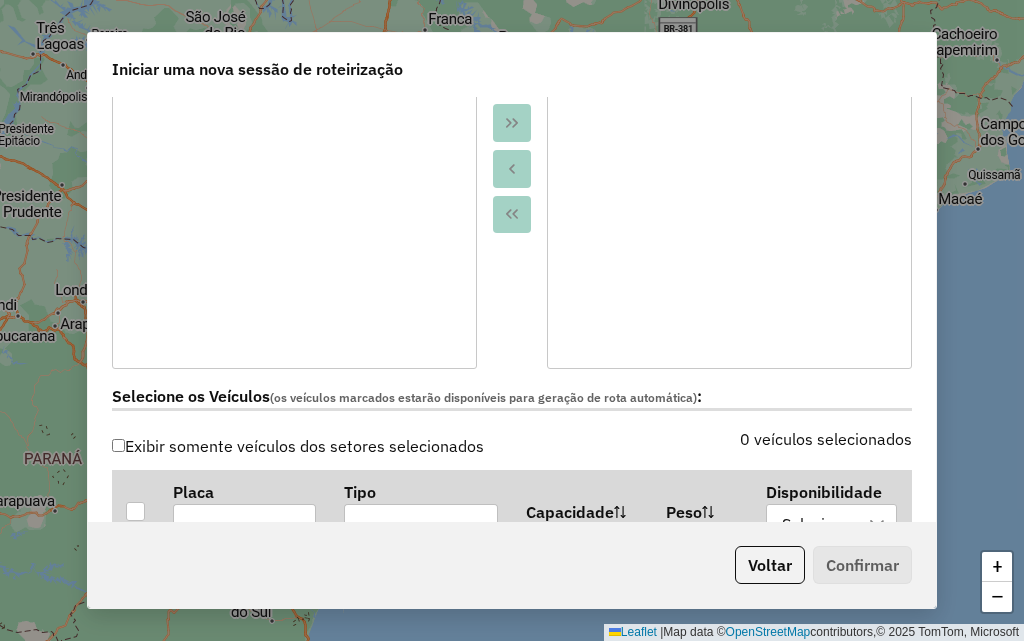 scroll, scrollTop: 400, scrollLeft: 0, axis: vertical 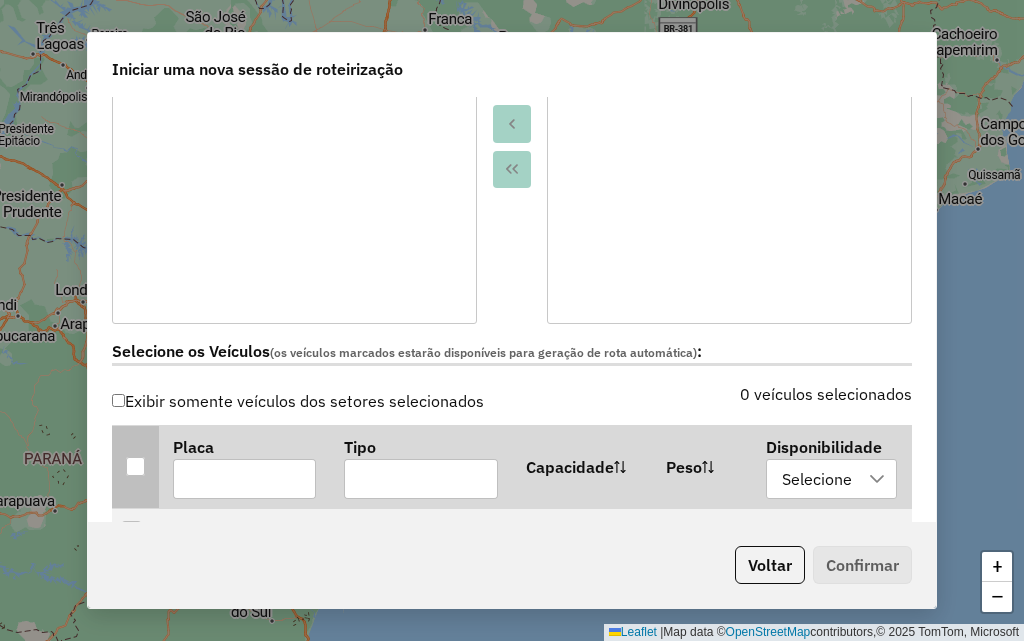 click at bounding box center (135, 466) 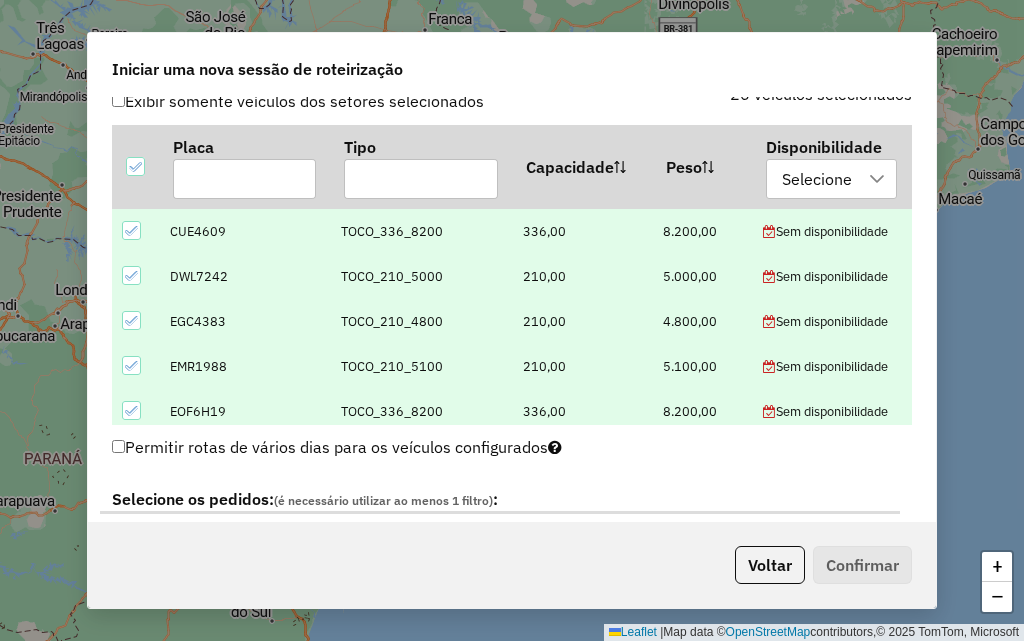 scroll, scrollTop: 800, scrollLeft: 0, axis: vertical 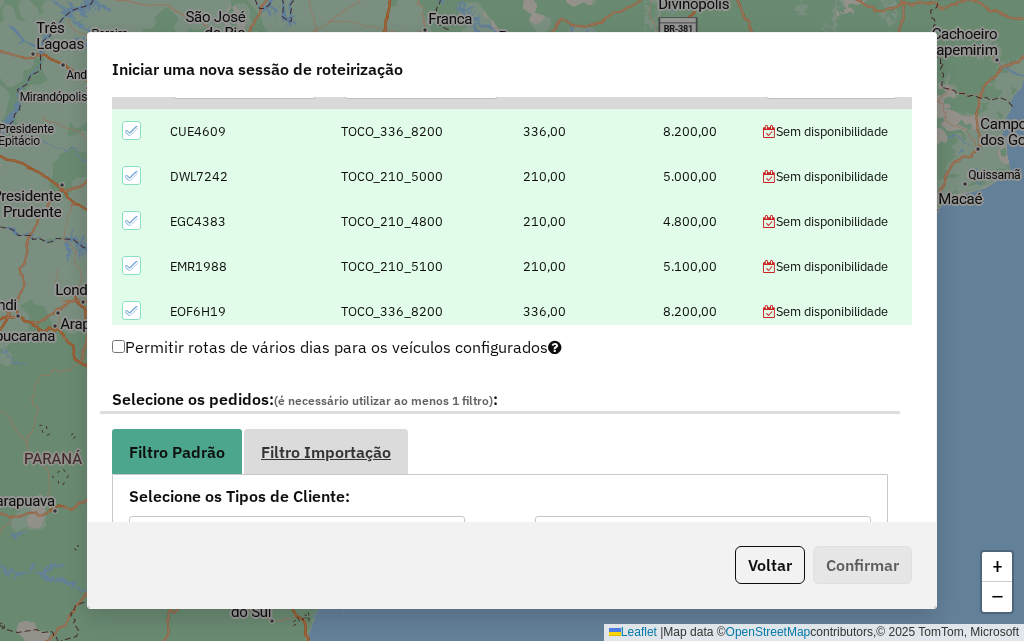 click on "Filtro Importação" at bounding box center (326, 452) 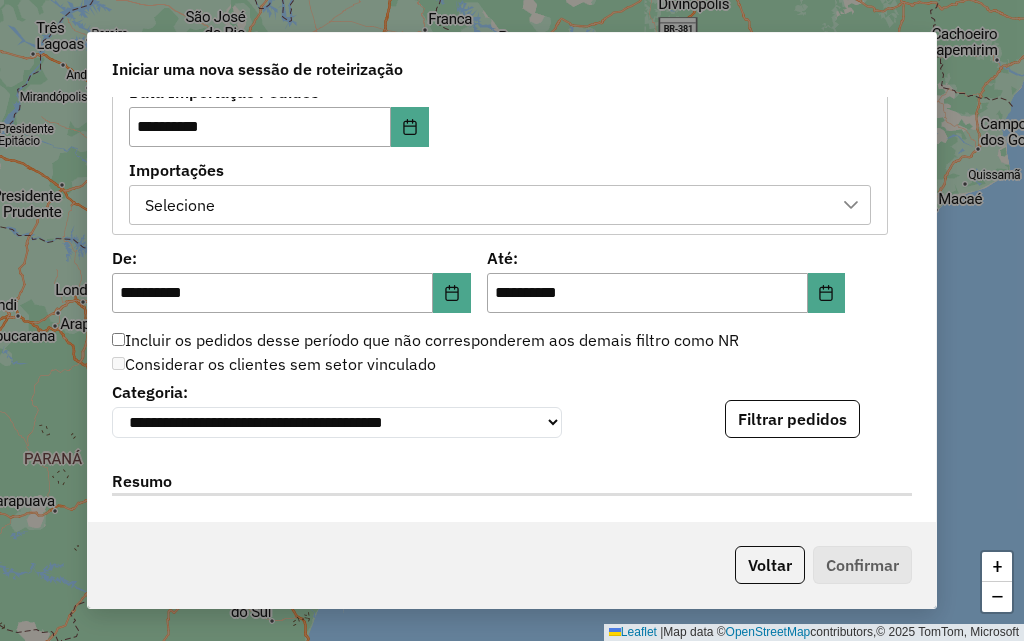 scroll, scrollTop: 1200, scrollLeft: 0, axis: vertical 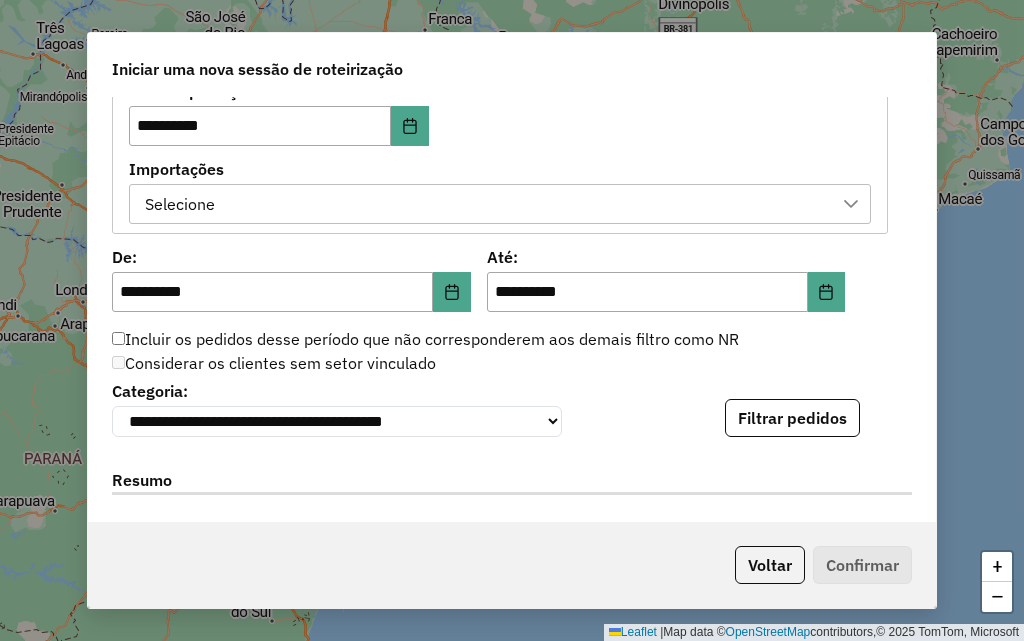 click on "Importações Selecione" at bounding box center (500, 193) 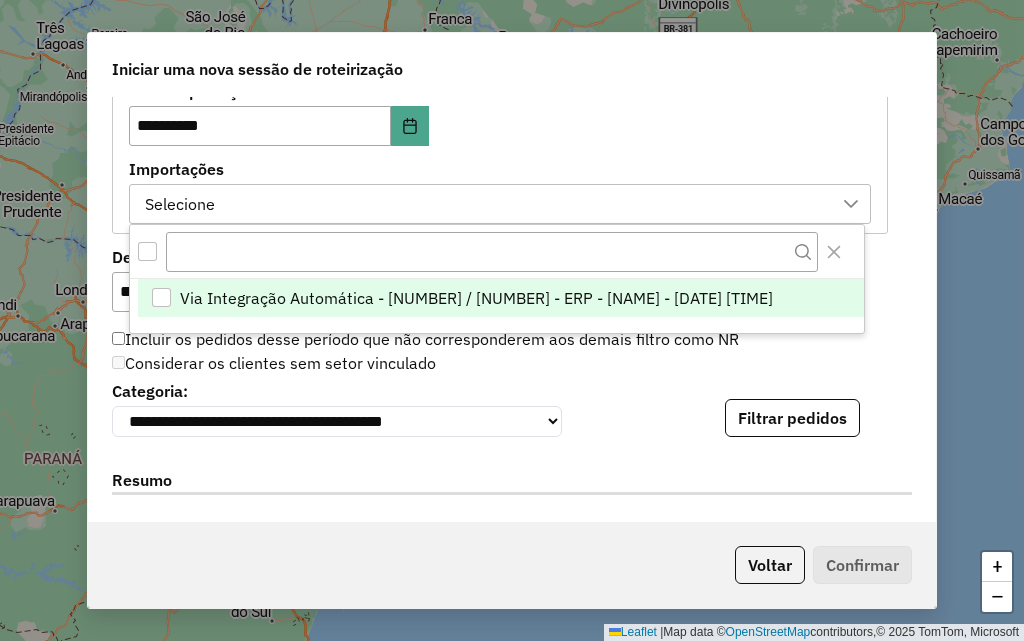 scroll, scrollTop: 15, scrollLeft: 91, axis: both 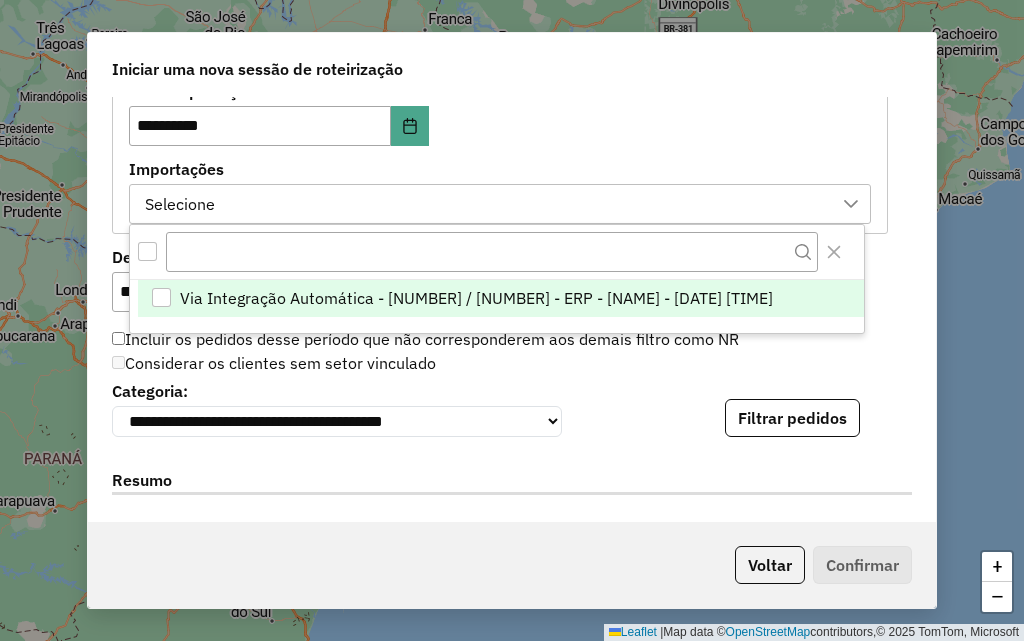 click on "Via Integração Automática - [NUMBER] / [NUMBER] - ERP - [NAME] - [DATE] [TIME]" at bounding box center [501, 299] 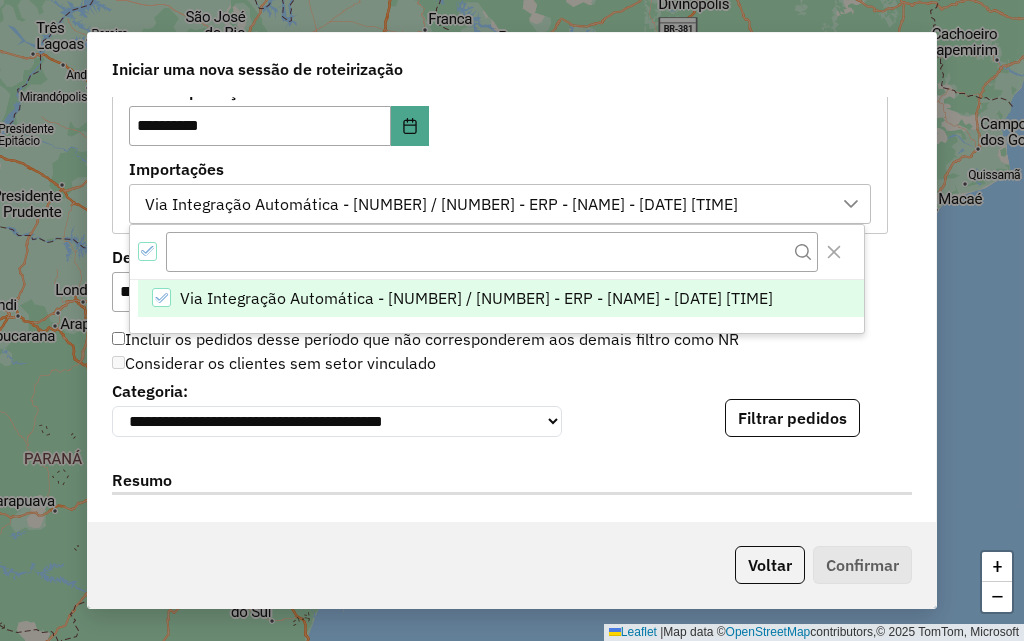 click on "**********" 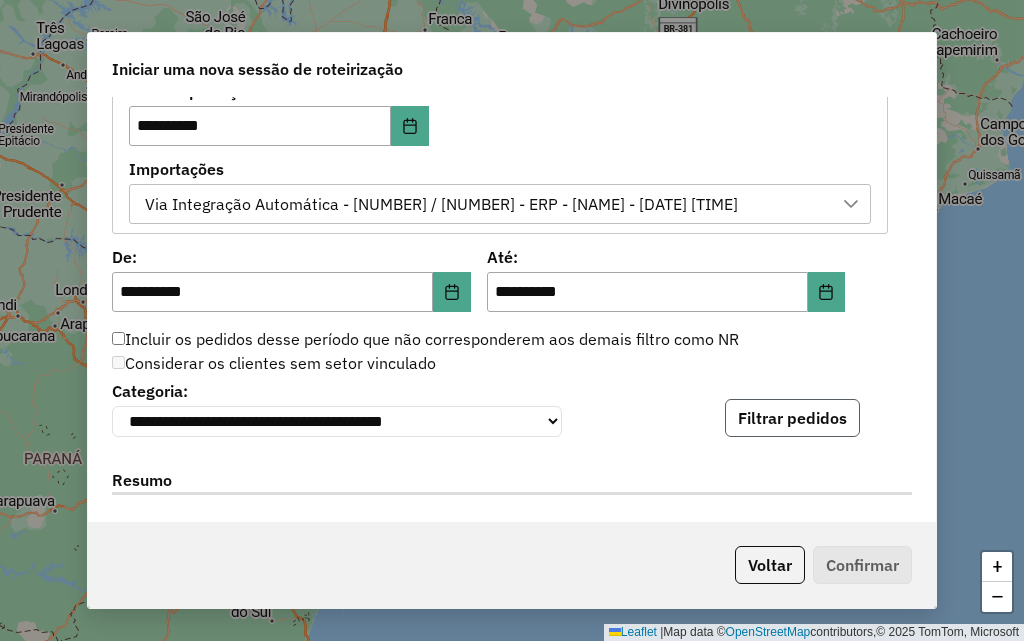 click on "Filtrar pedidos" 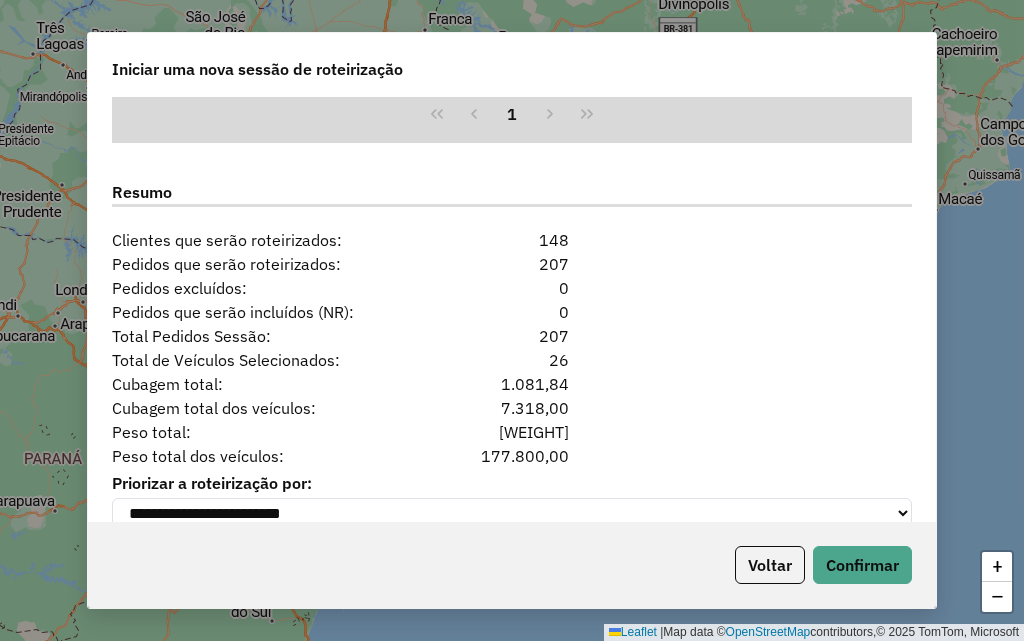 scroll, scrollTop: 1941, scrollLeft: 0, axis: vertical 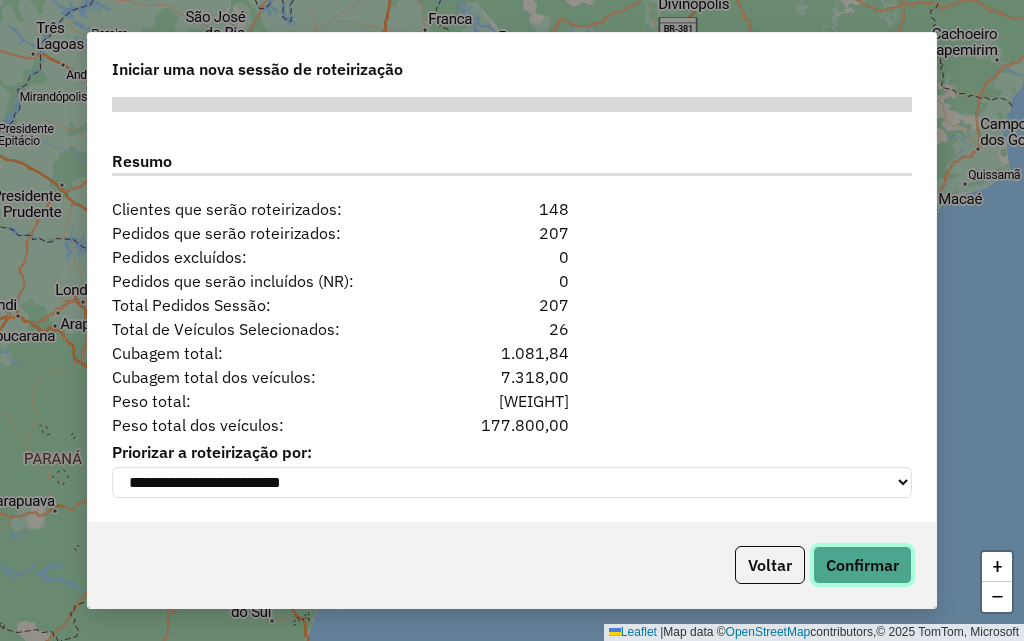click on "Confirmar" 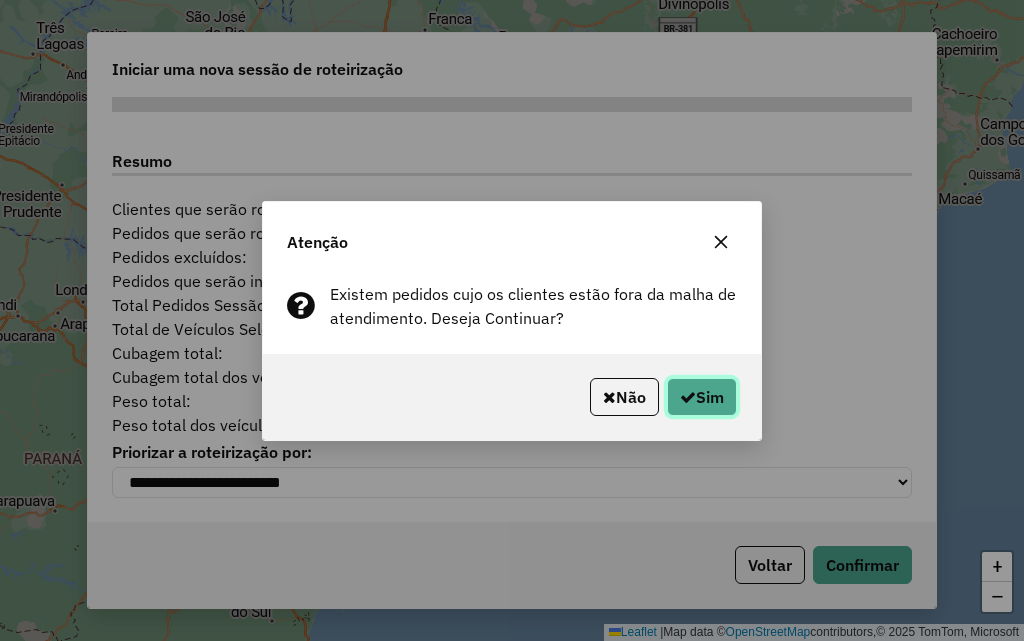 click on "Sim" 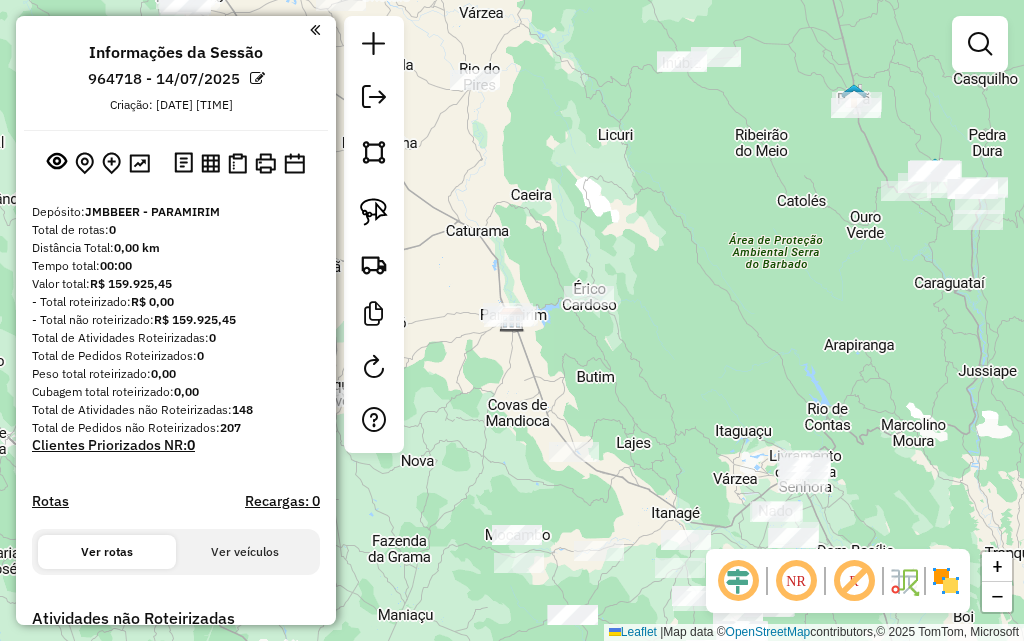 drag, startPoint x: 561, startPoint y: 194, endPoint x: 528, endPoint y: 198, distance: 33.24154 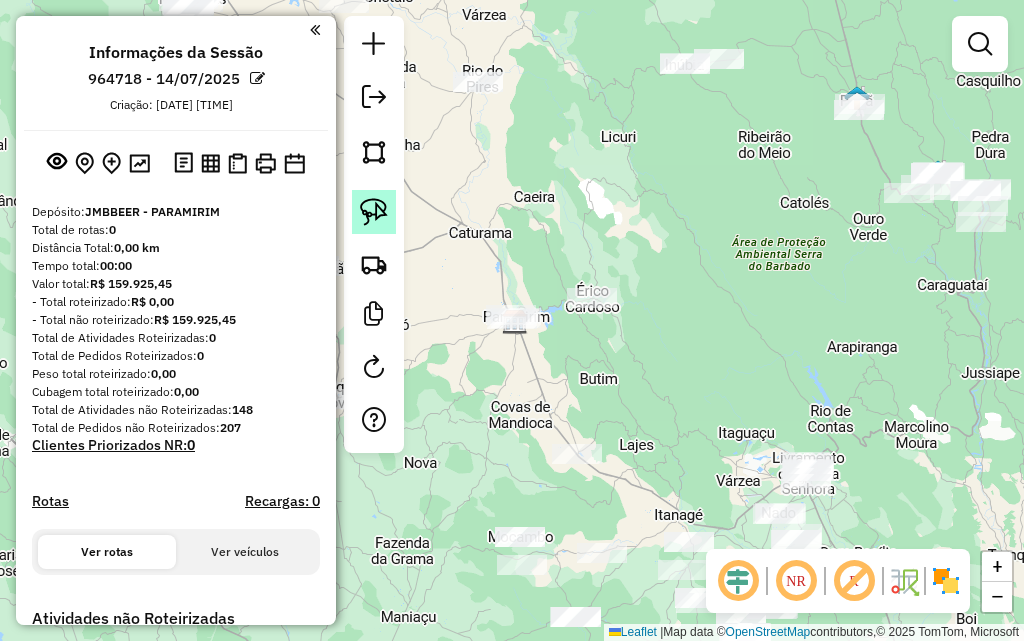click 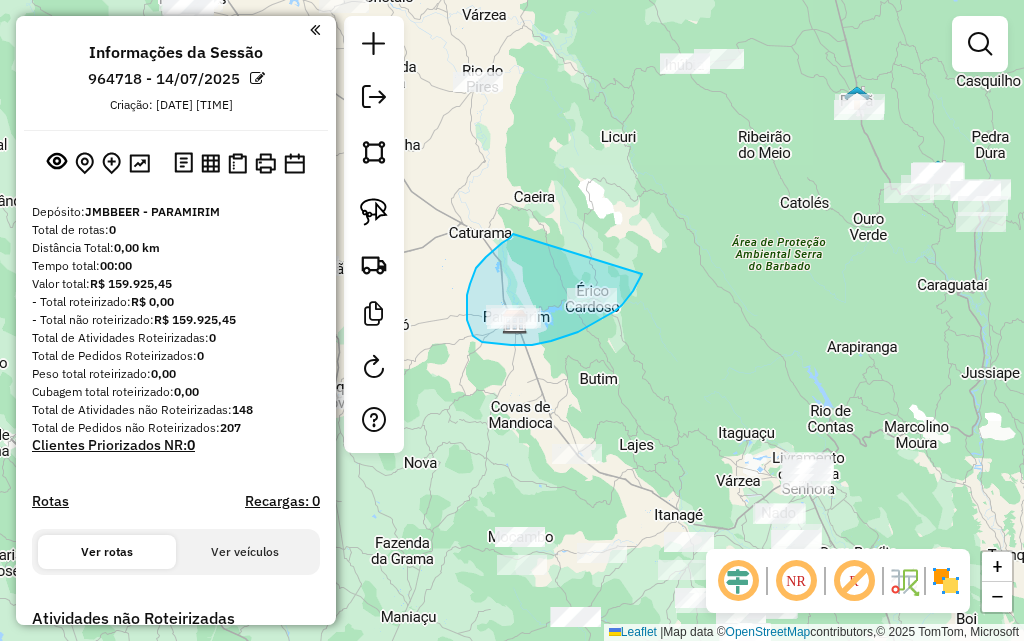 drag, startPoint x: 513, startPoint y: 234, endPoint x: 642, endPoint y: 274, distance: 135.05925 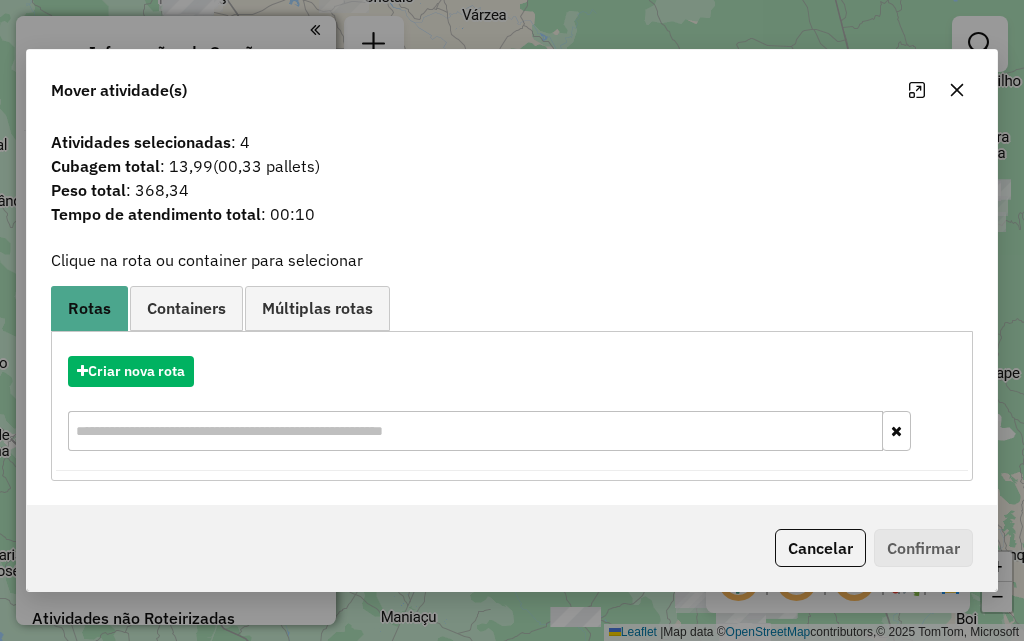 click 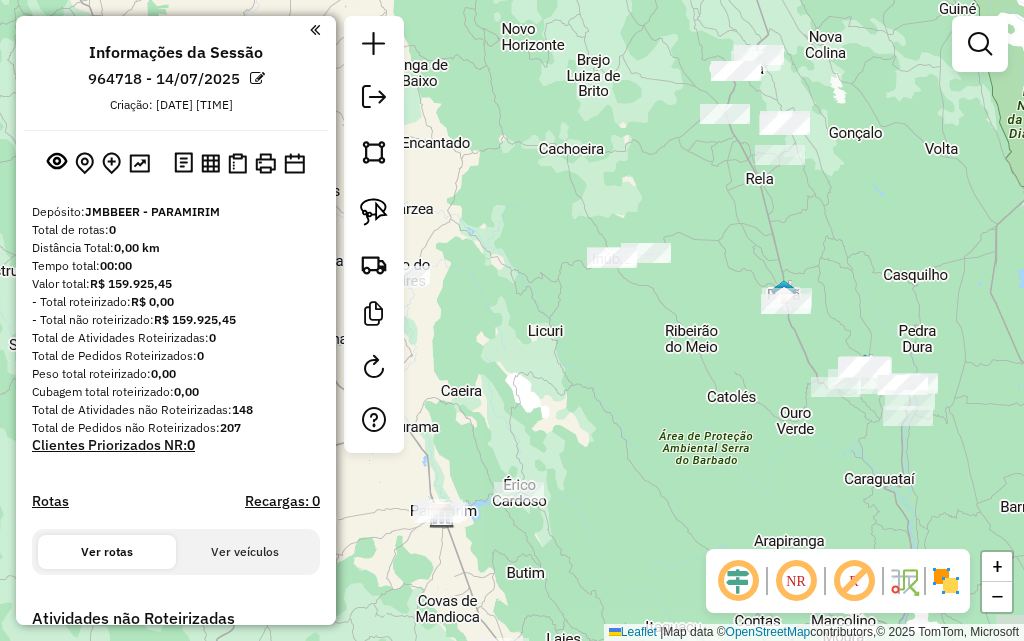 drag, startPoint x: 781, startPoint y: 275, endPoint x: 734, endPoint y: 448, distance: 179.27075 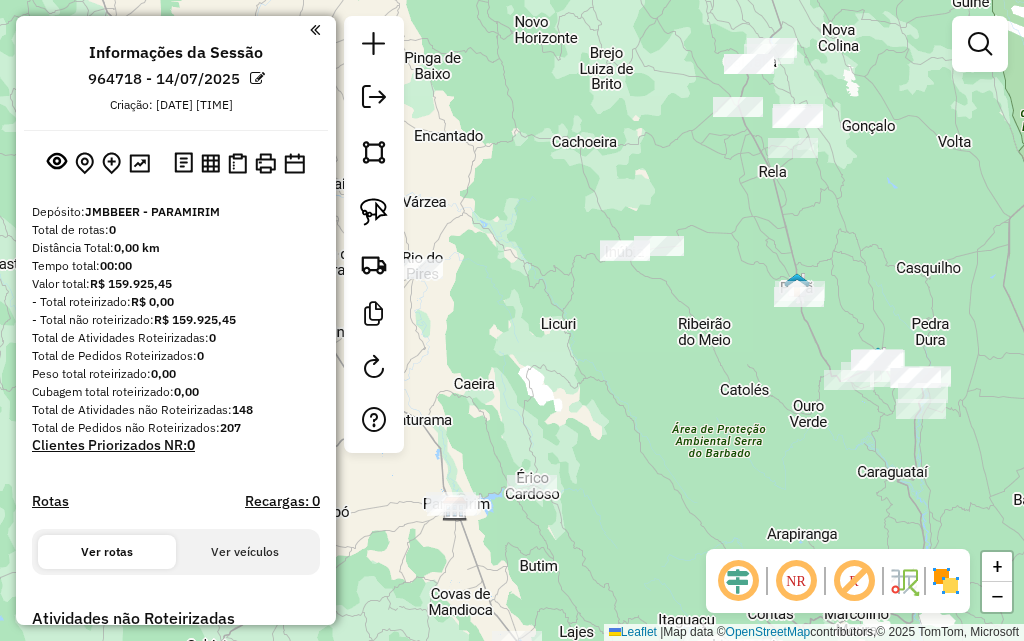 drag, startPoint x: 757, startPoint y: 258, endPoint x: 702, endPoint y: 304, distance: 71.70077 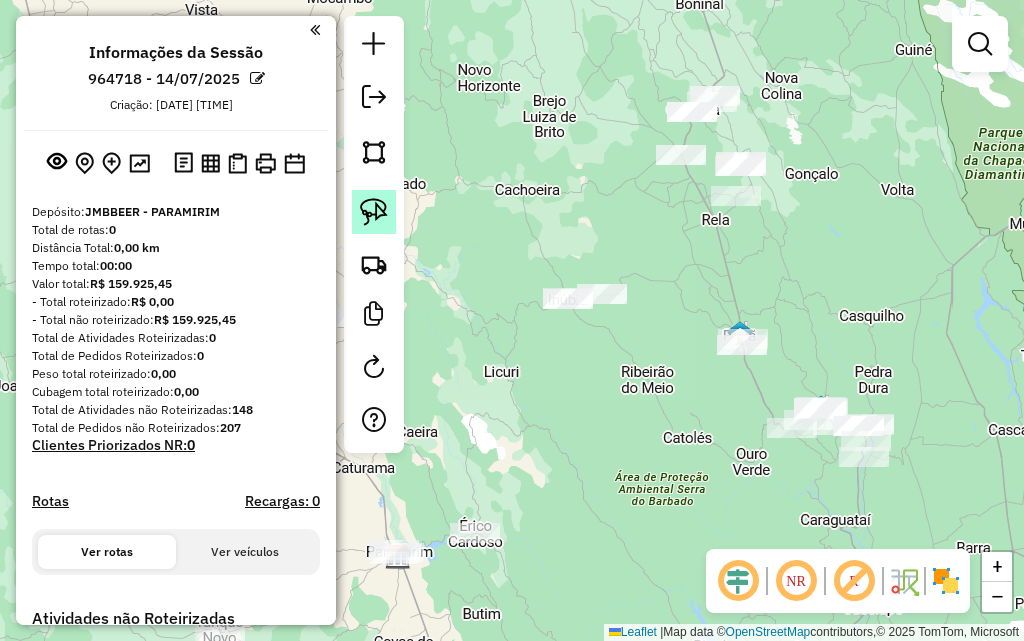 click 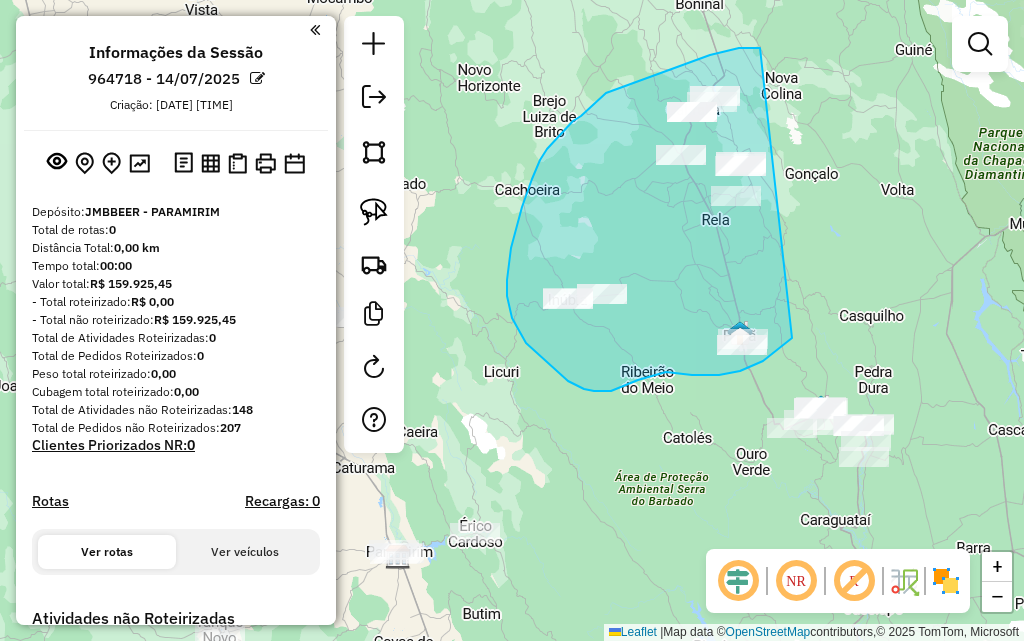 drag, startPoint x: 760, startPoint y: 48, endPoint x: 805, endPoint y: 319, distance: 274.71075 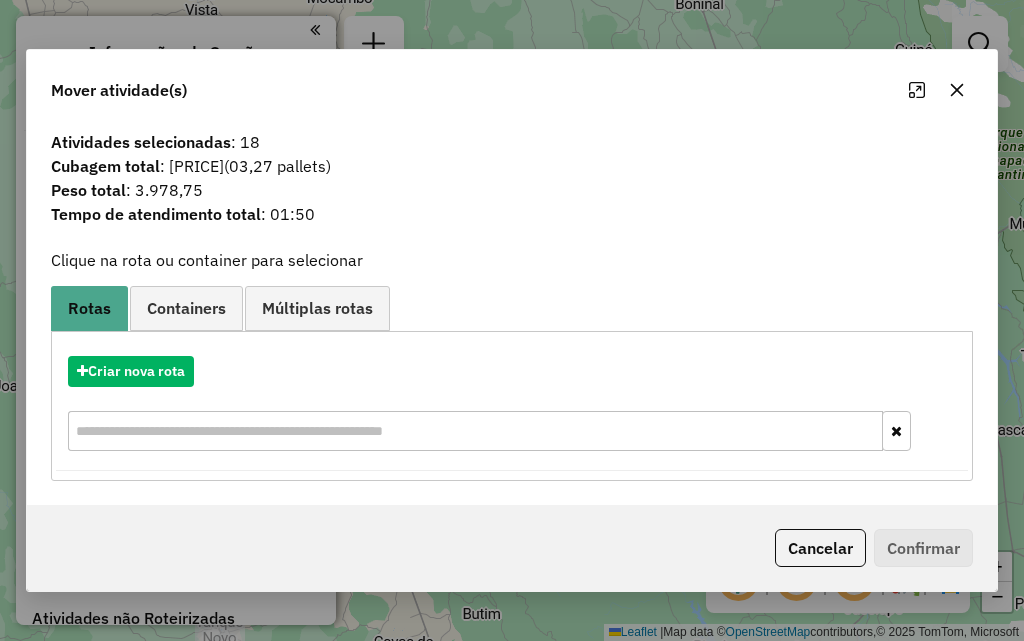 click 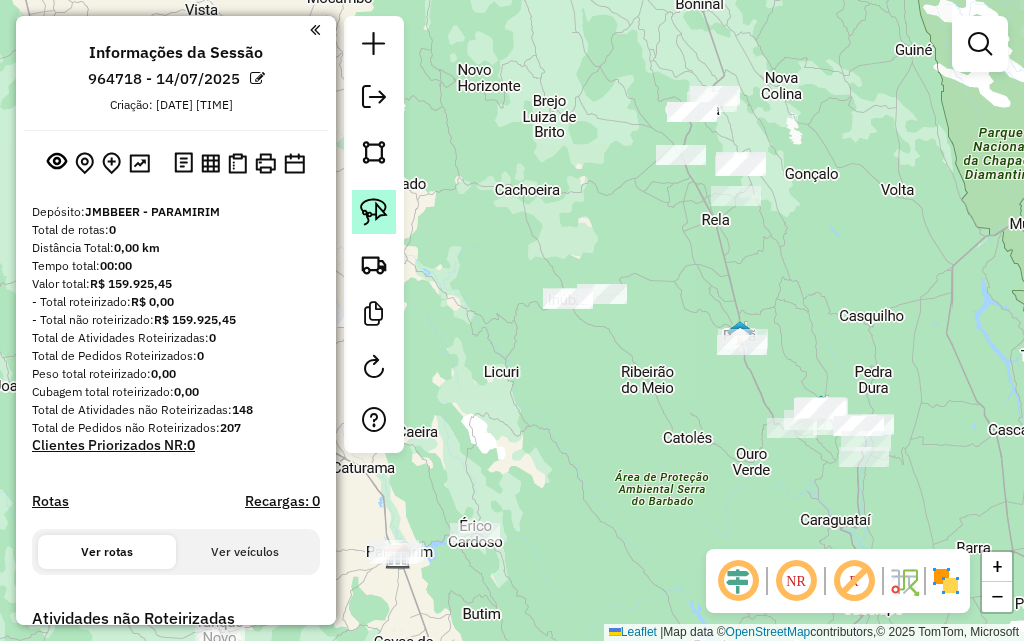 click 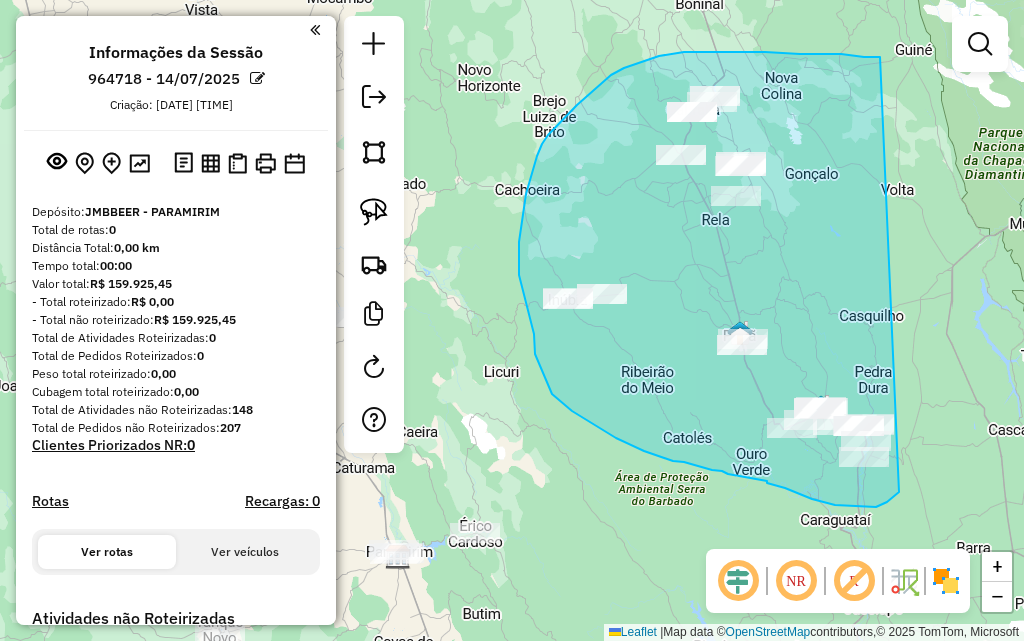 drag, startPoint x: 880, startPoint y: 57, endPoint x: 948, endPoint y: 412, distance: 361.454 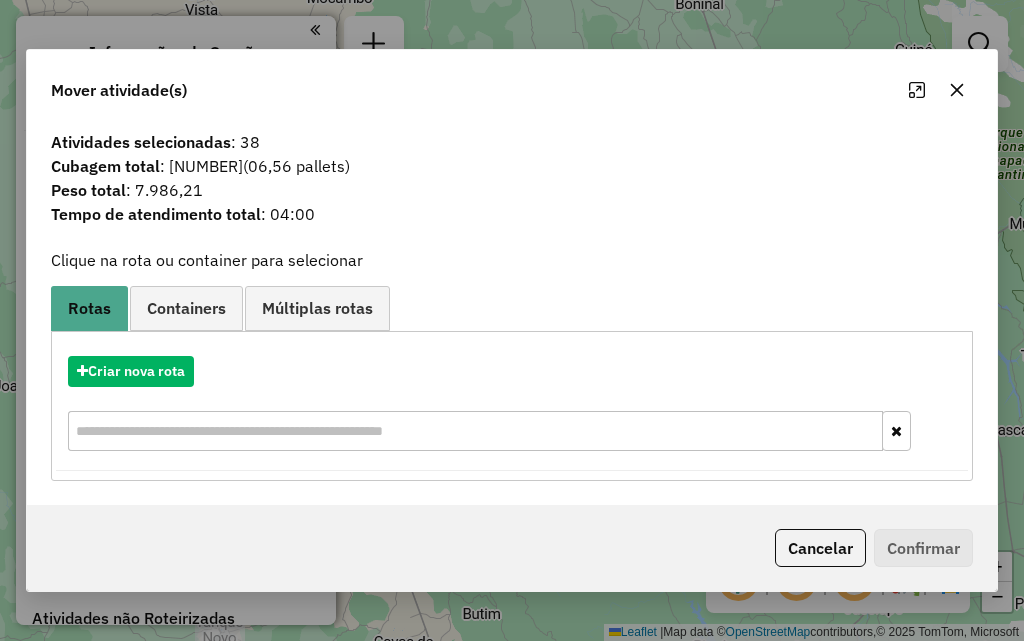 click 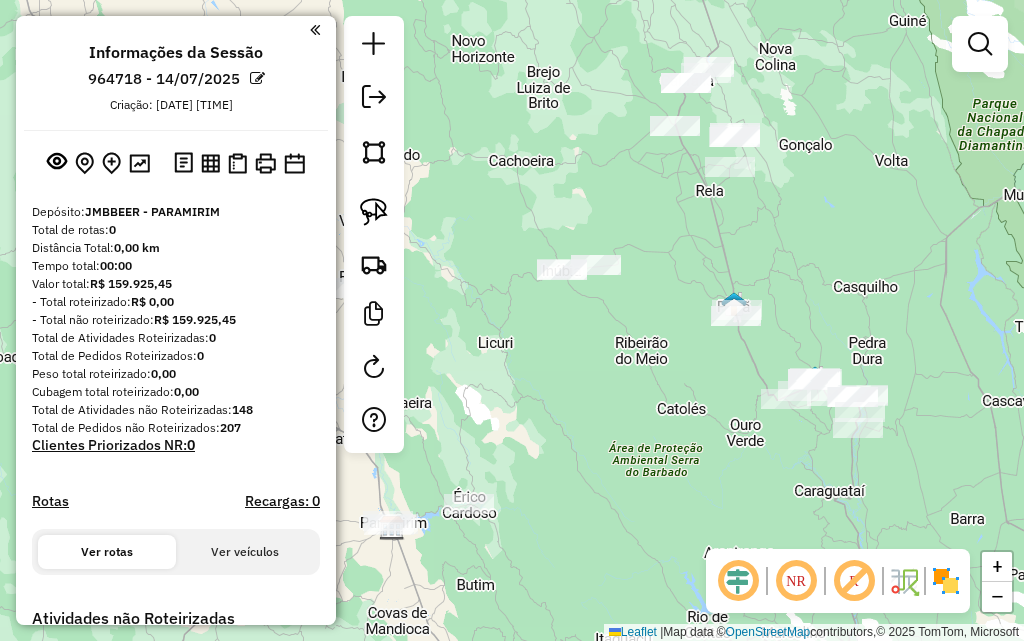 drag, startPoint x: 869, startPoint y: 288, endPoint x: 833, endPoint y: 237, distance: 62.425957 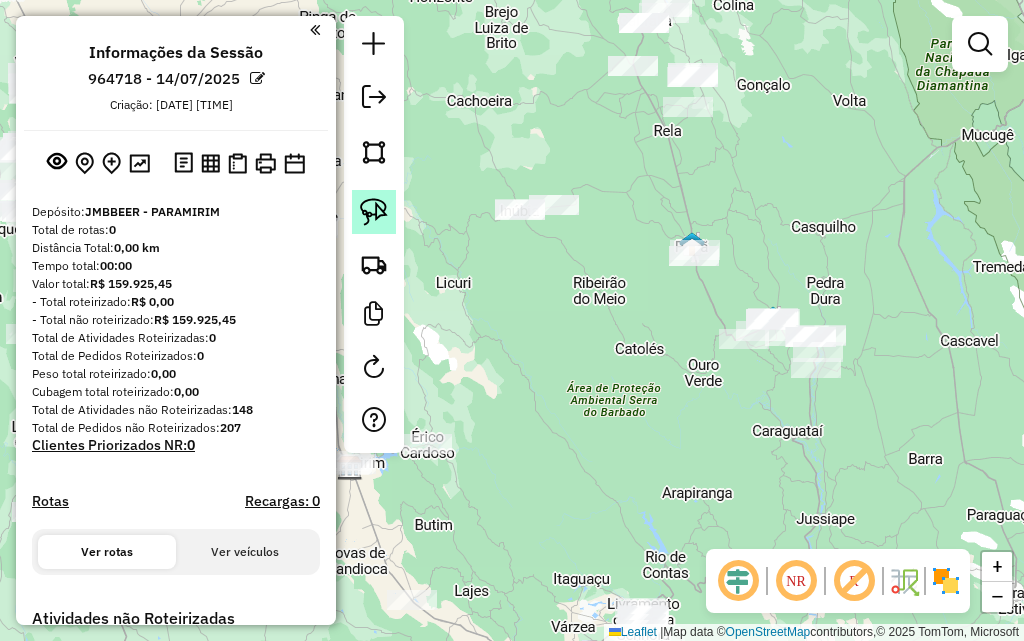 click 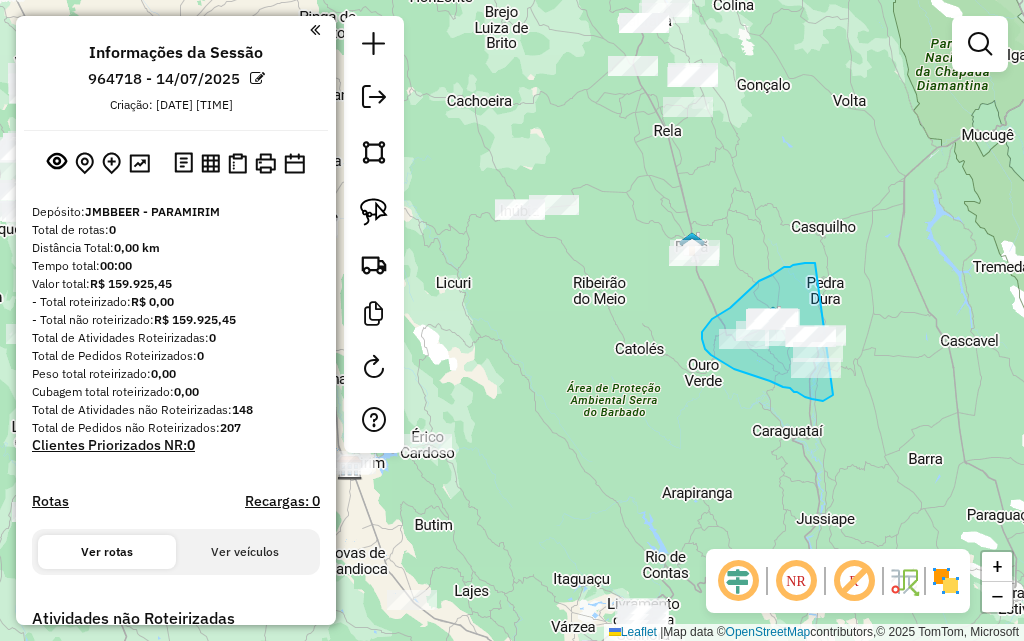 drag, startPoint x: 815, startPoint y: 263, endPoint x: 889, endPoint y: 316, distance: 91.02197 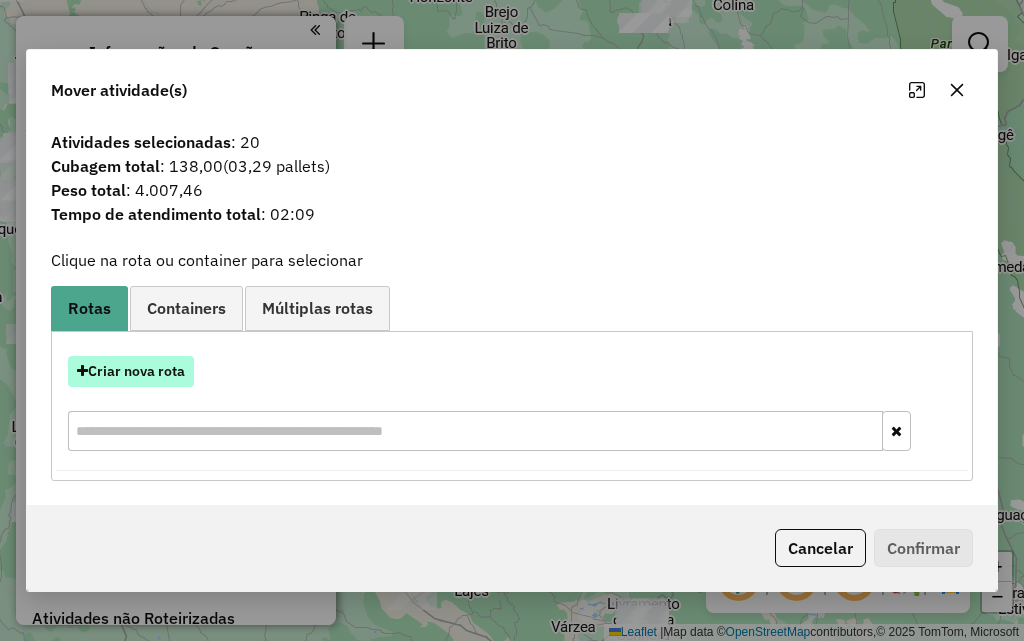 click on "Criar nova rota" at bounding box center [131, 371] 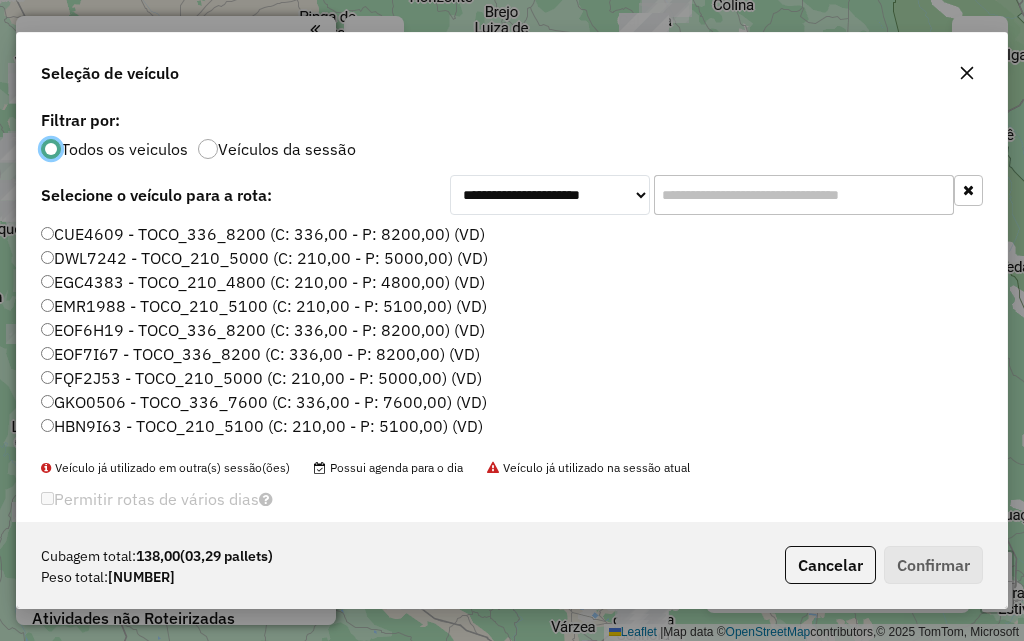 scroll, scrollTop: 11, scrollLeft: 6, axis: both 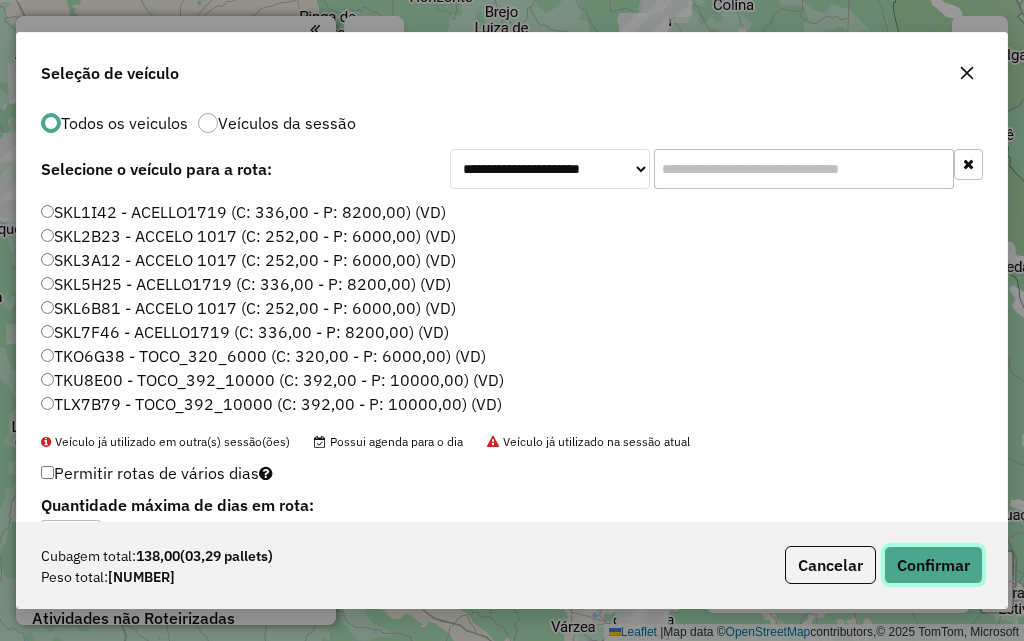 click on "Confirmar" 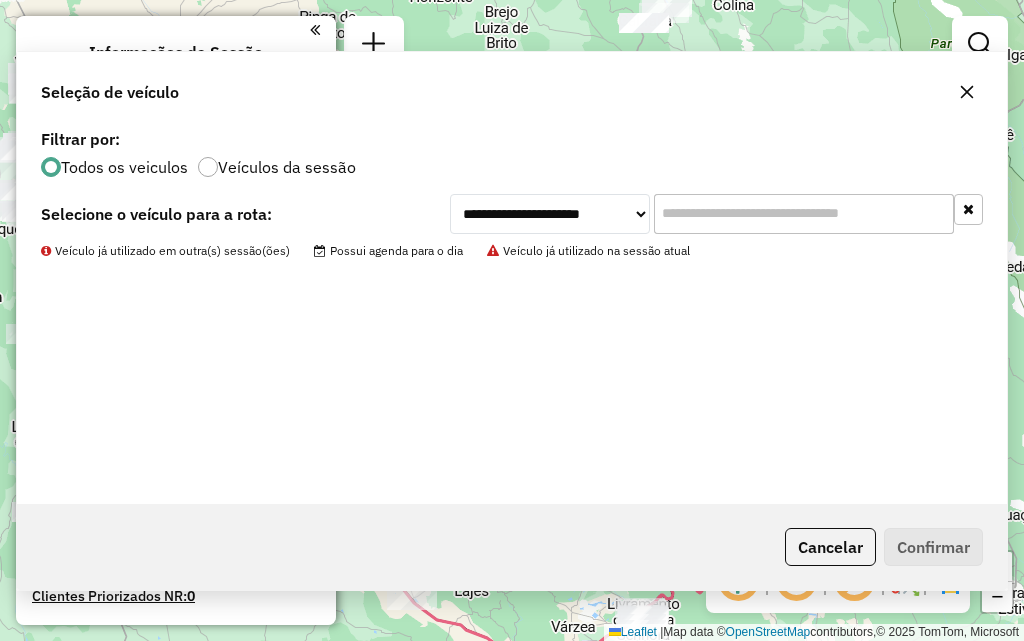 scroll, scrollTop: 0, scrollLeft: 0, axis: both 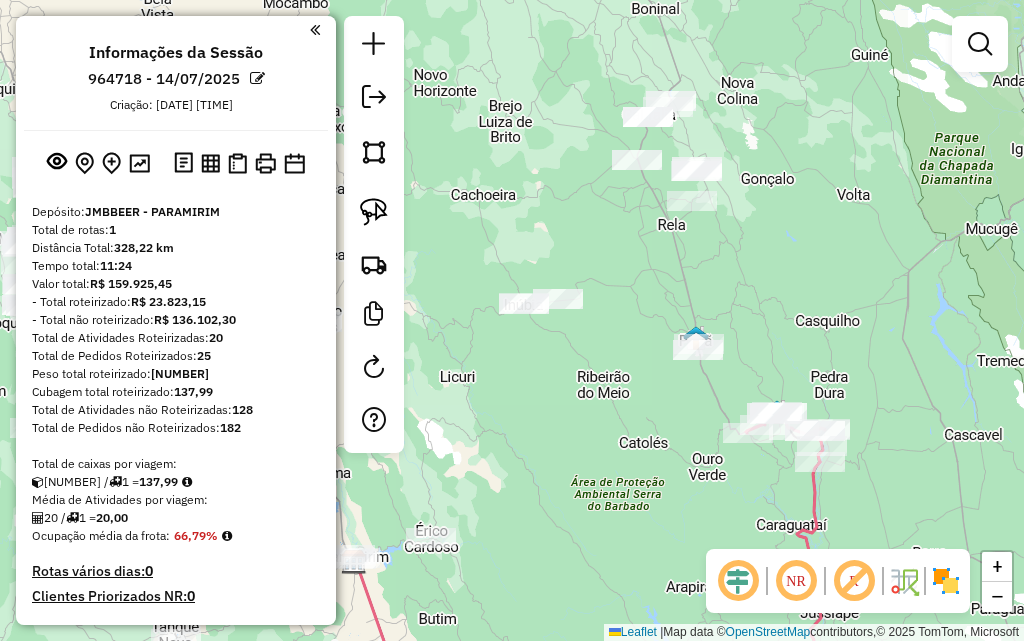 drag, startPoint x: 702, startPoint y: 193, endPoint x: 723, endPoint y: 304, distance: 112.969025 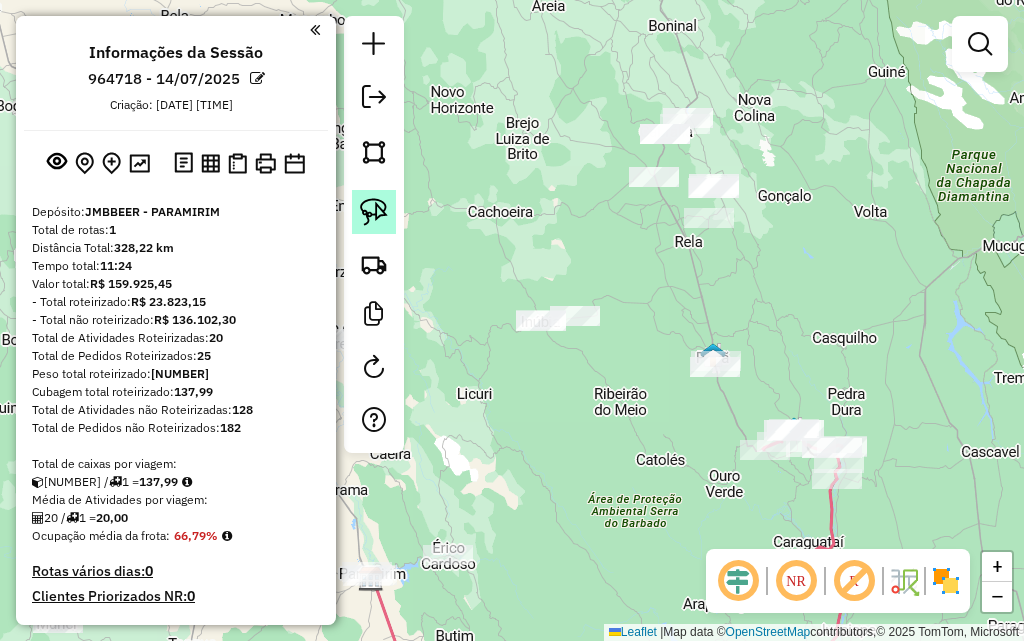 click 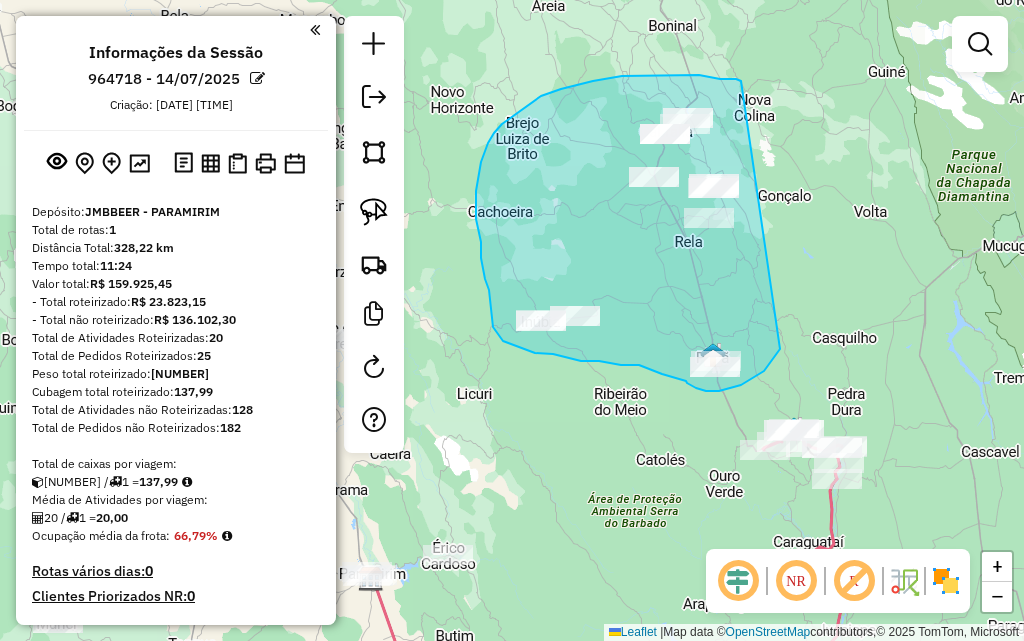 drag, startPoint x: 741, startPoint y: 81, endPoint x: 780, endPoint y: 349, distance: 270.8228 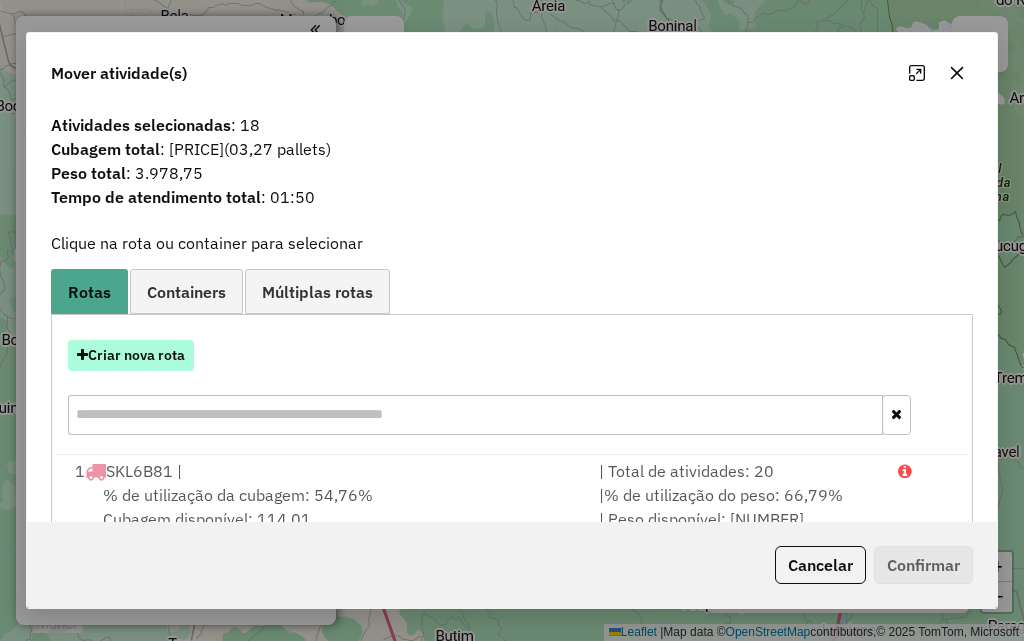 click on "Criar nova rota" at bounding box center (131, 355) 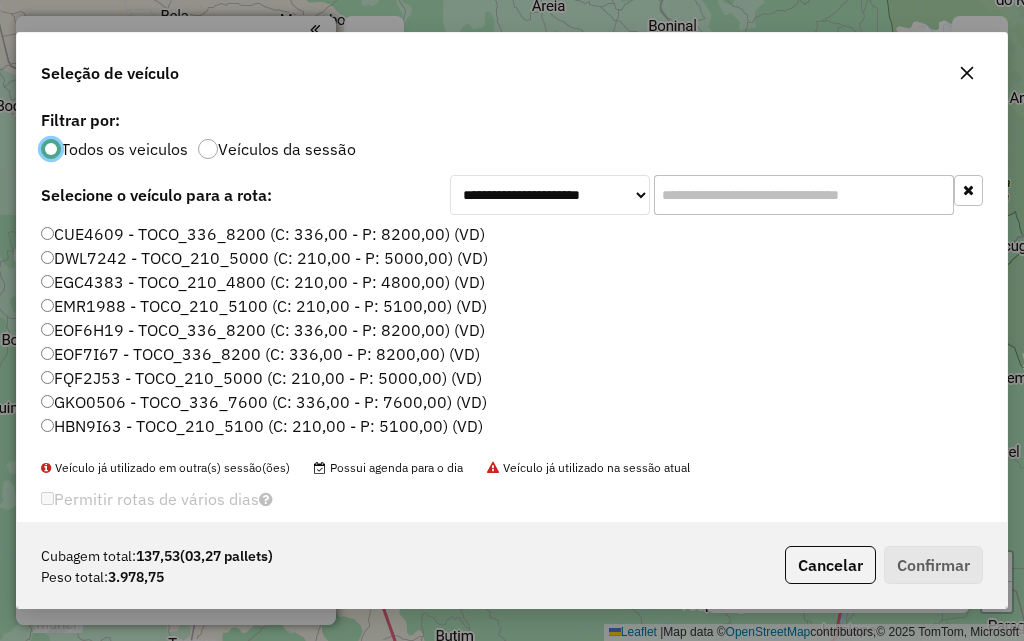 scroll, scrollTop: 11, scrollLeft: 6, axis: both 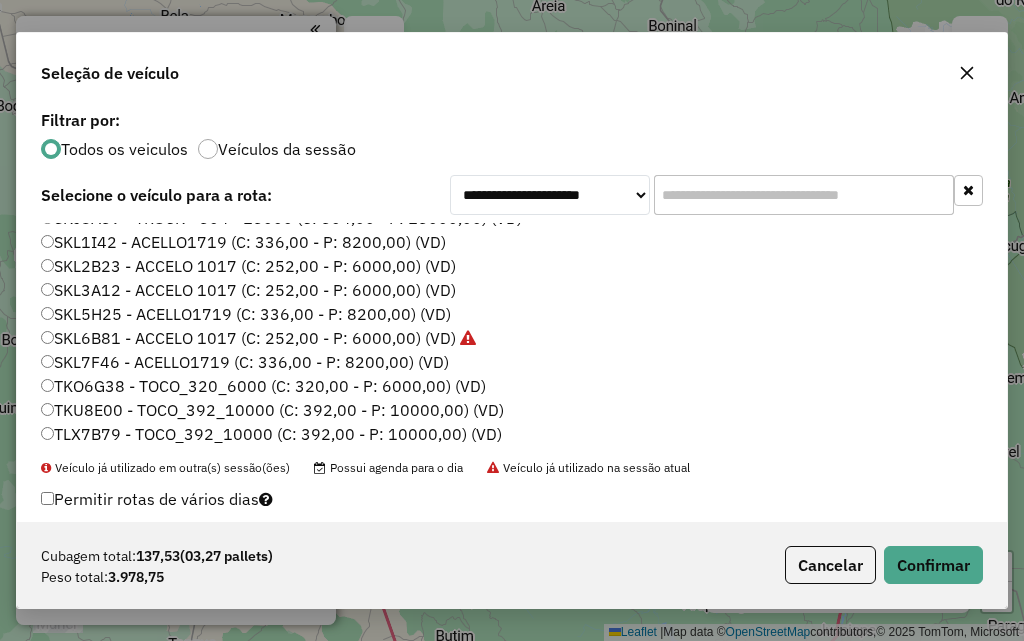 click on "Cubagem total:  [NUMBER]   ( [NUMBER] pallets)  Peso total: [NUMBER]  Cancelar   Confirmar" 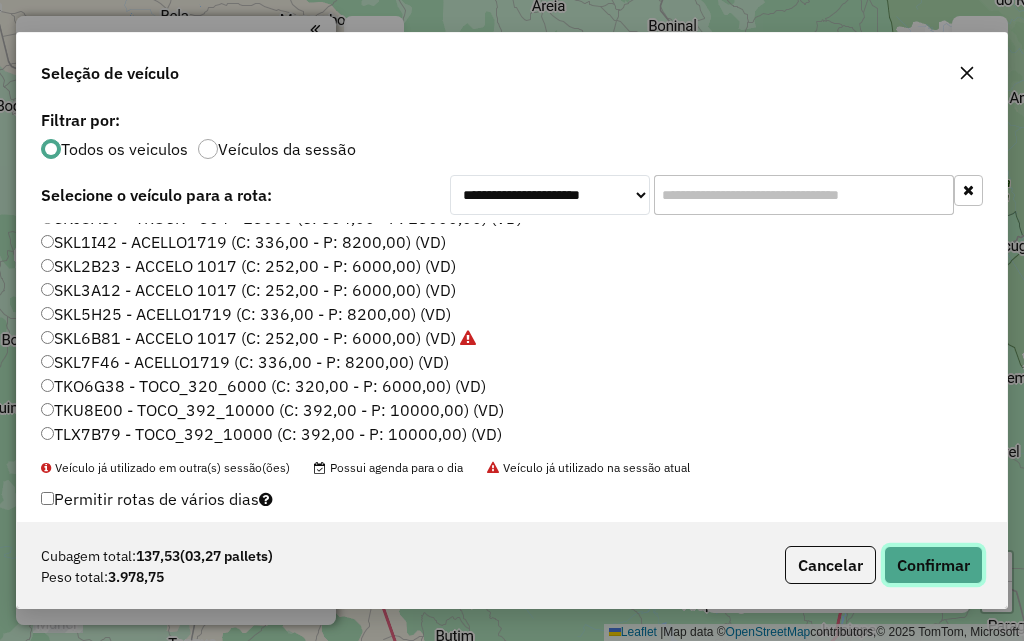 click on "Confirmar" 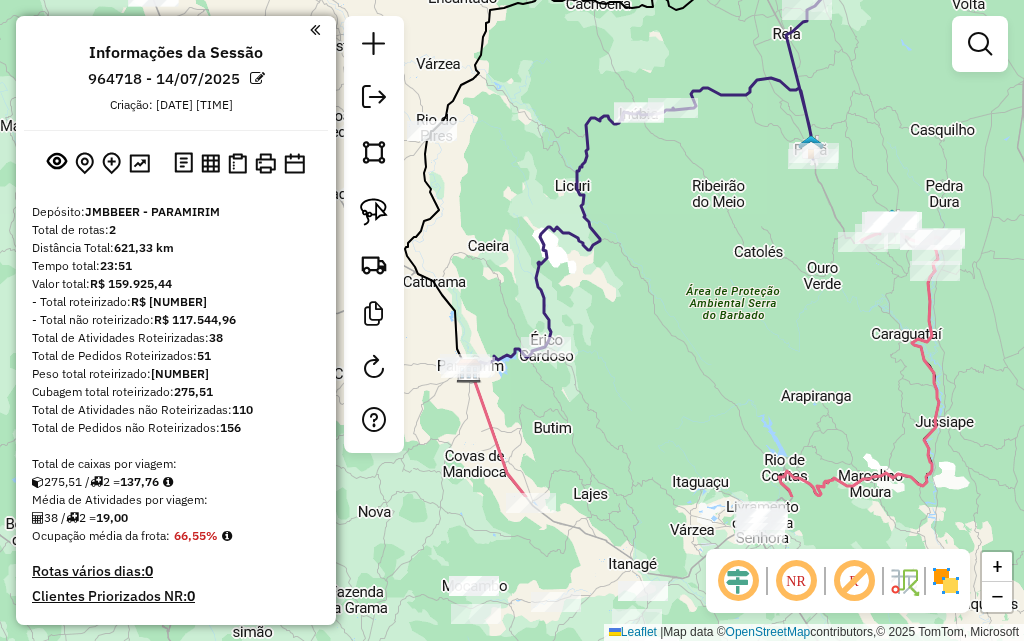 drag, startPoint x: 641, startPoint y: 445, endPoint x: 760, endPoint y: 289, distance: 196.20653 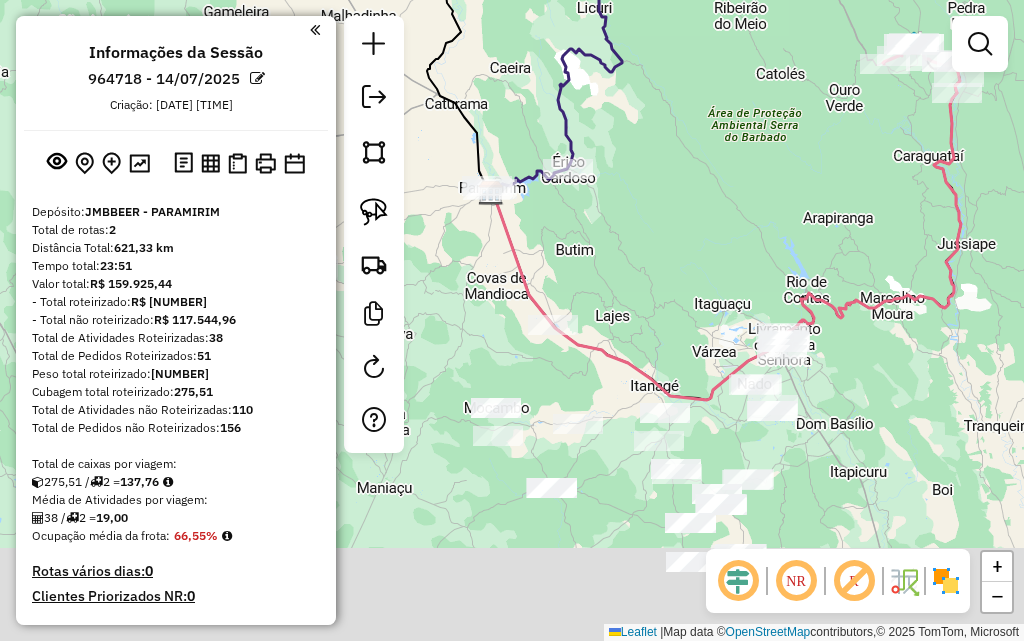 drag, startPoint x: 761, startPoint y: 372, endPoint x: 780, endPoint y: 186, distance: 186.96791 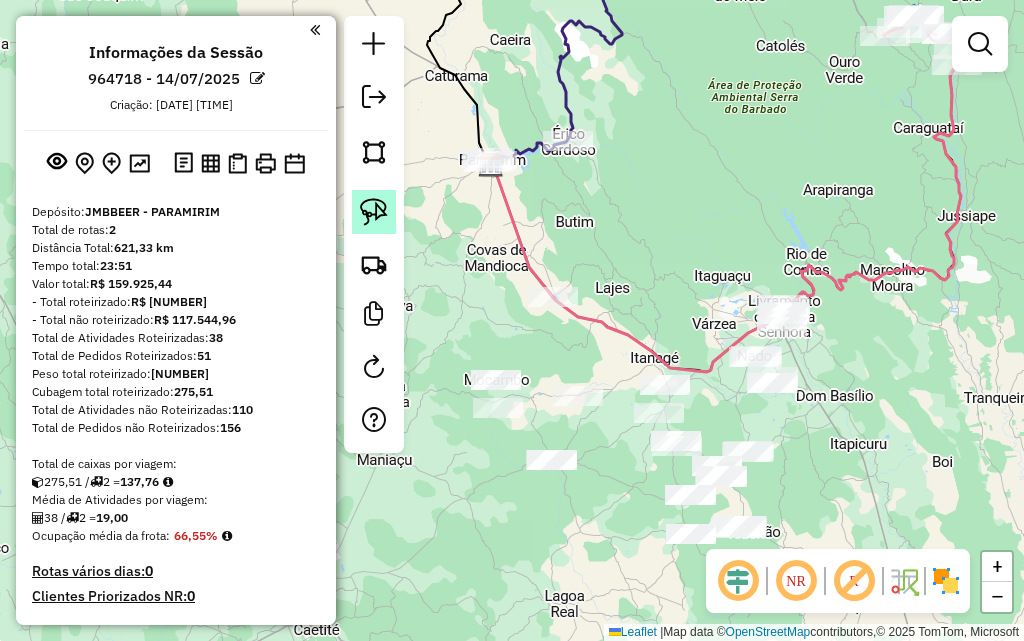 click 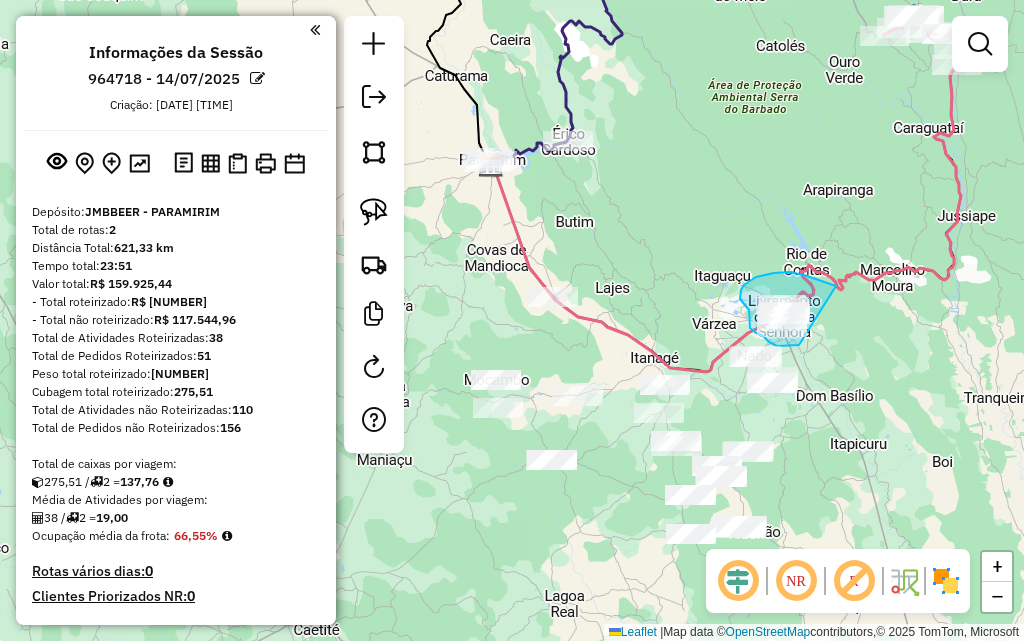drag, startPoint x: 835, startPoint y: 285, endPoint x: 821, endPoint y: 334, distance: 50.96077 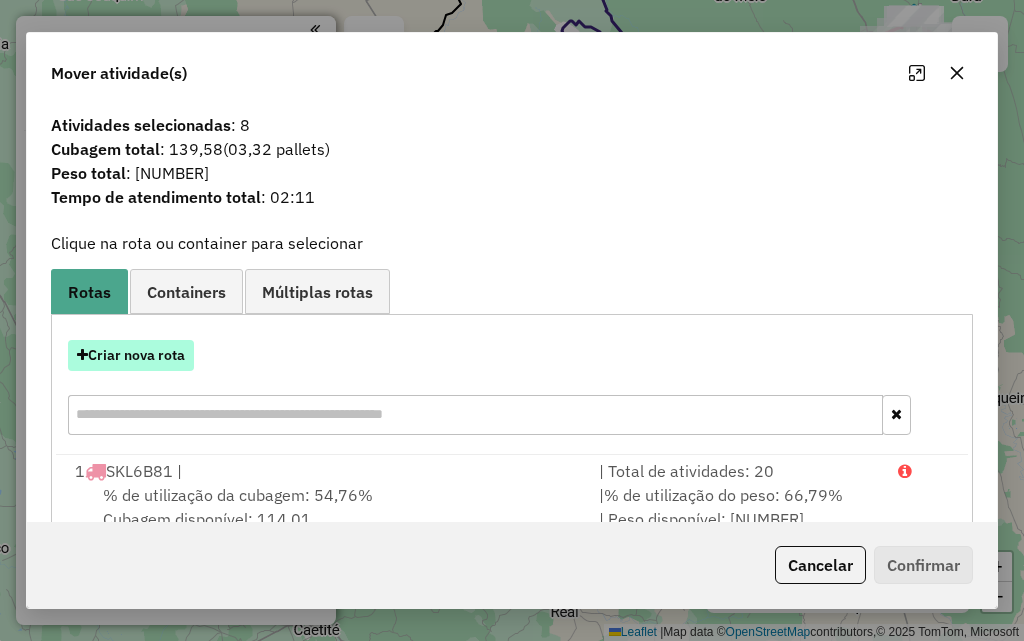 click on "Criar nova rota" at bounding box center [131, 355] 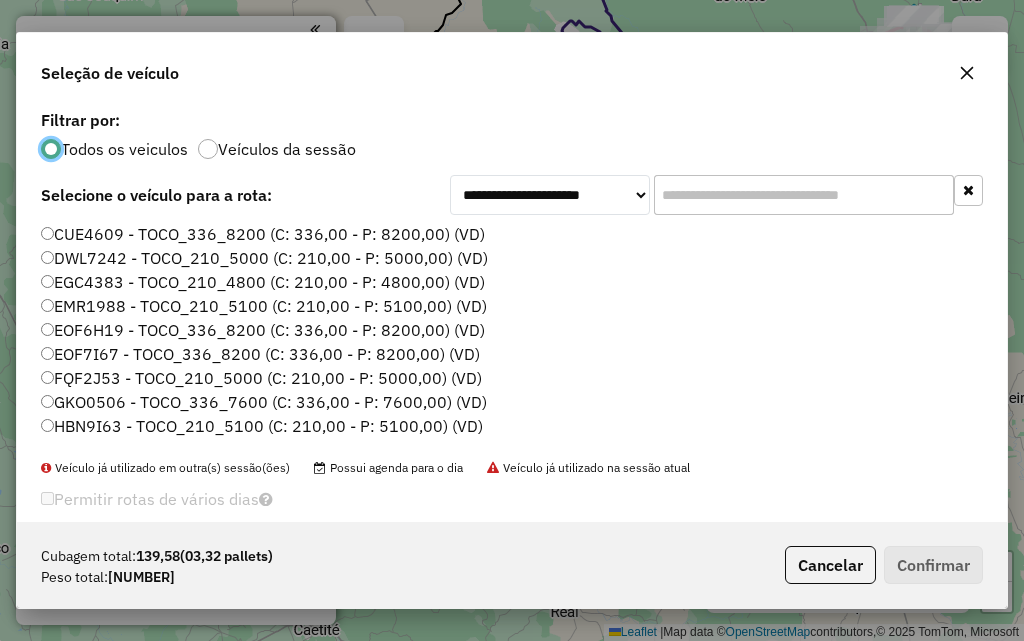 scroll, scrollTop: 11, scrollLeft: 6, axis: both 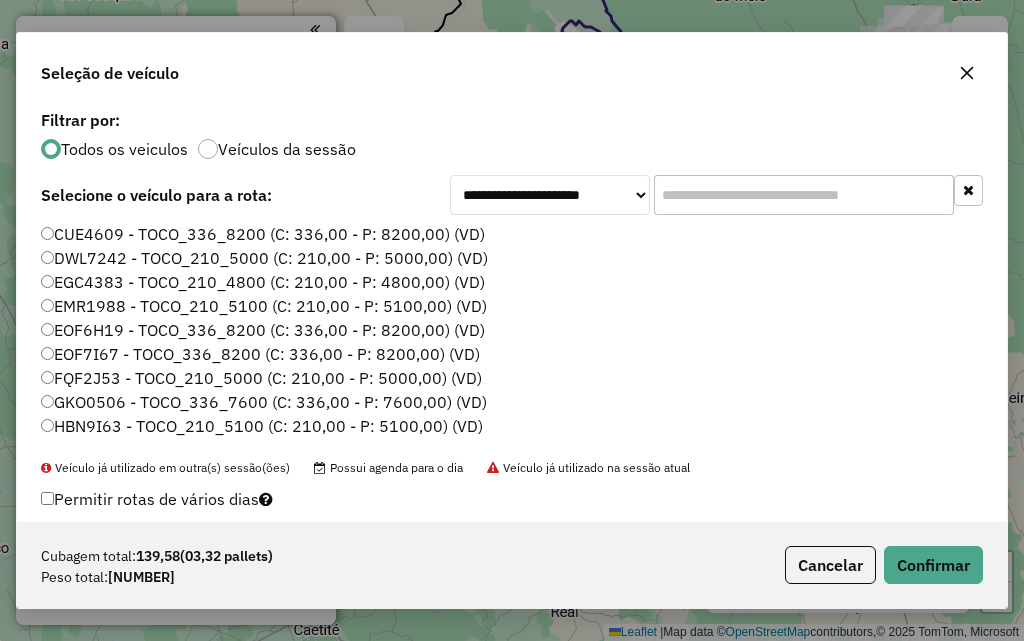 click on "Cubagem total:  [NUMBER]   (03,32 pallets)  Peso total: [NUMBER]  Cancelar   Confirmar" 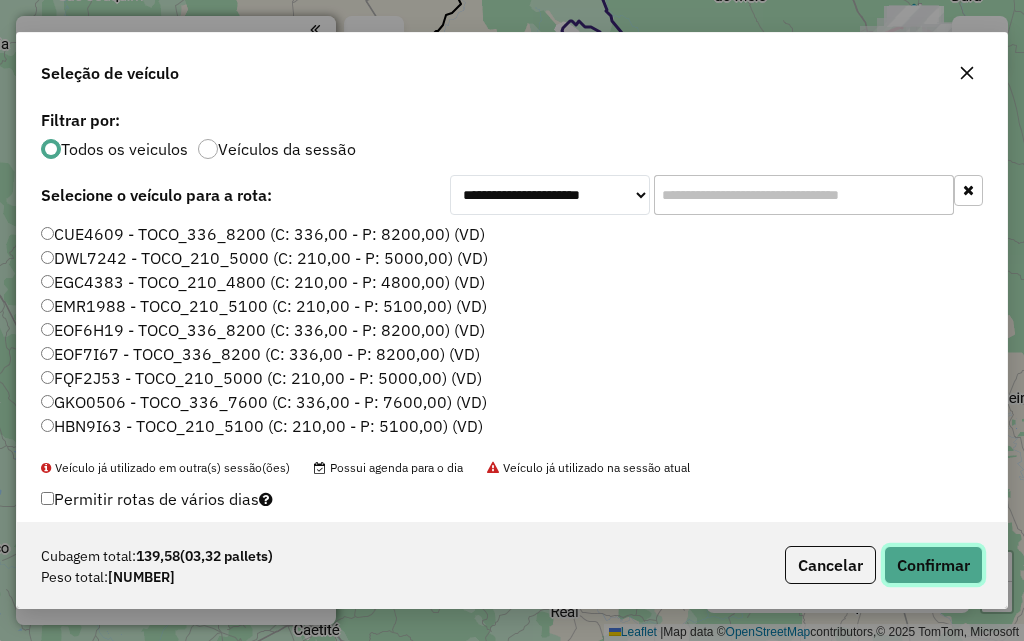 click on "Confirmar" 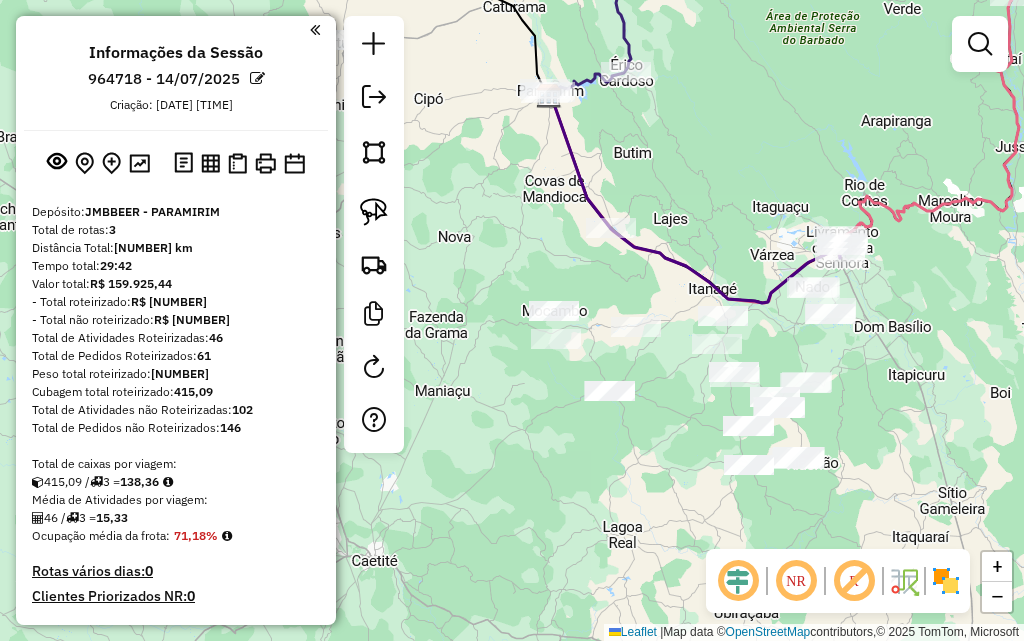 drag, startPoint x: 764, startPoint y: 224, endPoint x: 822, endPoint y: 154, distance: 90.90655 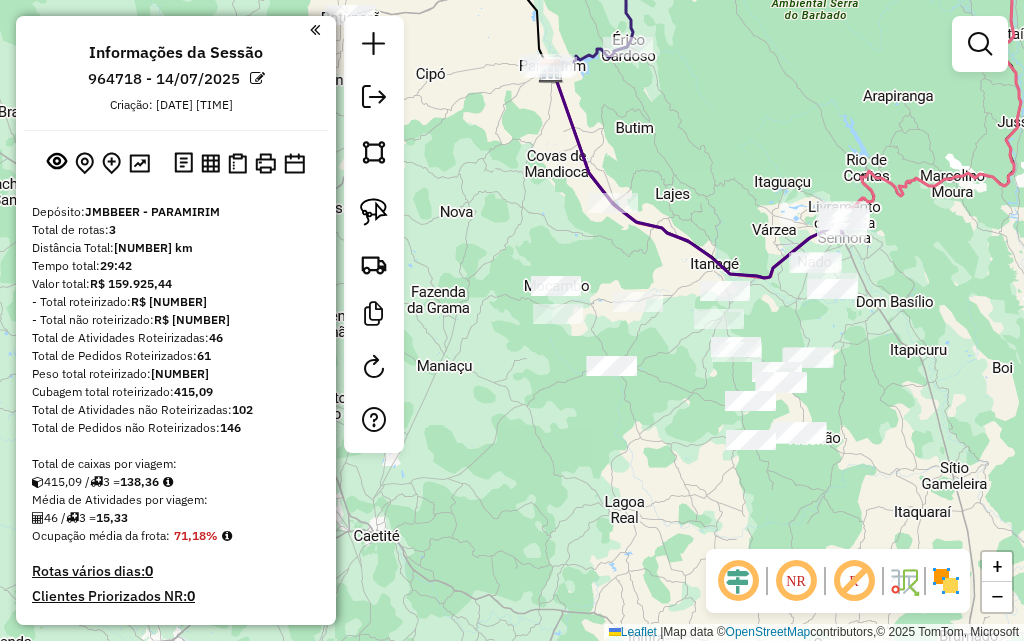 drag, startPoint x: 741, startPoint y: 203, endPoint x: 746, endPoint y: 158, distance: 45.276924 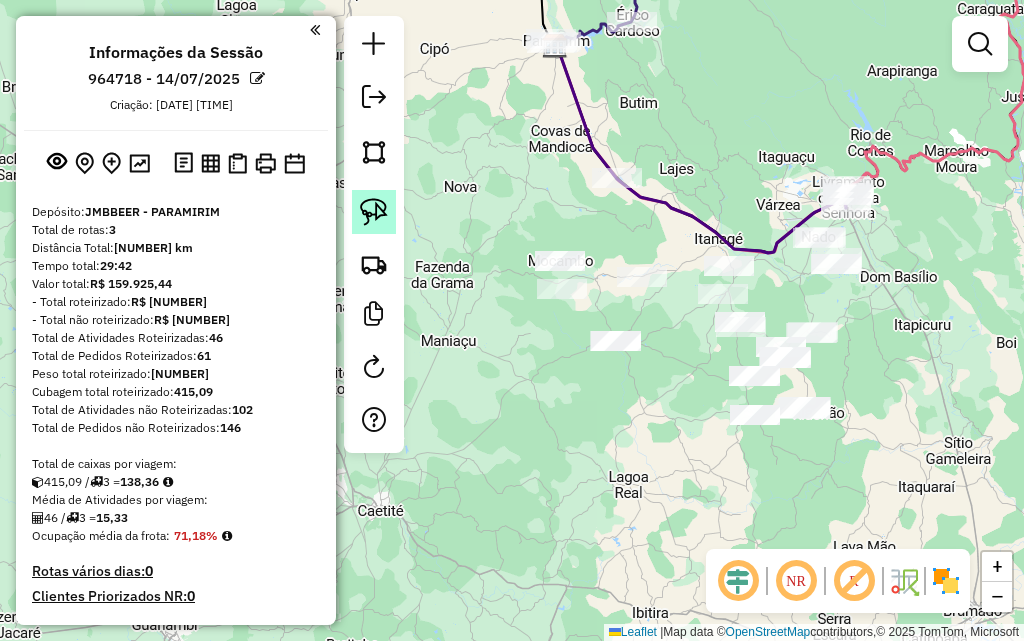 click 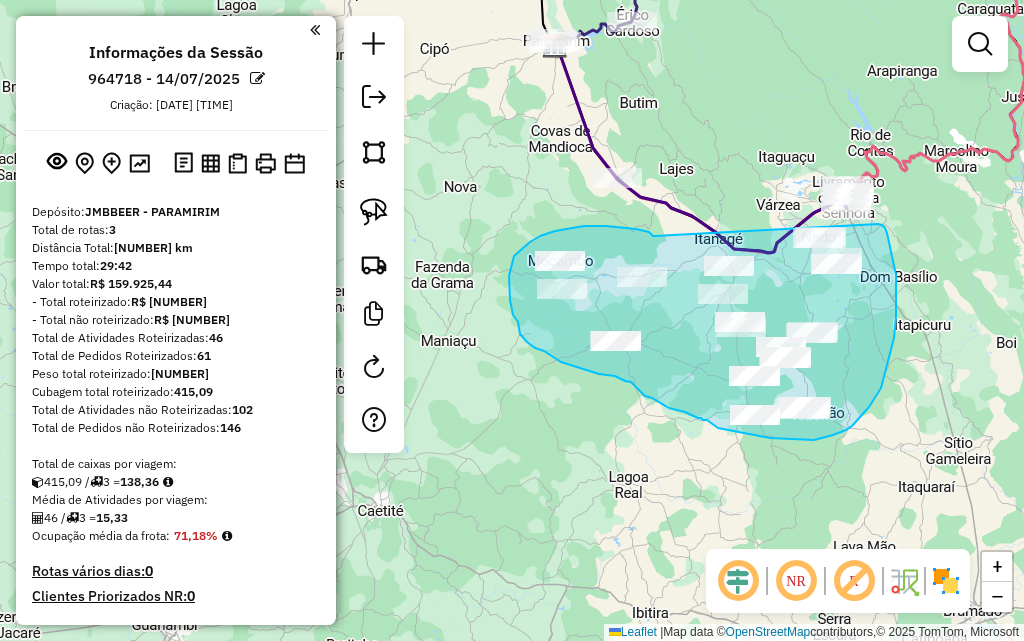 drag, startPoint x: 655, startPoint y: 236, endPoint x: 878, endPoint y: 224, distance: 223.32263 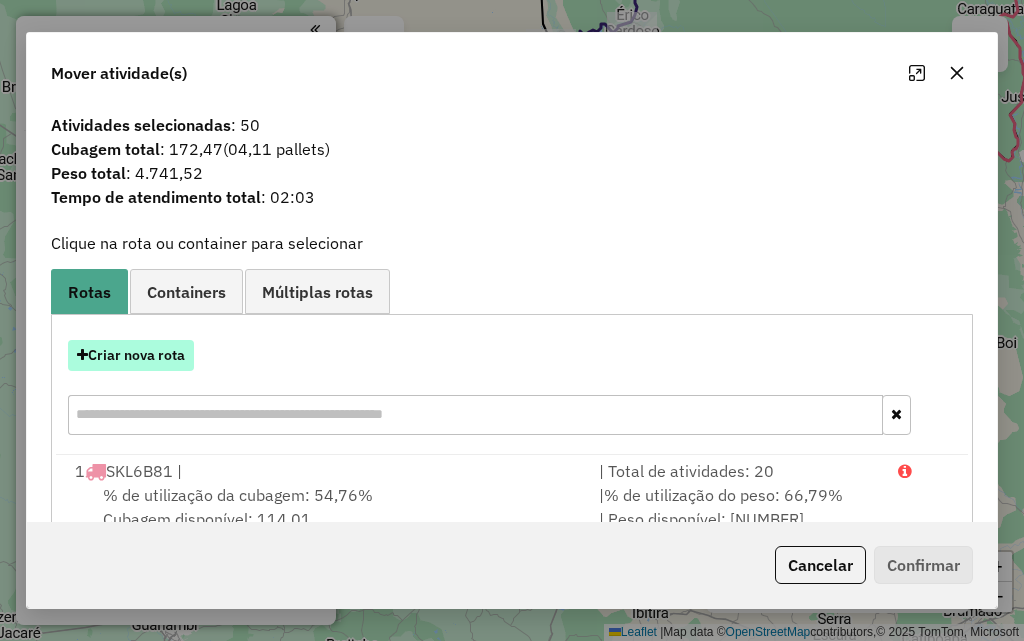 click on "Criar nova rota" at bounding box center (131, 355) 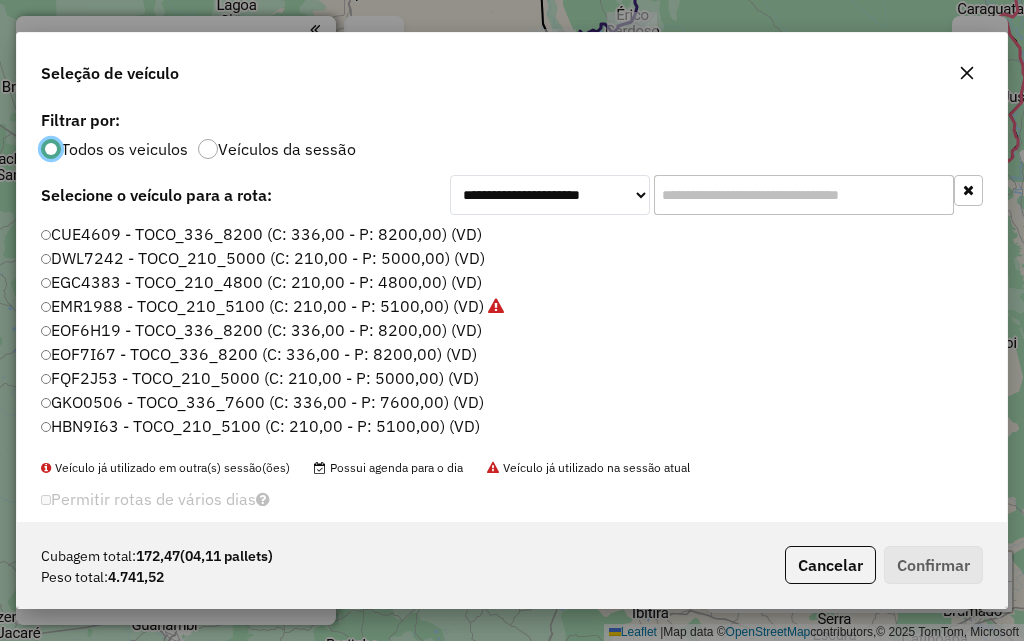 scroll, scrollTop: 11, scrollLeft: 6, axis: both 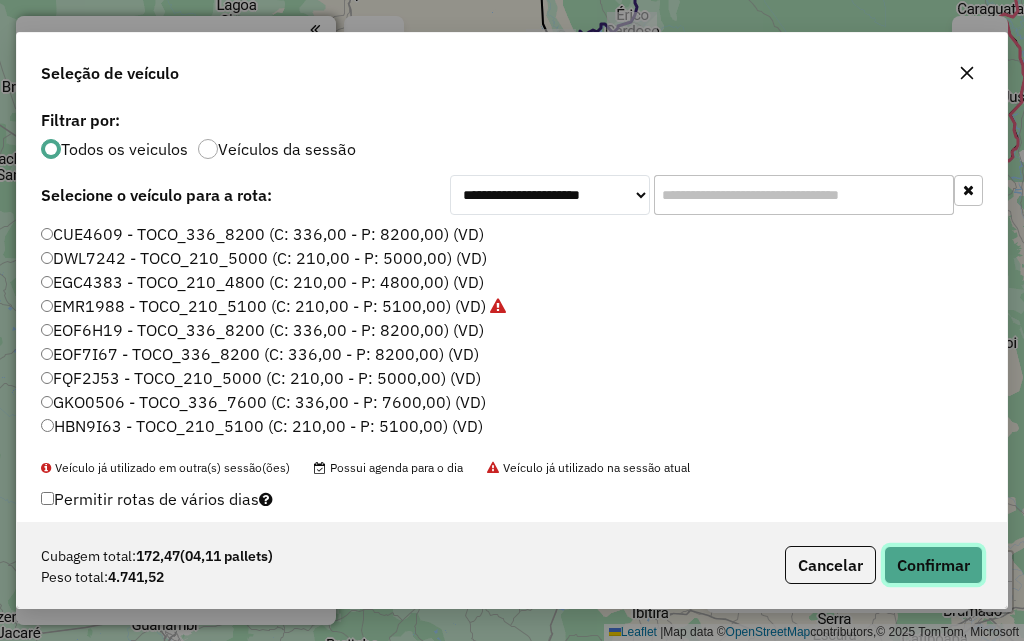 click on "Confirmar" 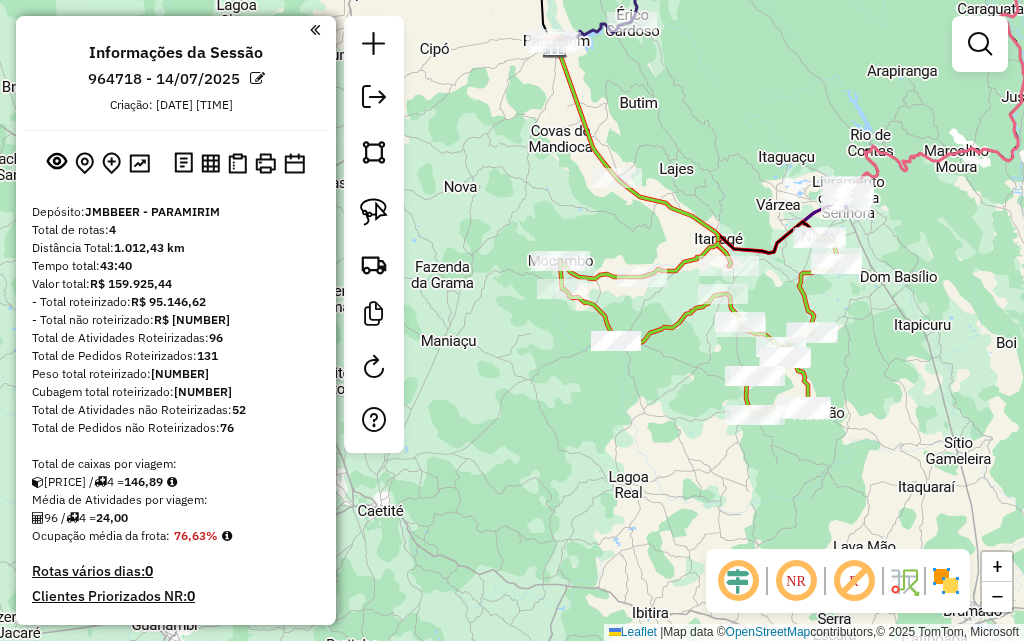 click on "Janela de atendimento Grade de atendimento Capacidade Transportadoras Veículos Cliente Pedidos  Rotas Selecione os dias de semana para filtrar as janelas de atendimento  Seg   Ter   Qua   Qui   Sex   Sáb   Dom  Informe o período da janela de atendimento: De: Até:  Filtrar exatamente a janela do cliente  Considerar janela de atendimento padrão  Selecione os dias de semana para filtrar as grades de atendimento  Seg   Ter   Qua   Qui   Sex   Sáb   Dom   Considerar clientes sem dia de atendimento cadastrado  Clientes fora do dia de atendimento selecionado Filtrar as atividades entre os valores definidos abaixo:  Peso mínimo:   Peso máximo:   Cubagem mínima:   Cubagem máxima:   De:   Até:  Filtrar as atividades entre o tempo de atendimento definido abaixo:  De:   Até:   Considerar capacidade total dos clientes não roteirizados Transportadora: Selecione um ou mais itens Tipo de veículo: Selecione um ou mais itens Veículo: Selecione um ou mais itens Motorista: Selecione um ou mais itens Nome: Rótulo:" 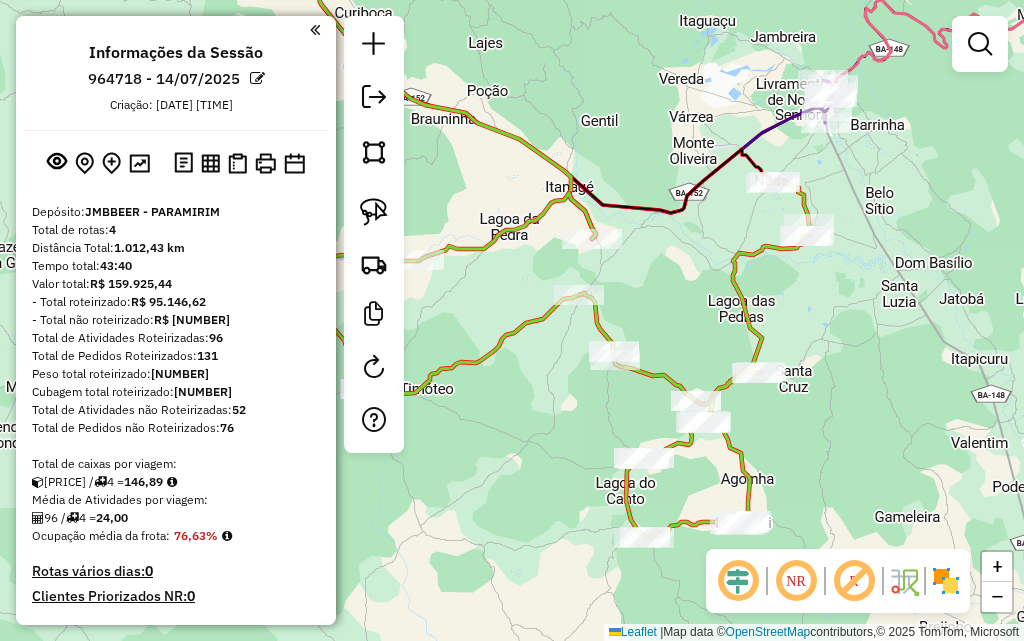 drag, startPoint x: 919, startPoint y: 199, endPoint x: 853, endPoint y: 251, distance: 84.0238 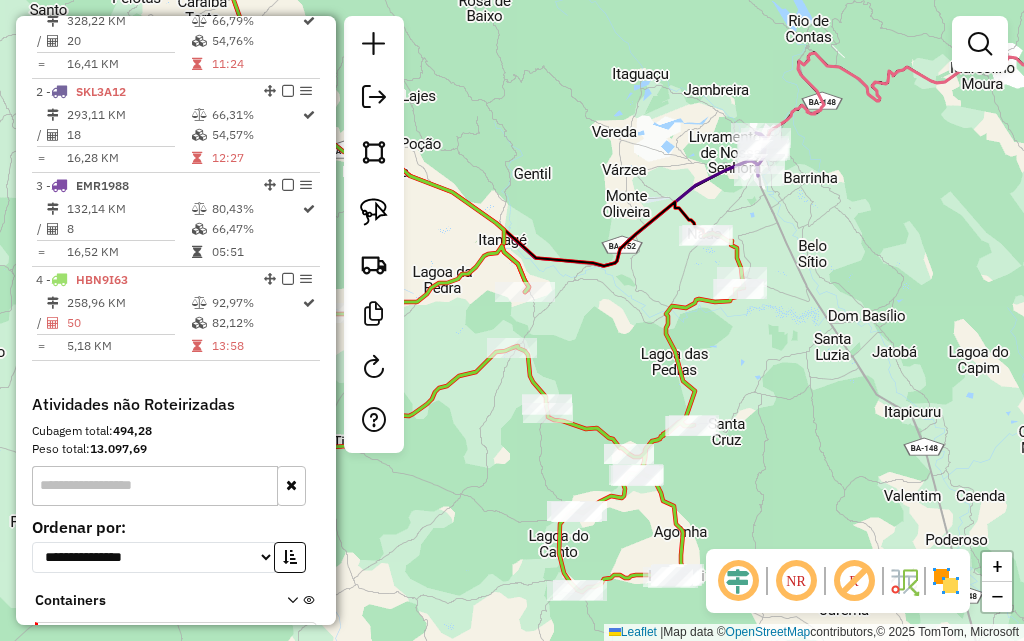 scroll, scrollTop: 800, scrollLeft: 0, axis: vertical 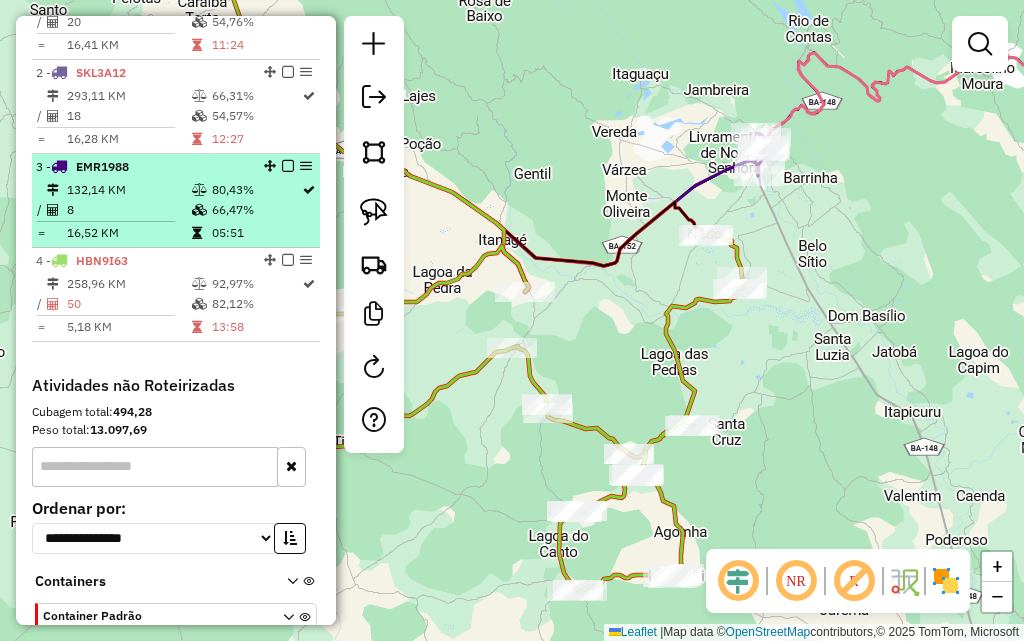 select on "**********" 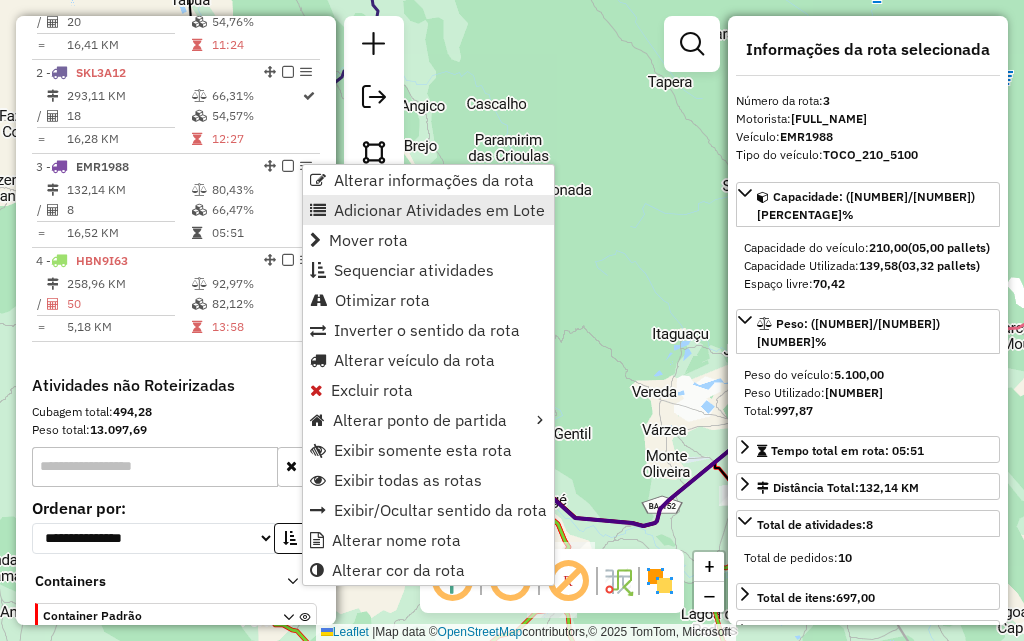 click on "Adicionar Atividades em Lote" at bounding box center (439, 210) 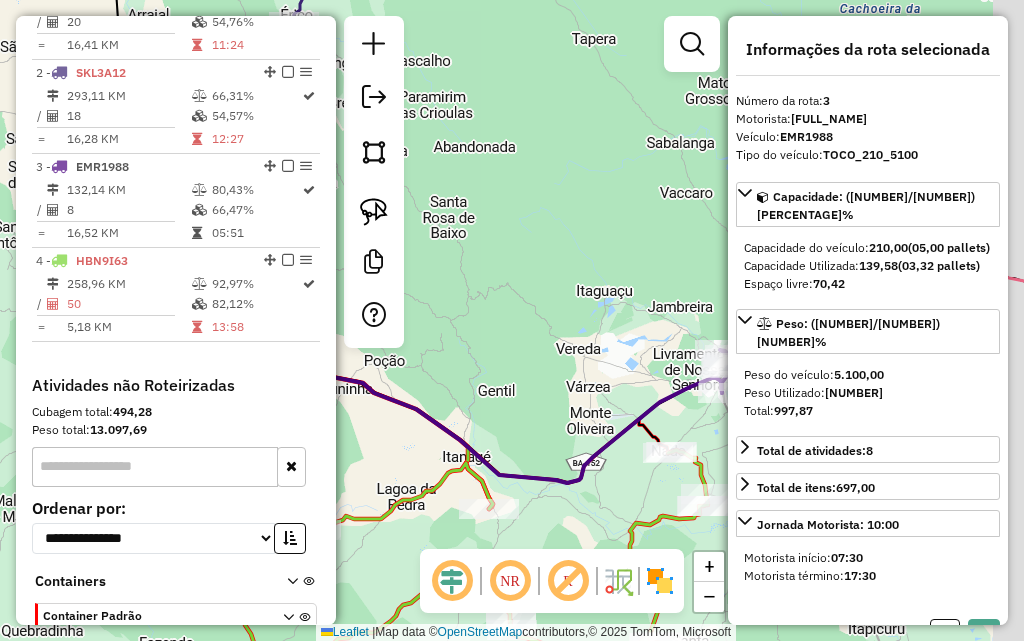 drag, startPoint x: 586, startPoint y: 219, endPoint x: 510, endPoint y: 167, distance: 92.086914 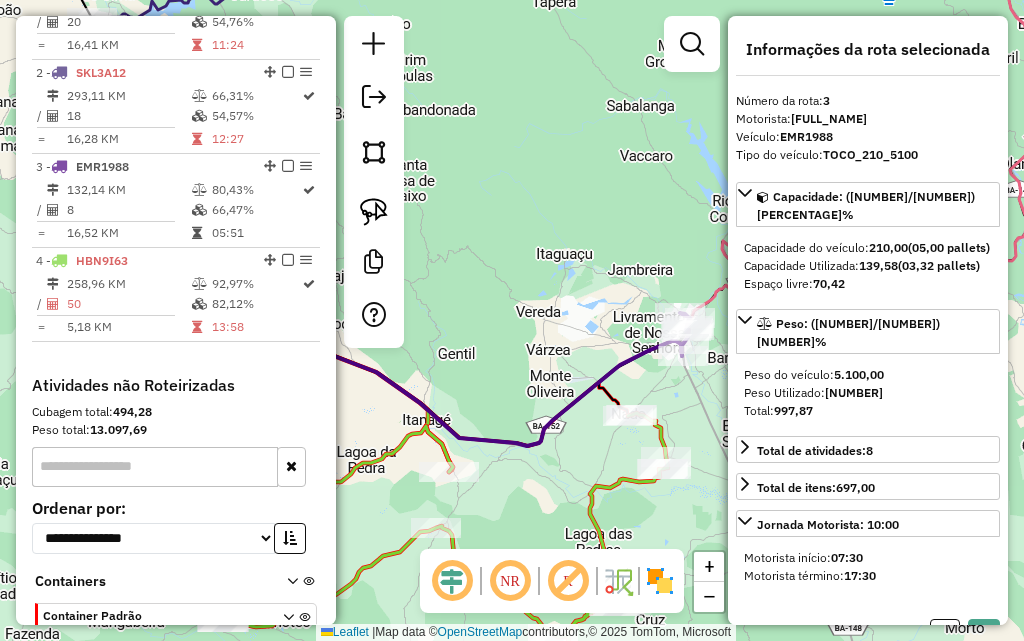 drag, startPoint x: 600, startPoint y: 252, endPoint x: 569, endPoint y: 216, distance: 47.507893 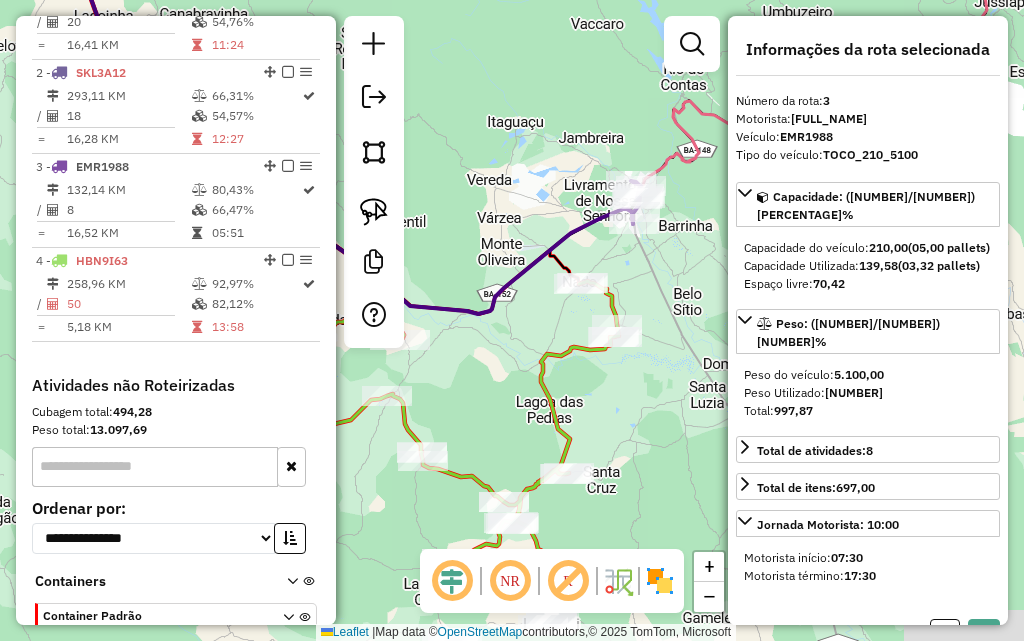 drag, startPoint x: 677, startPoint y: 413, endPoint x: 655, endPoint y: 267, distance: 147.64822 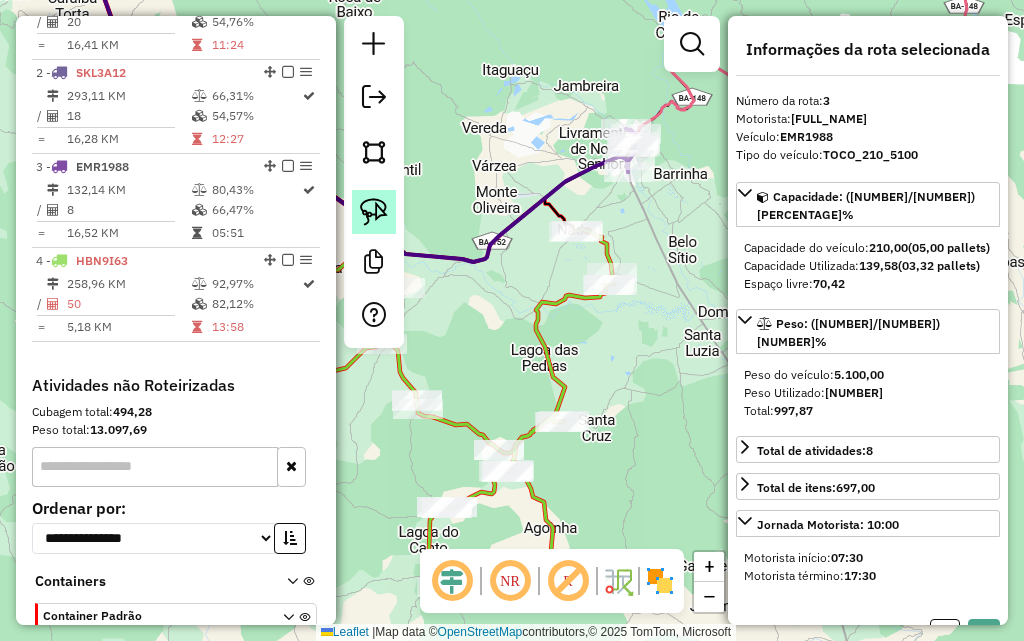 click 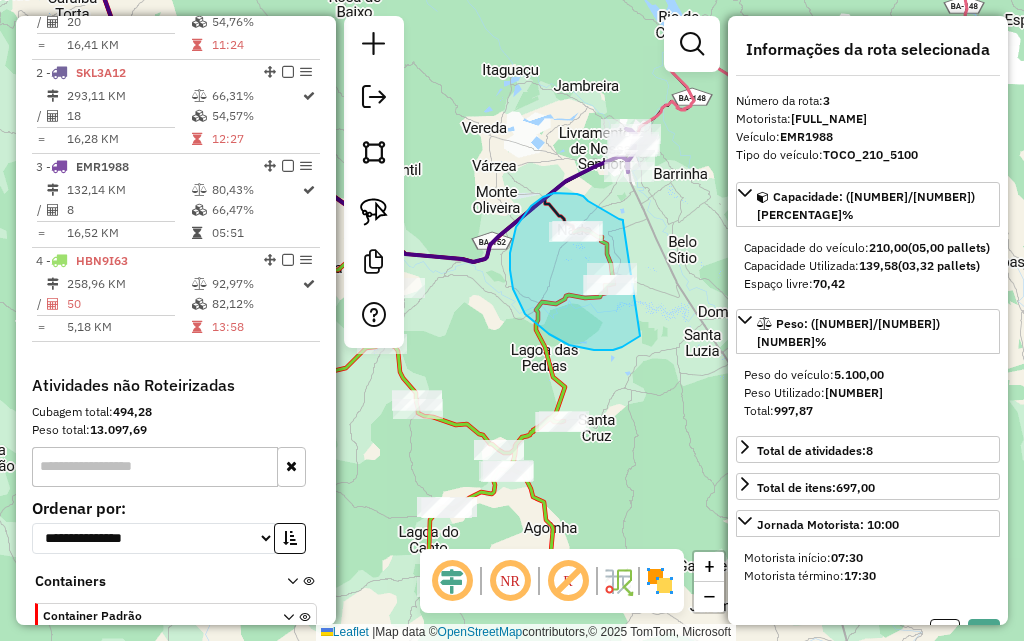 drag, startPoint x: 623, startPoint y: 222, endPoint x: 654, endPoint y: 304, distance: 87.66413 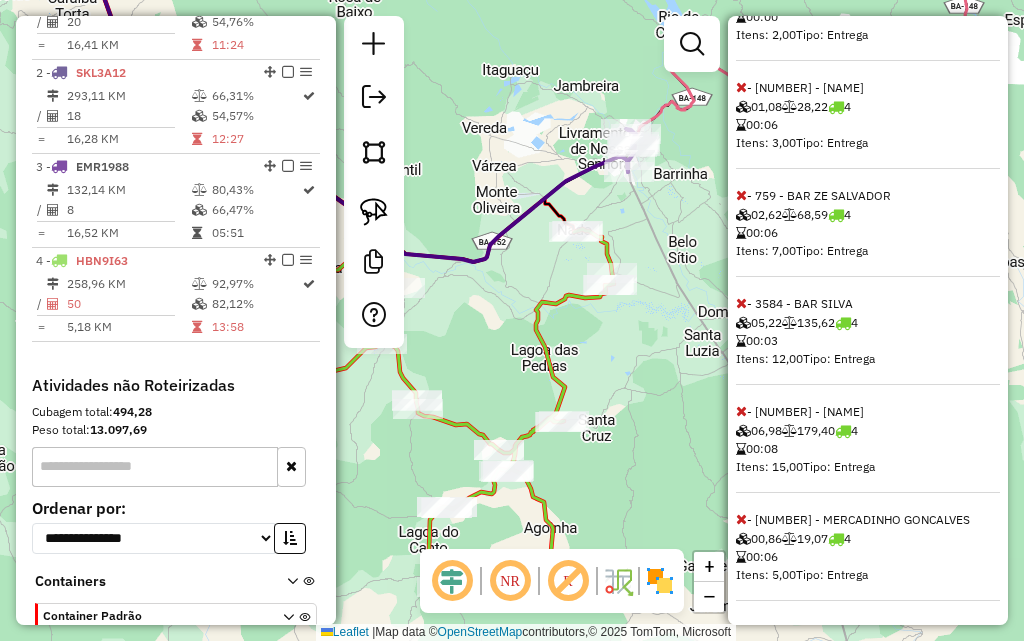 scroll, scrollTop: 215, scrollLeft: 0, axis: vertical 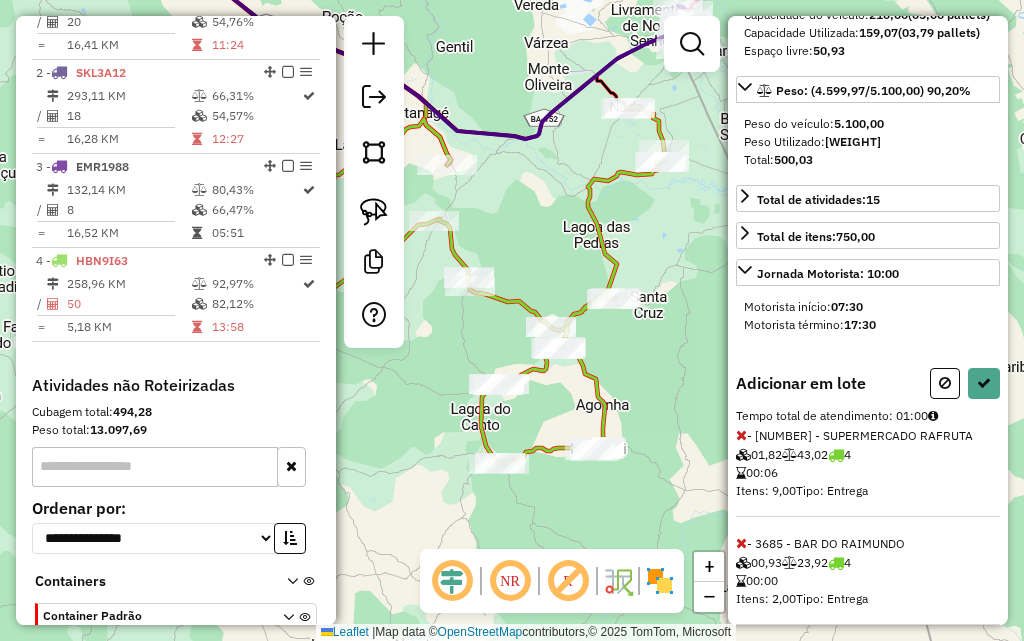 drag, startPoint x: 512, startPoint y: 302, endPoint x: 563, endPoint y: 179, distance: 133.15405 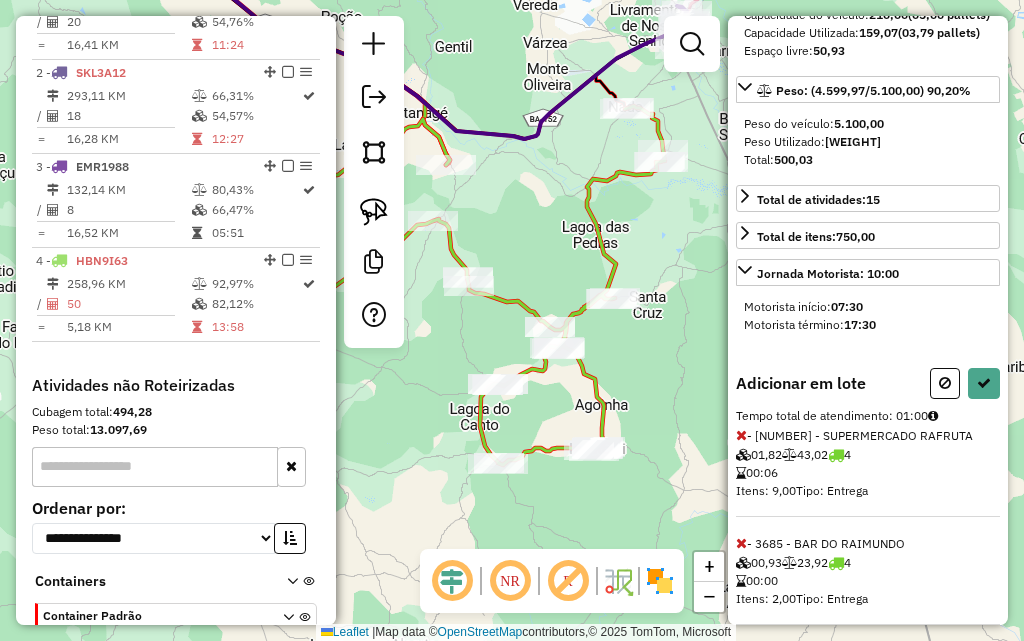 drag, startPoint x: 700, startPoint y: 247, endPoint x: 677, endPoint y: 248, distance: 23.021729 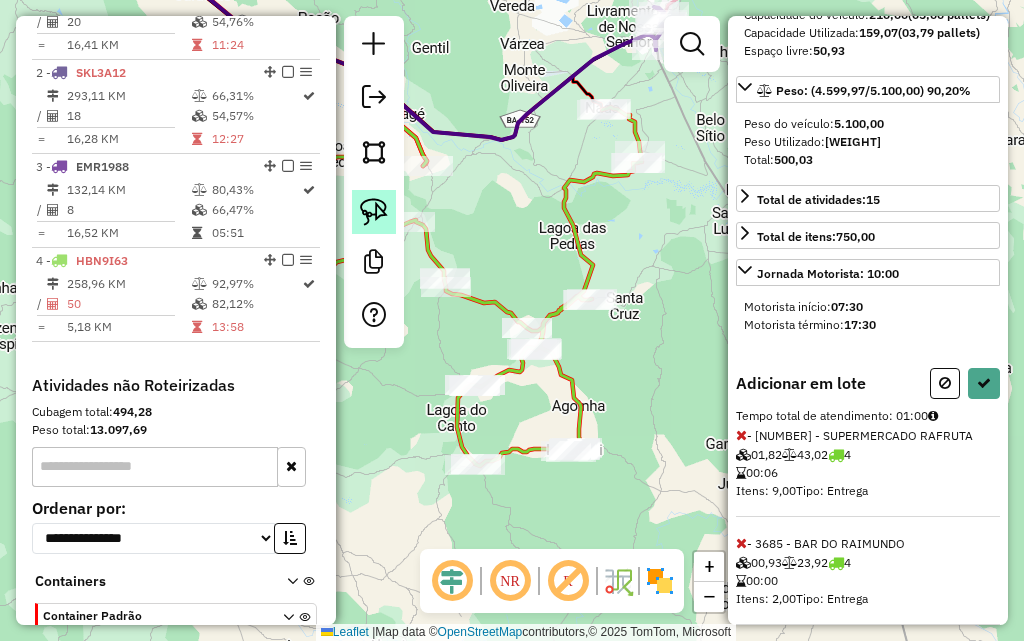 click 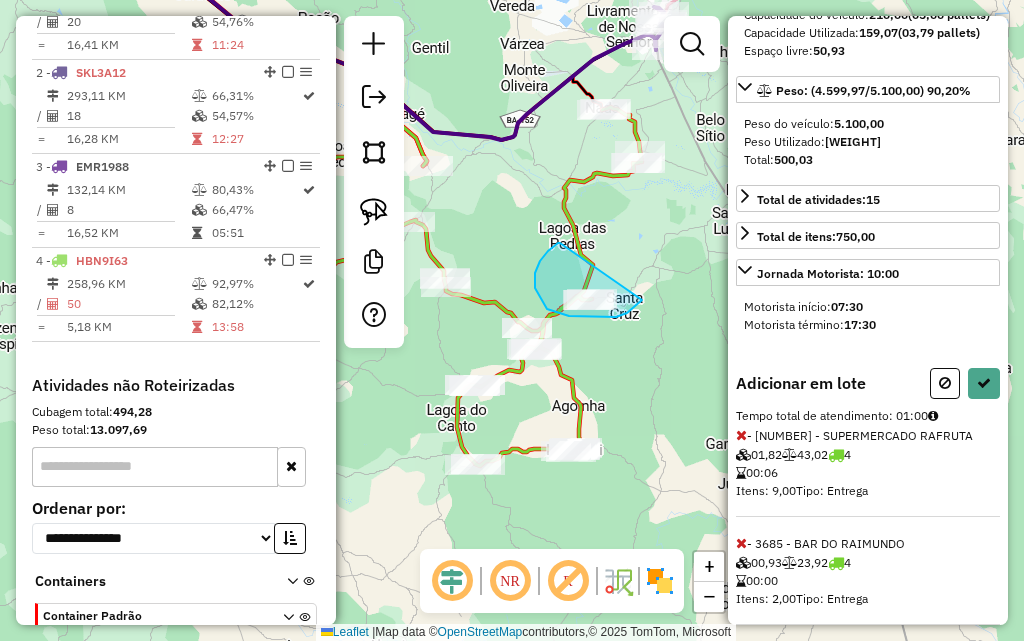drag, startPoint x: 560, startPoint y: 243, endPoint x: 647, endPoint y: 294, distance: 100.84642 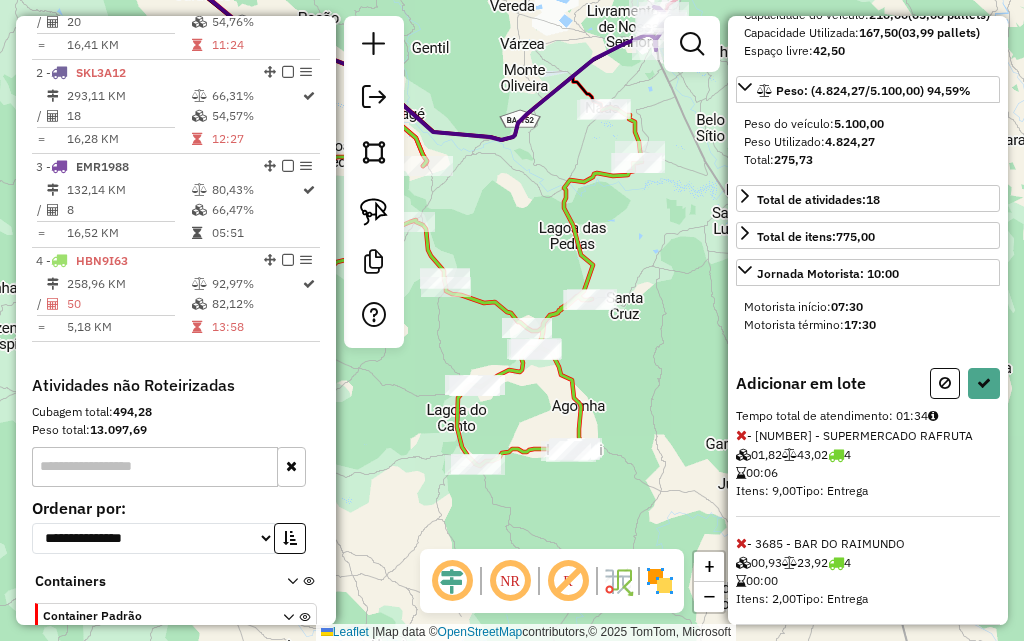 click on "Adicionar em lote Tempo total de atendimento: 01:34   - 1070 - SUPERMERCADO RAFRUTA   01,82  43,02  4   00:06   Itens: 9,00   Tipo: Entrega   - 3685 - BAR DO RAIMUNDO   00,93  23,92  4   00:00   Itens: 2,00   Tipo: Entrega   - 756 - BAR RIO ABAIXO   01,08  28,22  4   00:06   Itens: 3,00   Tipo: Entrega   - 759 - BAR ZE SALVADOR   02,62  68,59  4   00:06   Itens: 7,00   Tipo: Entrega   - 3584 - BAR SILVA   05,22  135,62  4   00:03   Itens: 12,00   Tipo: Entrega   - 909 - BAR DOURADO DO NADO   06,98  179,40  4   00:08   Itens: 15,00   Tipo: Entrega   - 487 - MERCADINHO GONCALVES   00,86  19,07  4   00:06   Itens: 5,00   Tipo: Entrega   - 118 - MERCEARIA BATISTA   00,47  11,96  4   00:05   Itens: 1,00   Tipo: Entrega   - 120 - BAR DO PEDAO   03,31  92,74  4   00:07   Itens: 14,00   Tipo: Entrega   - 533 - BAR ARENA PANTANAL   04,65  119,60  4   00:07   Itens: 10,00   Tipo: Entrega" at bounding box center [868, 928] 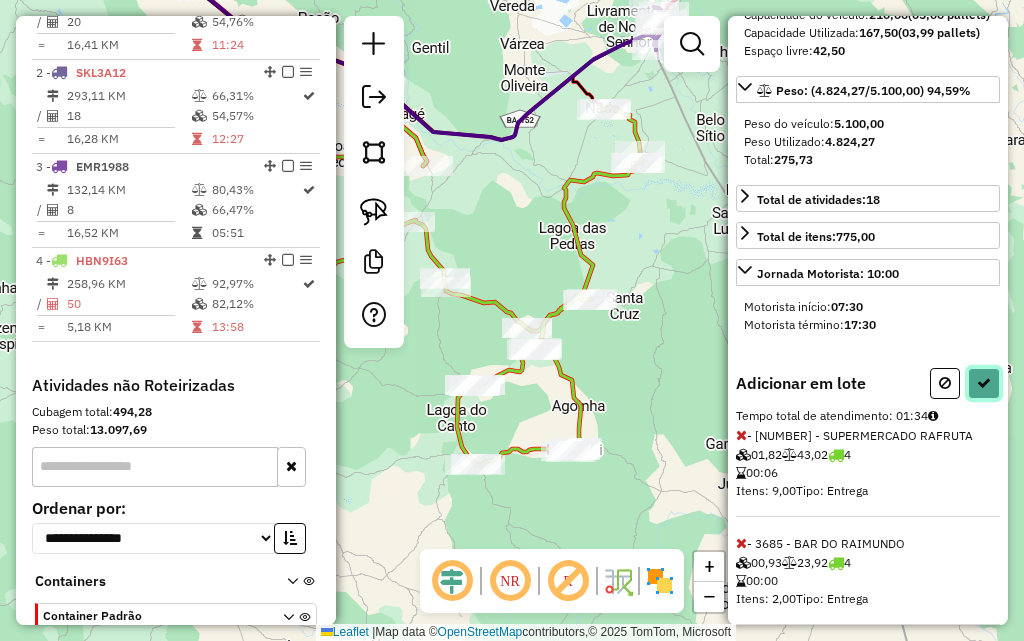 click at bounding box center [984, 383] 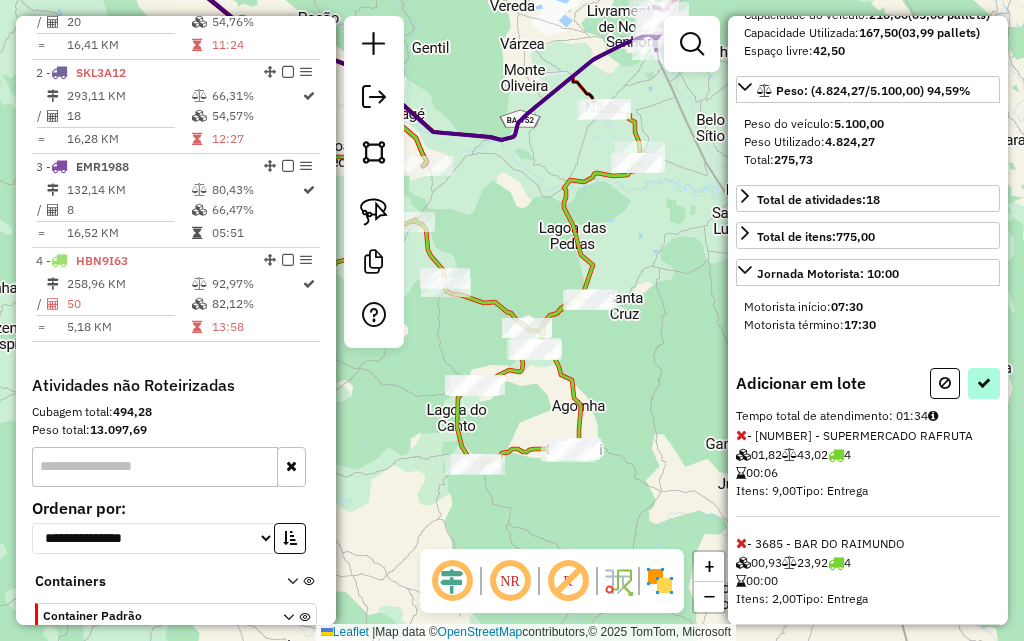 select on "**********" 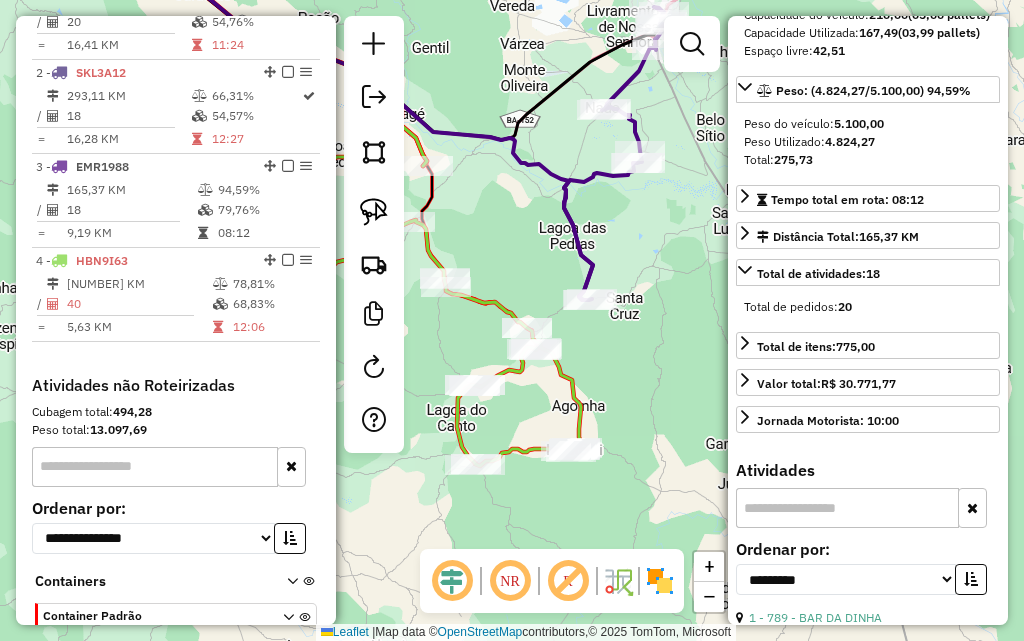 scroll, scrollTop: 910, scrollLeft: 0, axis: vertical 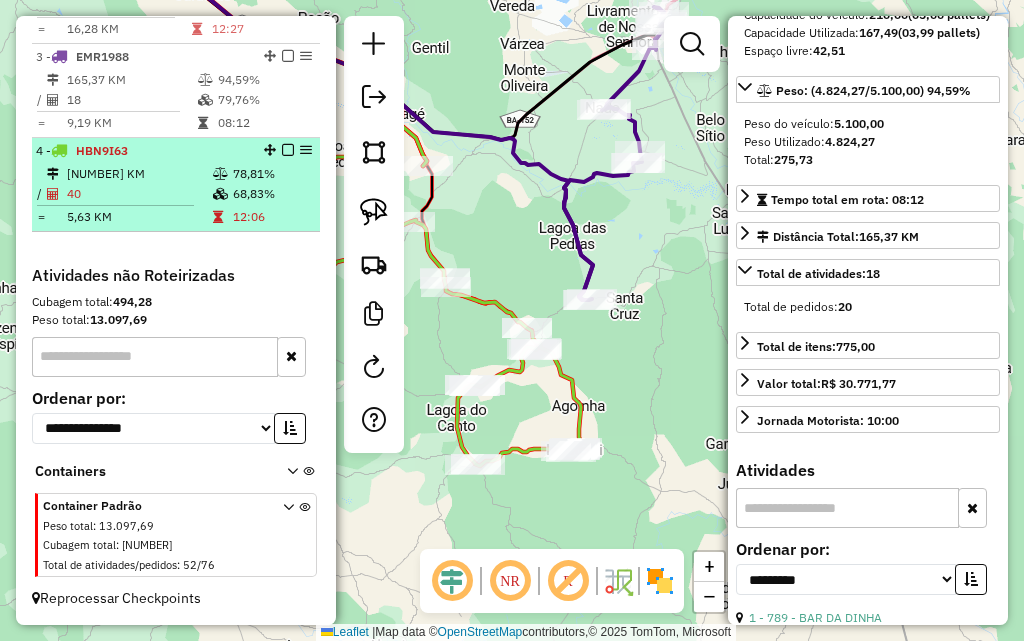 click on "78,81%" at bounding box center (272, 174) 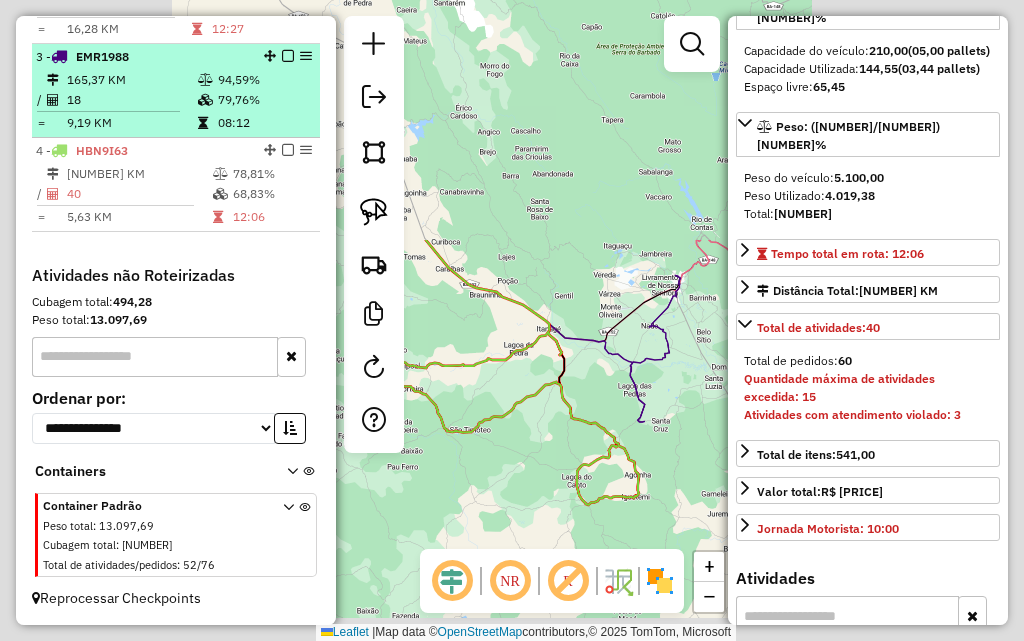 scroll, scrollTop: 233, scrollLeft: 0, axis: vertical 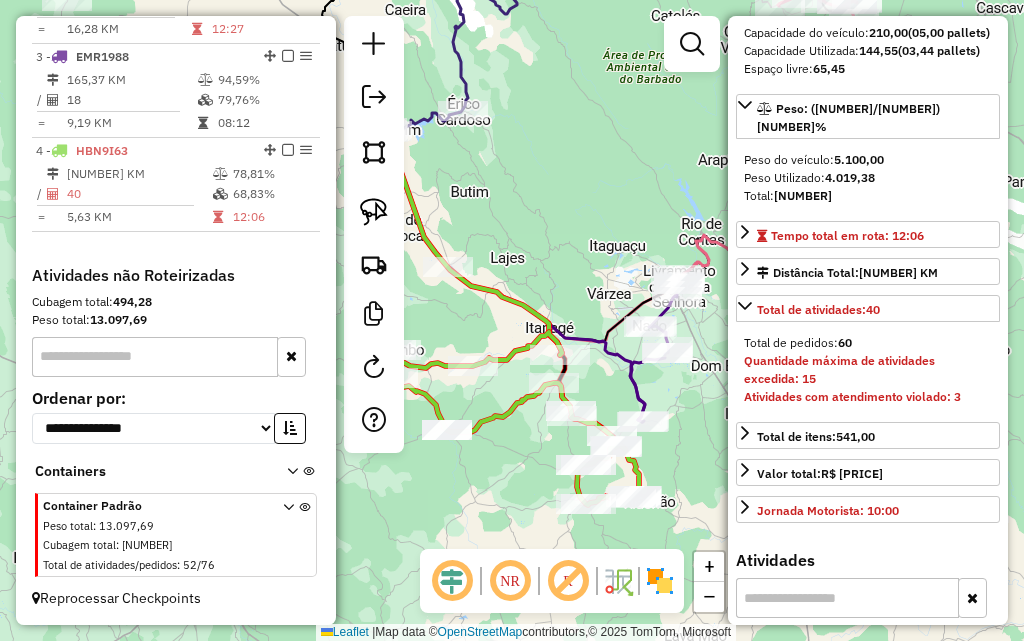 drag, startPoint x: 304, startPoint y: 46, endPoint x: 500, endPoint y: 26, distance: 197.01776 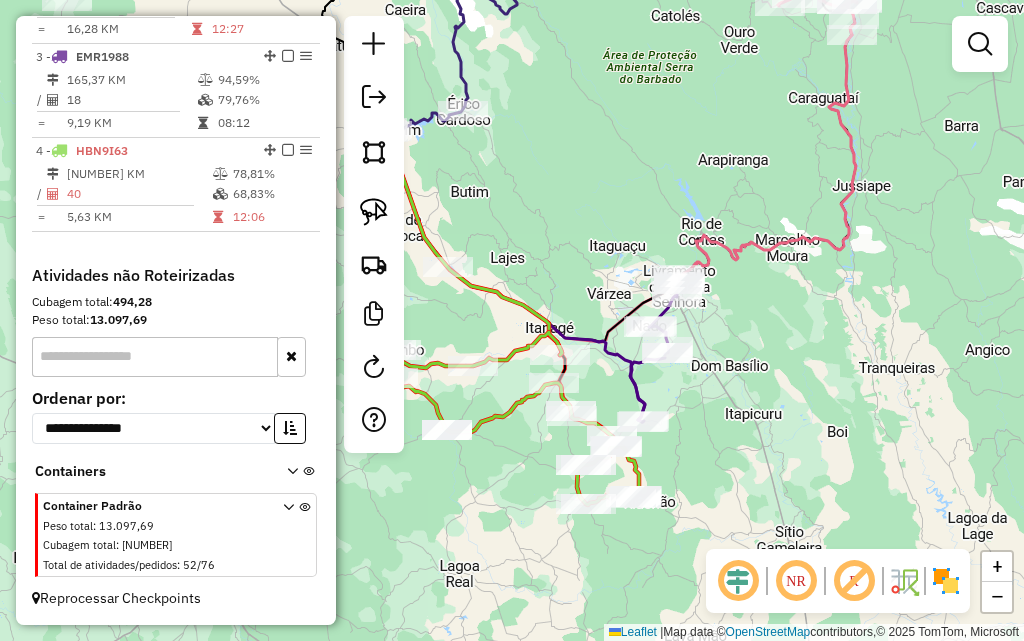 drag, startPoint x: 289, startPoint y: 56, endPoint x: 583, endPoint y: 23, distance: 295.84625 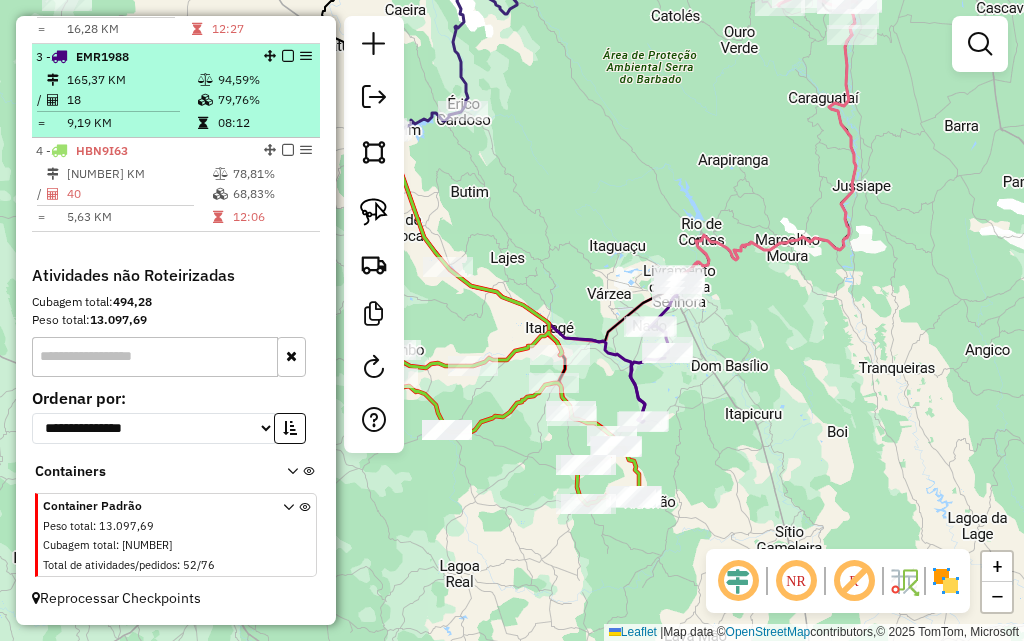 select on "**********" 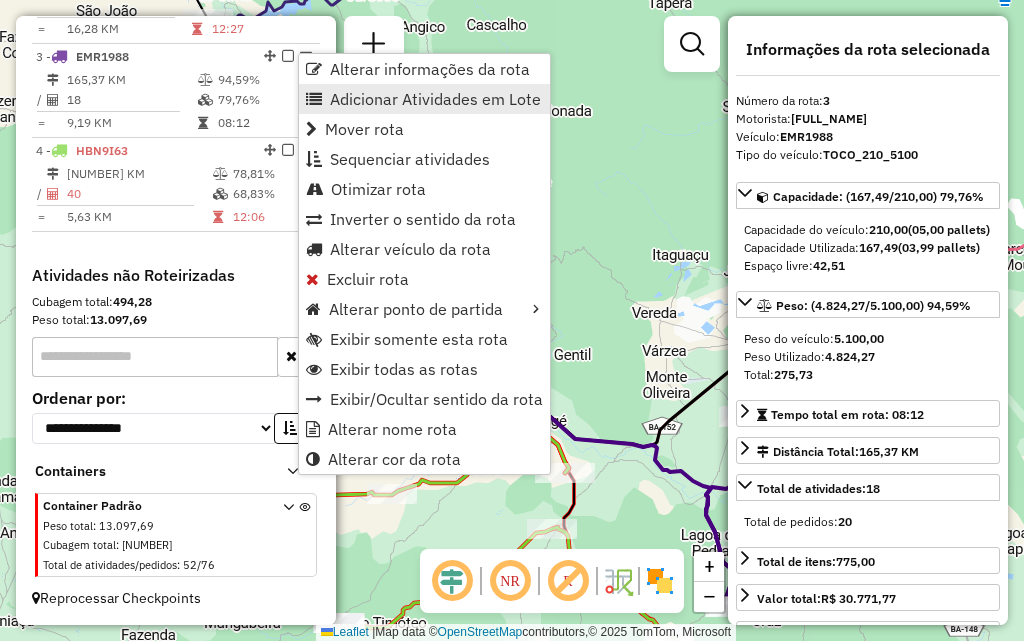 click on "Adicionar Atividades em Lote" at bounding box center (435, 99) 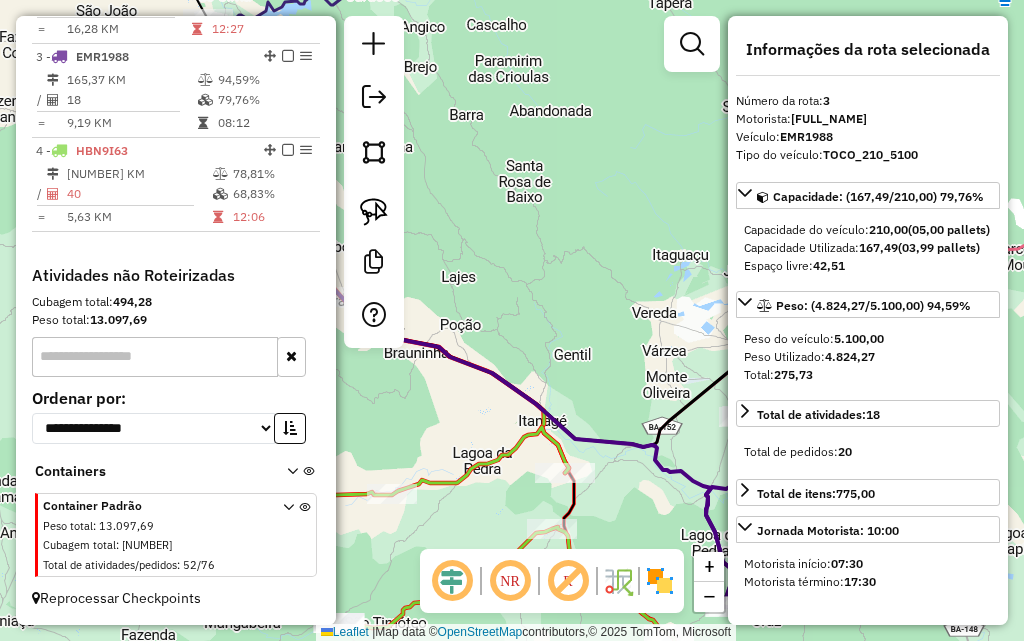 drag, startPoint x: 567, startPoint y: 200, endPoint x: 469, endPoint y: 120, distance: 126.50692 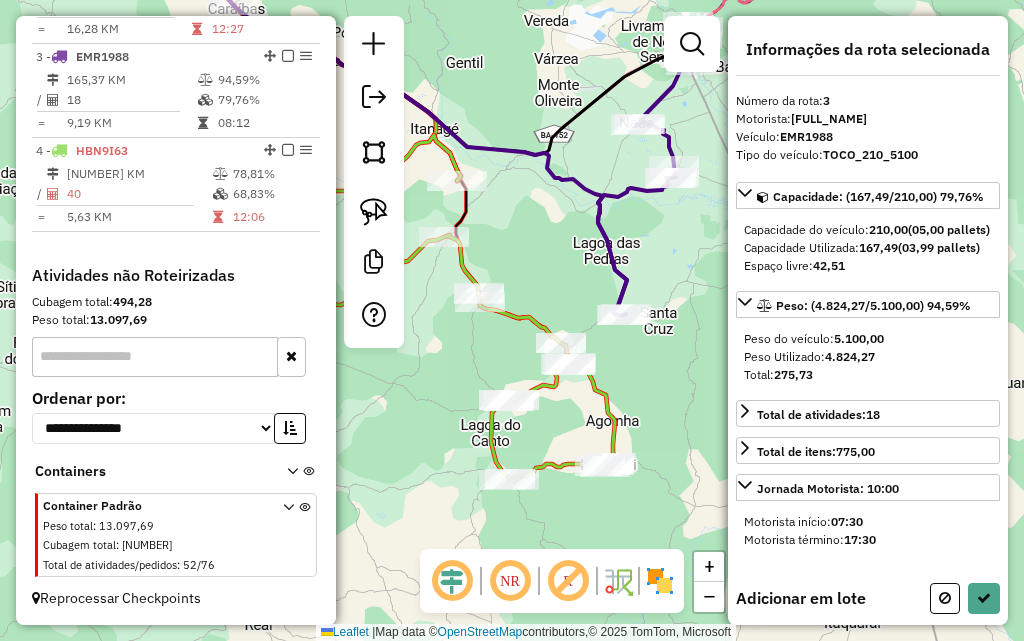 drag, startPoint x: 545, startPoint y: 449, endPoint x: 587, endPoint y: 232, distance: 221.02715 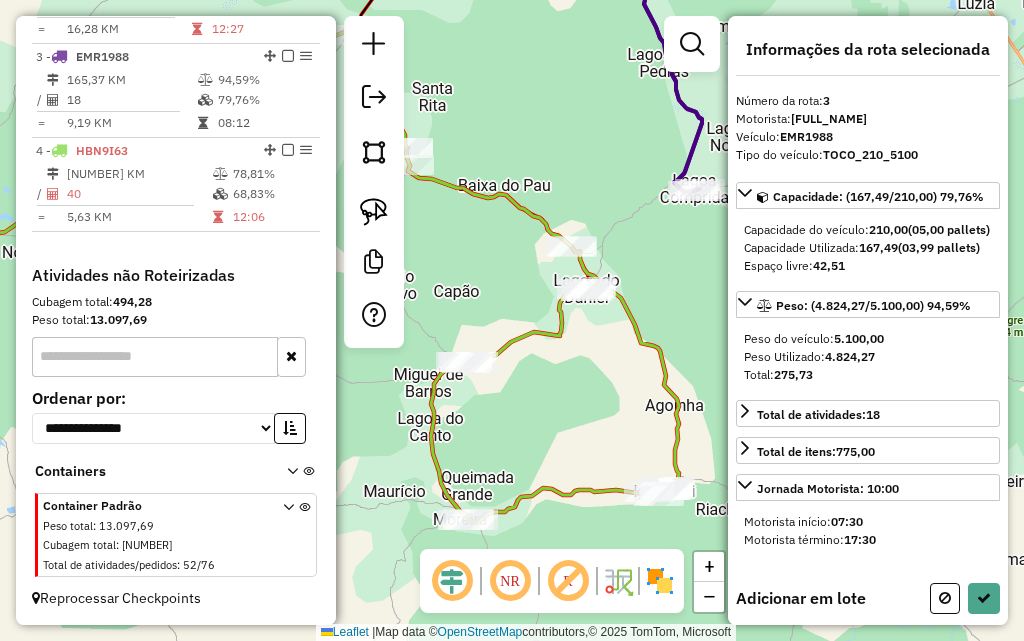 drag, startPoint x: 628, startPoint y: 320, endPoint x: 648, endPoint y: 284, distance: 41.18252 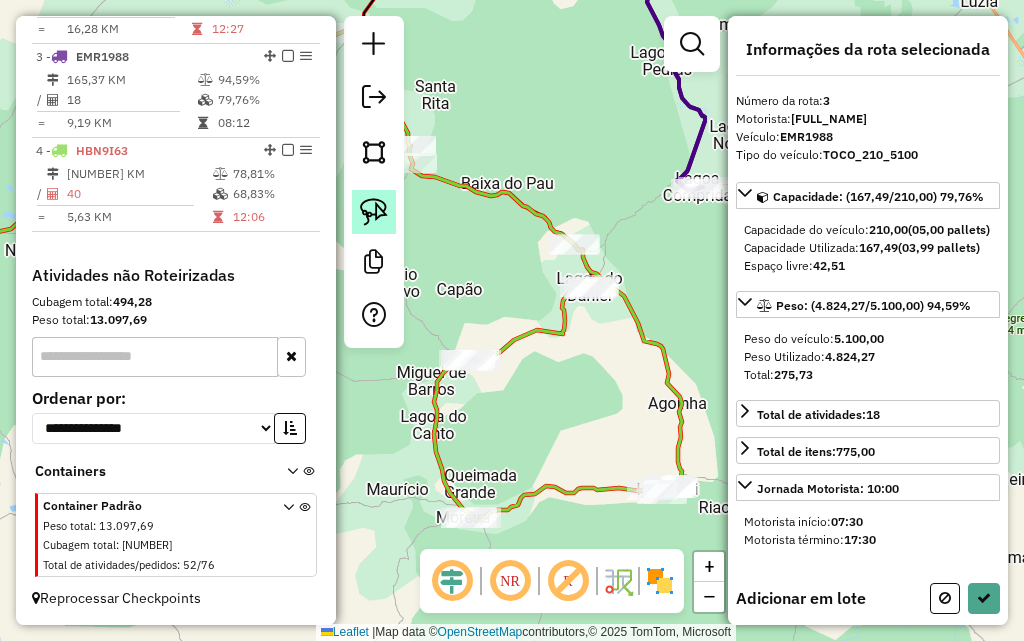 click 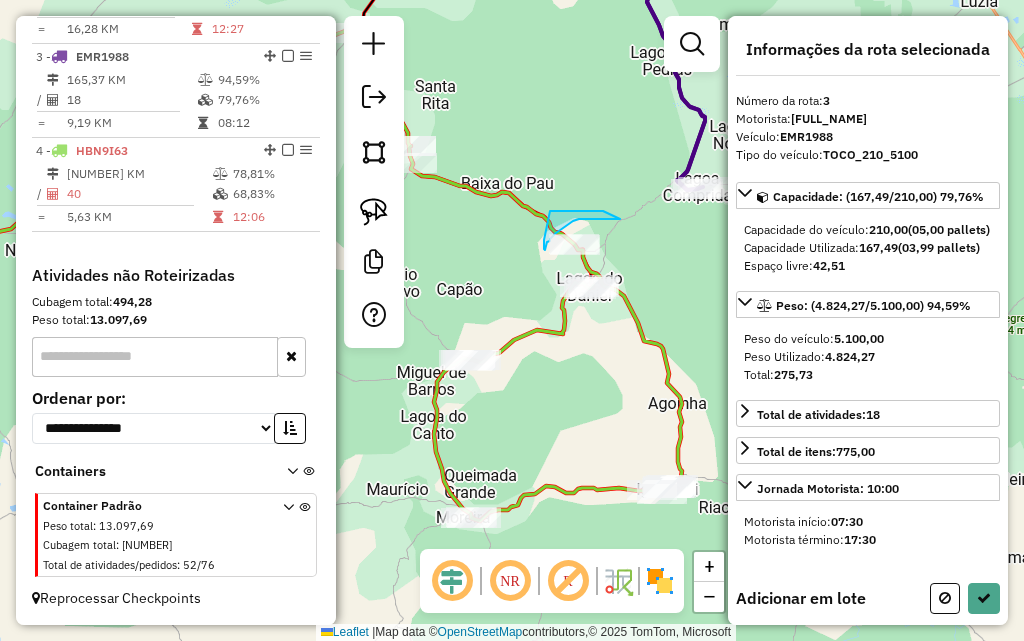 drag, startPoint x: 620, startPoint y: 219, endPoint x: 608, endPoint y: 213, distance: 13.416408 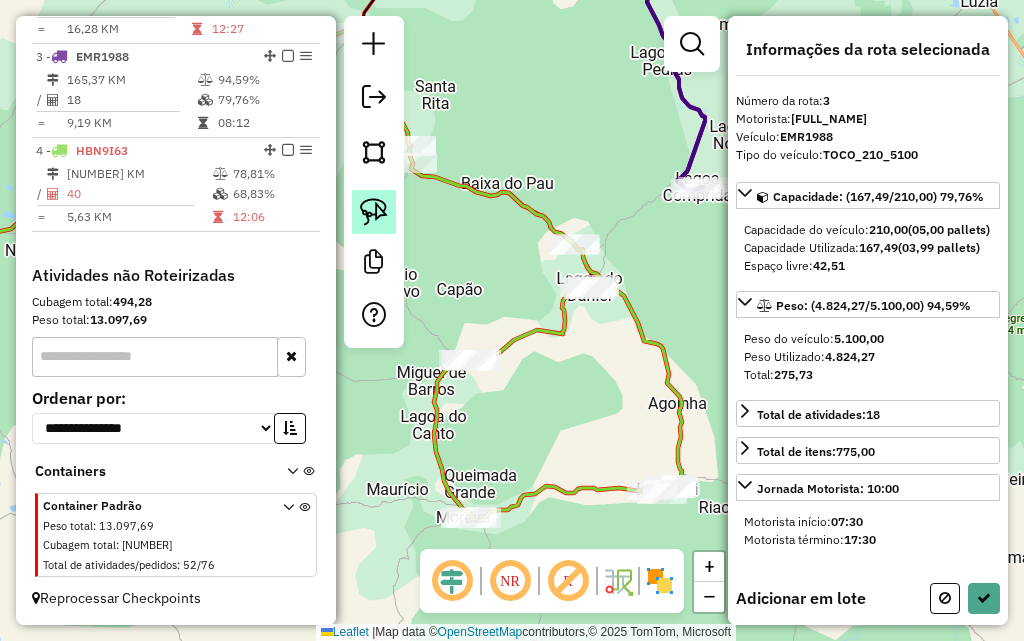 click 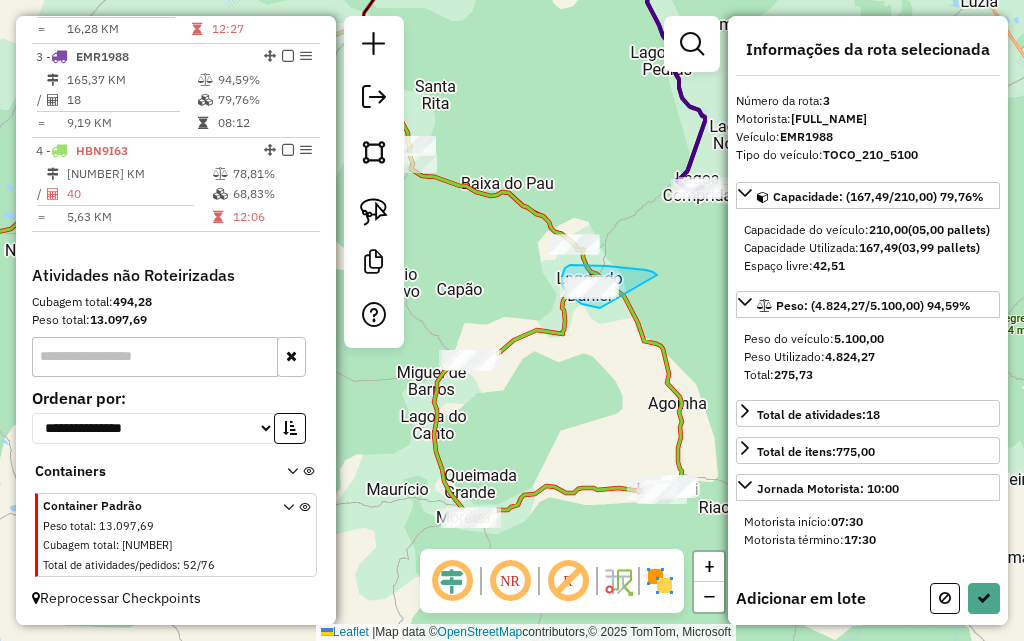 drag, startPoint x: 657, startPoint y: 275, endPoint x: 616, endPoint y: 300, distance: 48.02083 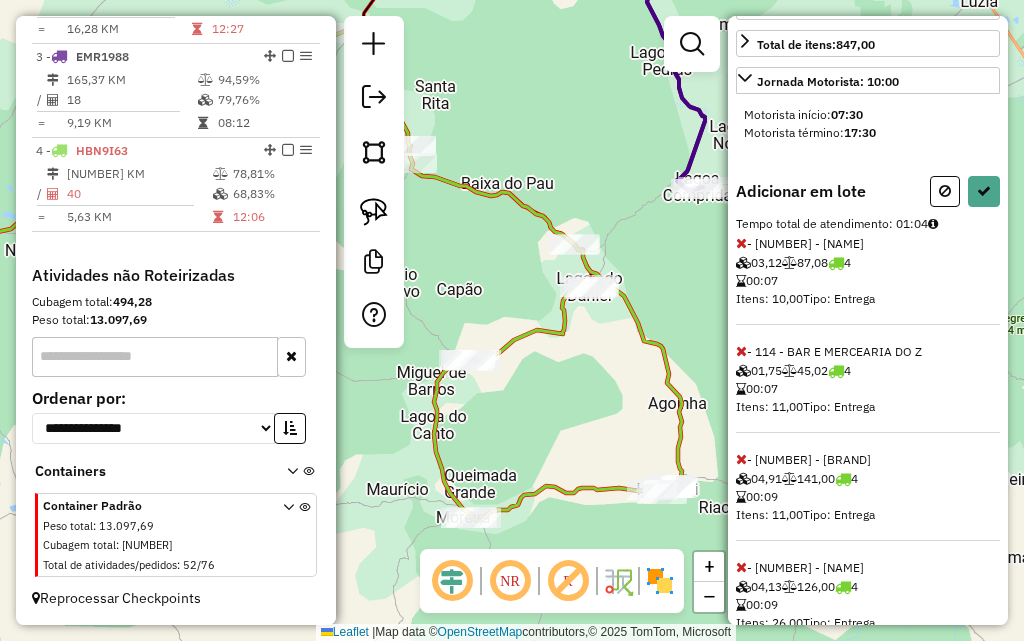 scroll, scrollTop: 399, scrollLeft: 0, axis: vertical 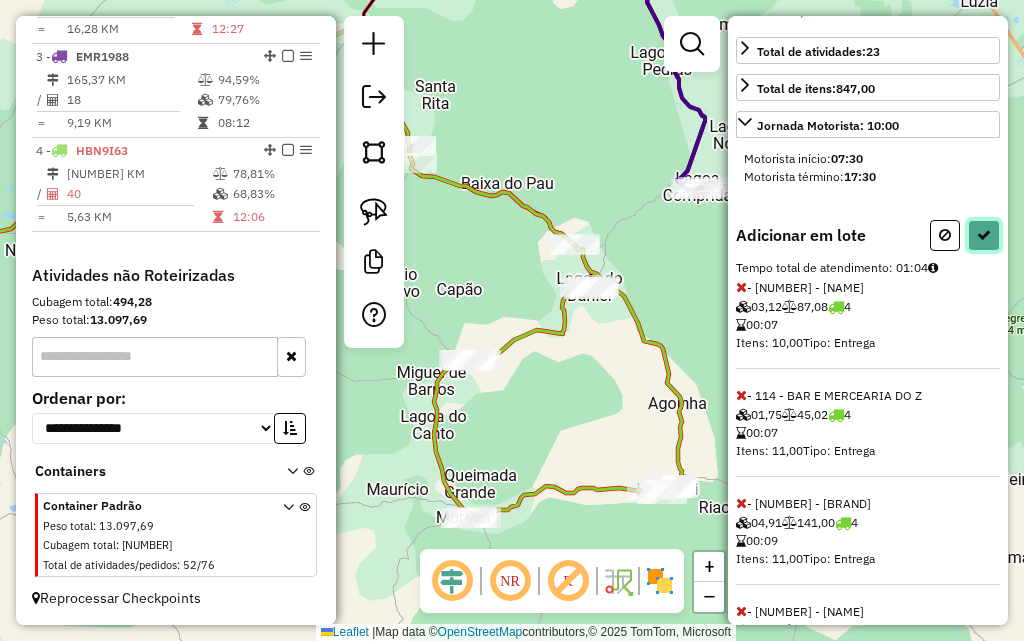 click at bounding box center (984, 235) 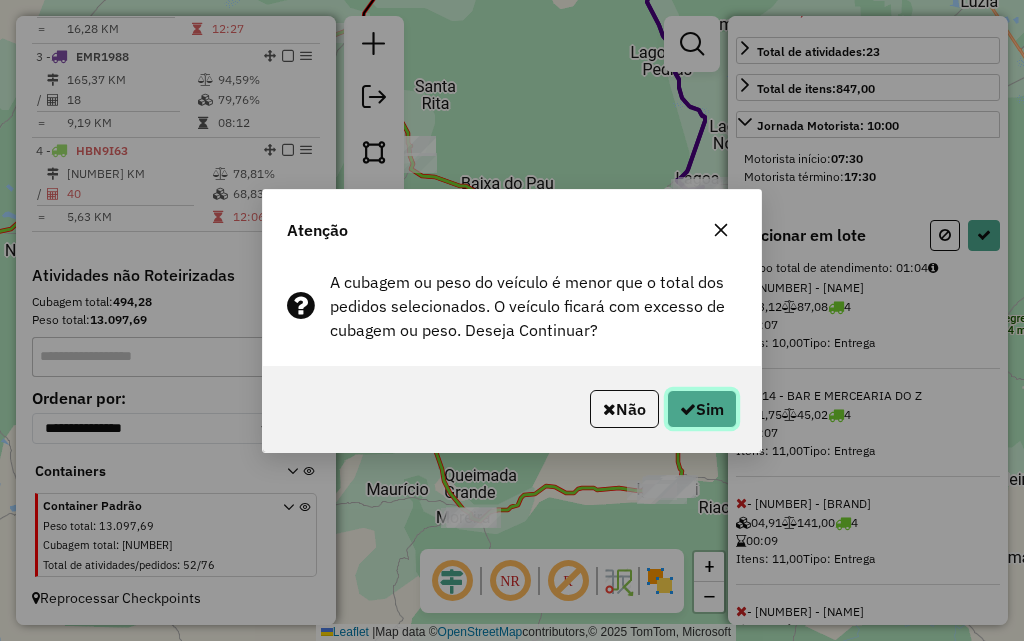 click on "Sim" 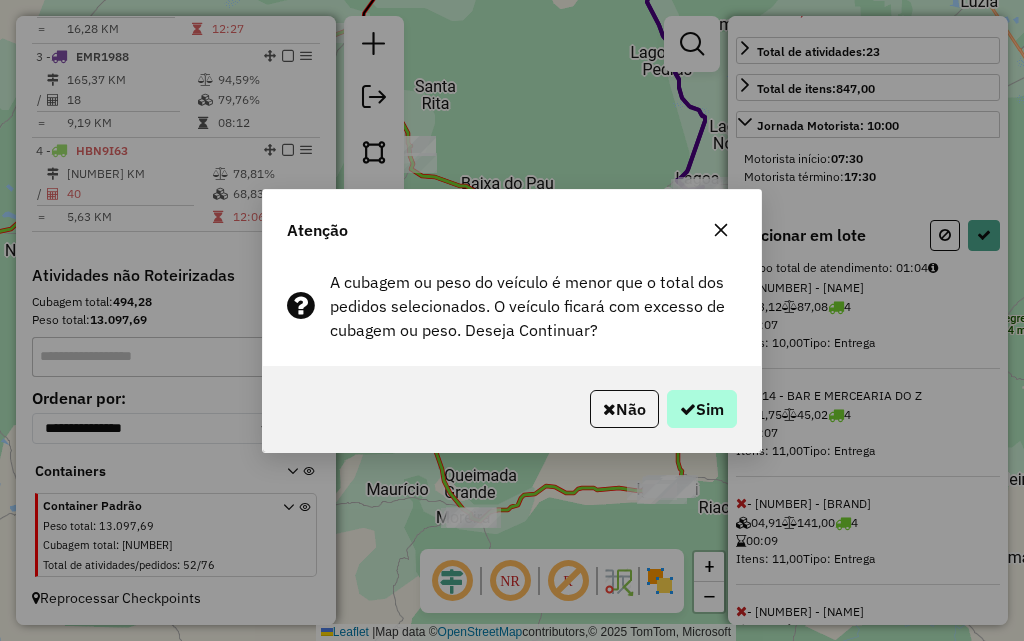 select on "**********" 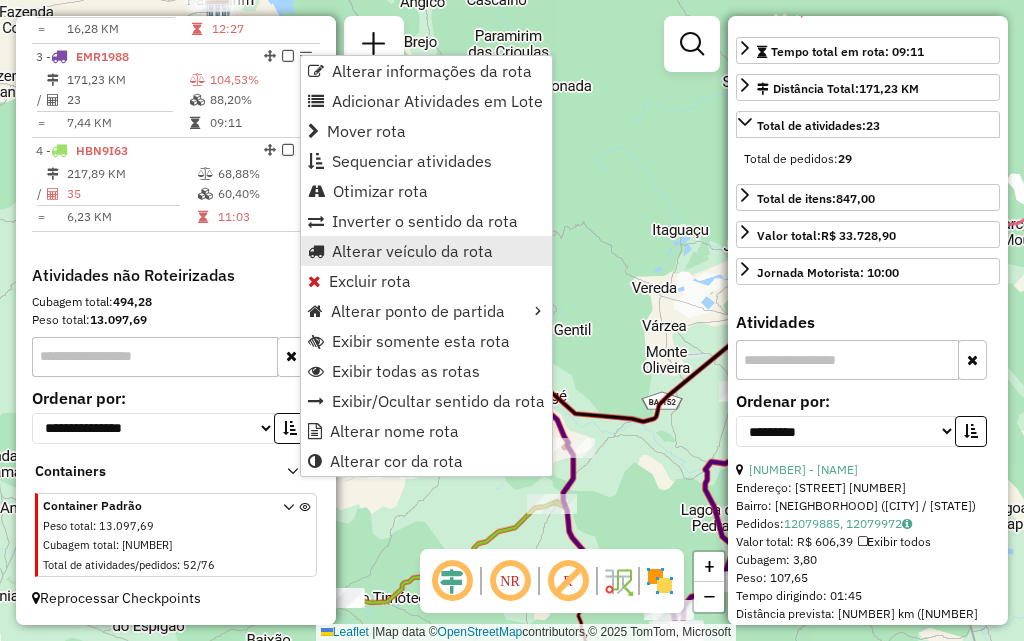 click on "Alterar veículo da rota" at bounding box center [412, 251] 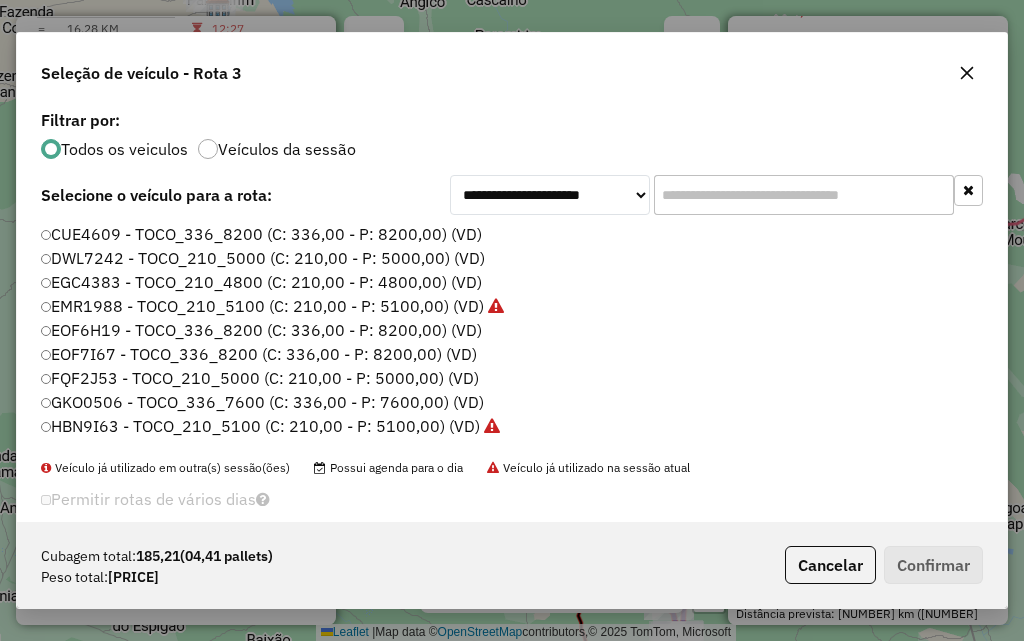 scroll, scrollTop: 11, scrollLeft: 6, axis: both 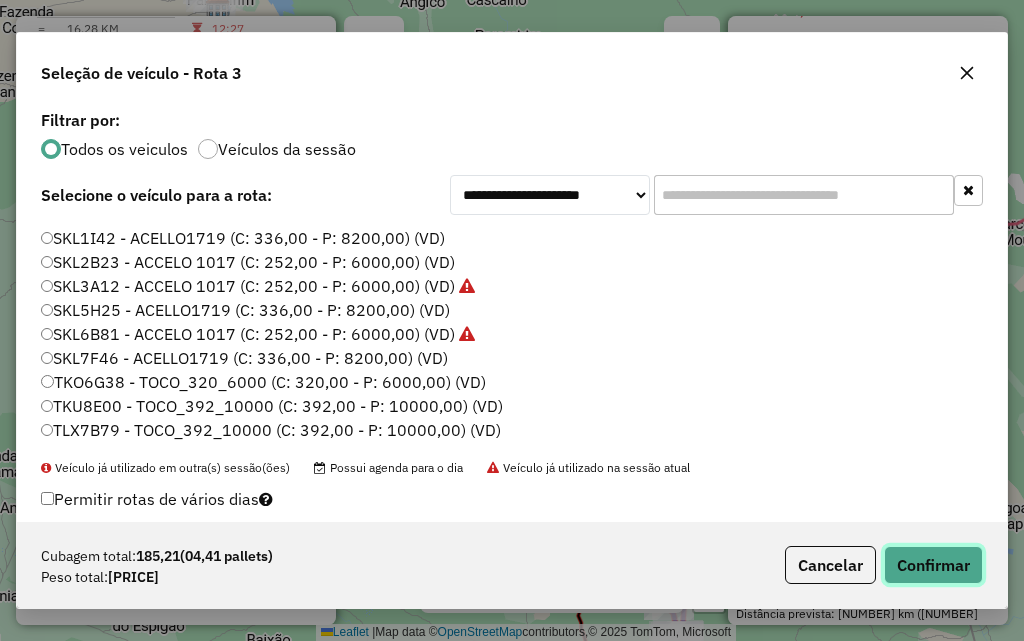click on "Confirmar" 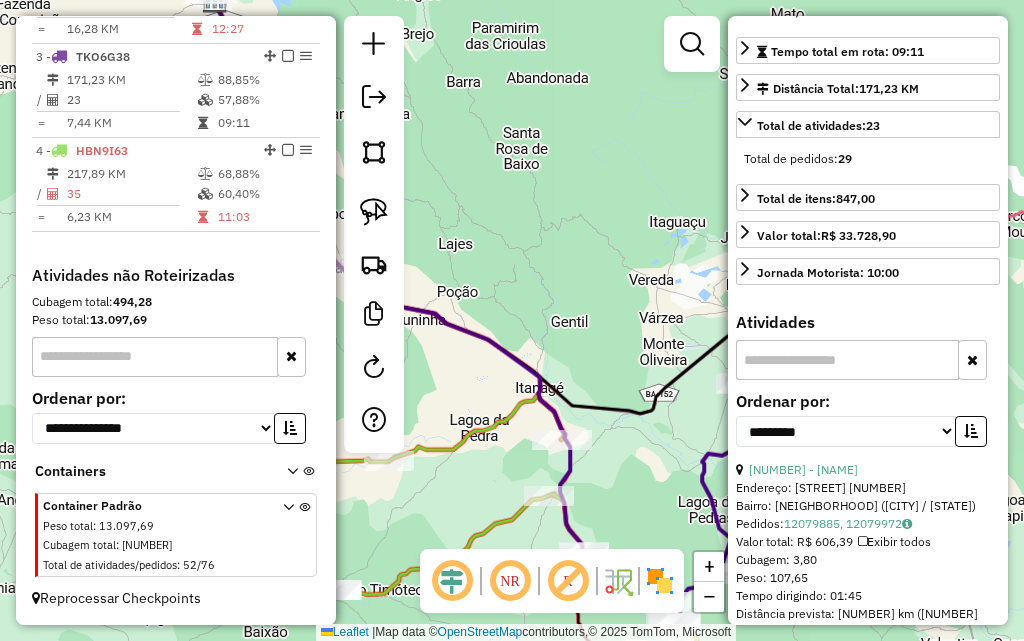 drag, startPoint x: 578, startPoint y: 283, endPoint x: 537, endPoint y: 176, distance: 114.58621 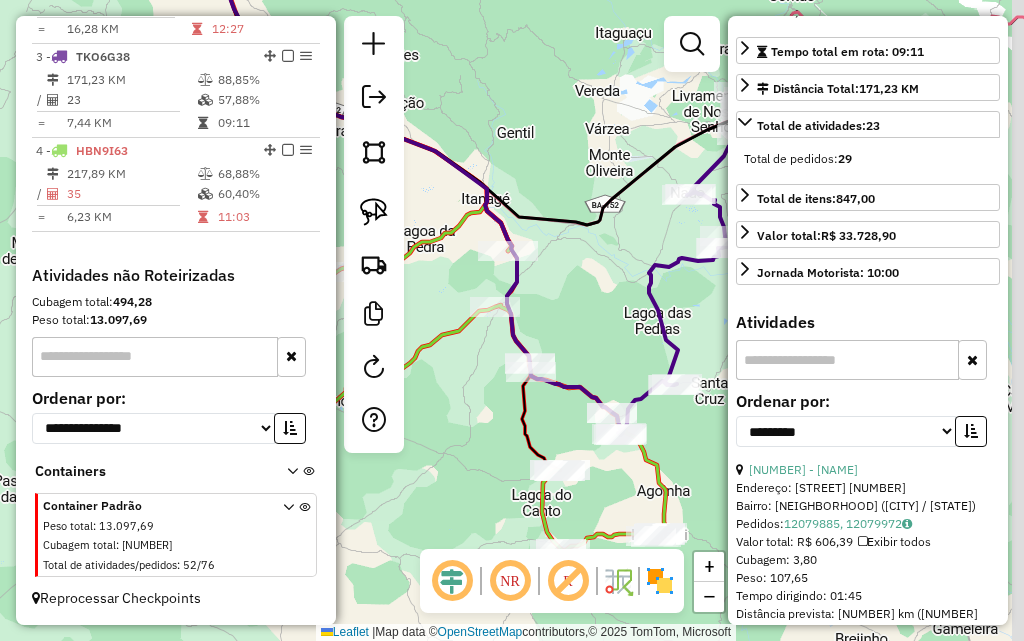 drag, startPoint x: 543, startPoint y: 244, endPoint x: 534, endPoint y: 110, distance: 134.3019 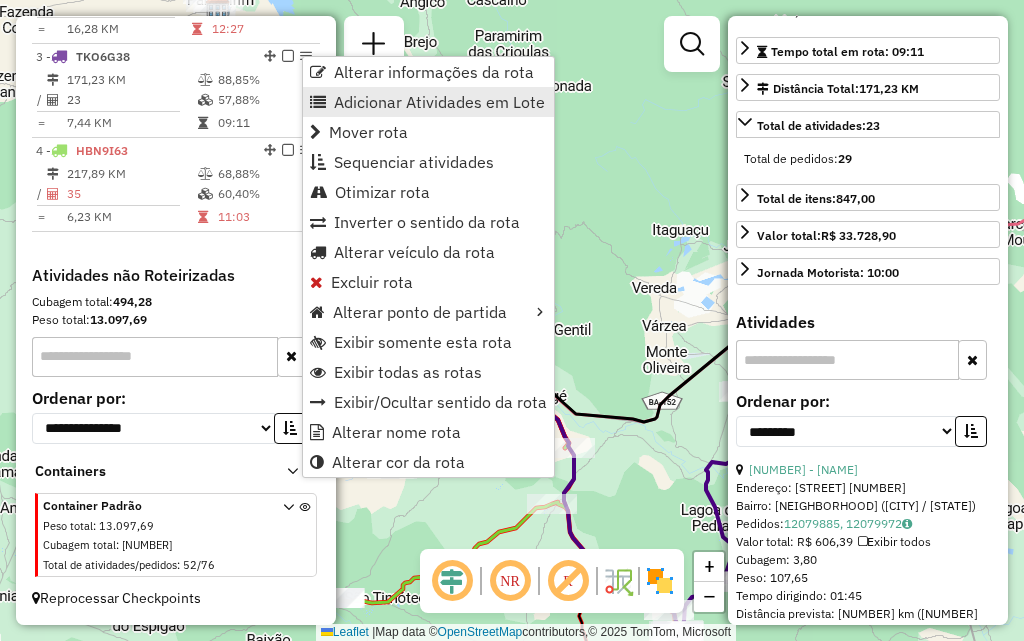 click on "Adicionar Atividades em Lote" at bounding box center [439, 102] 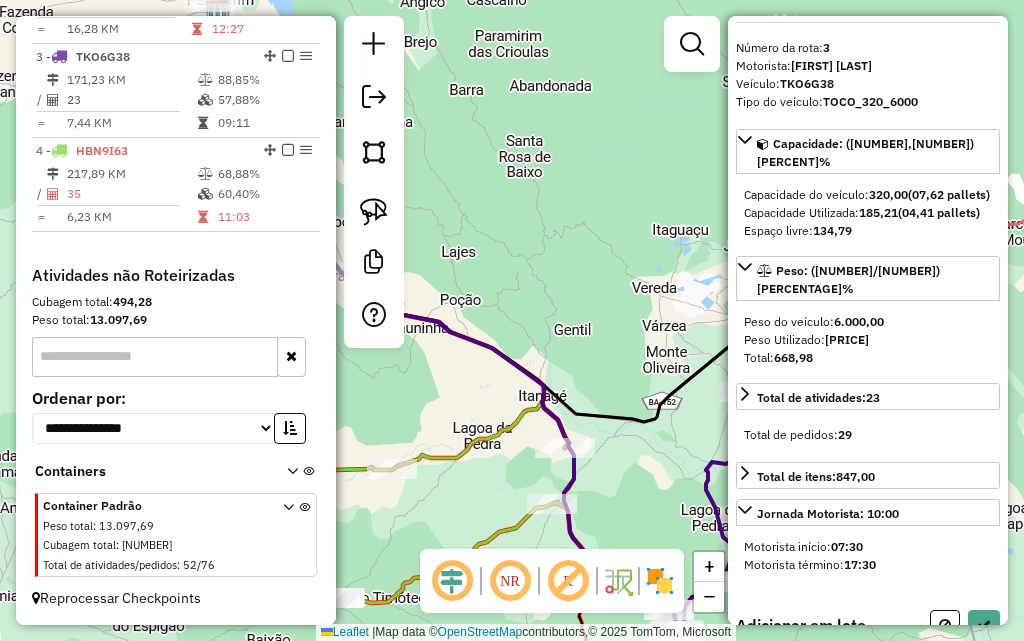 drag, startPoint x: 650, startPoint y: 275, endPoint x: 531, endPoint y: 153, distance: 170.42593 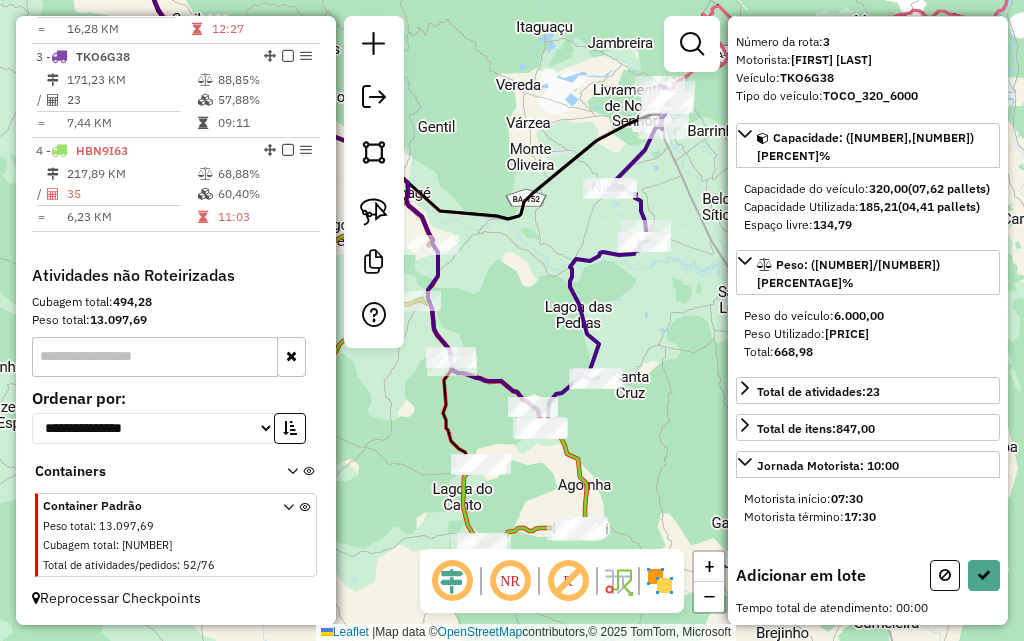 drag, startPoint x: 555, startPoint y: 414, endPoint x: 549, endPoint y: 222, distance: 192.09373 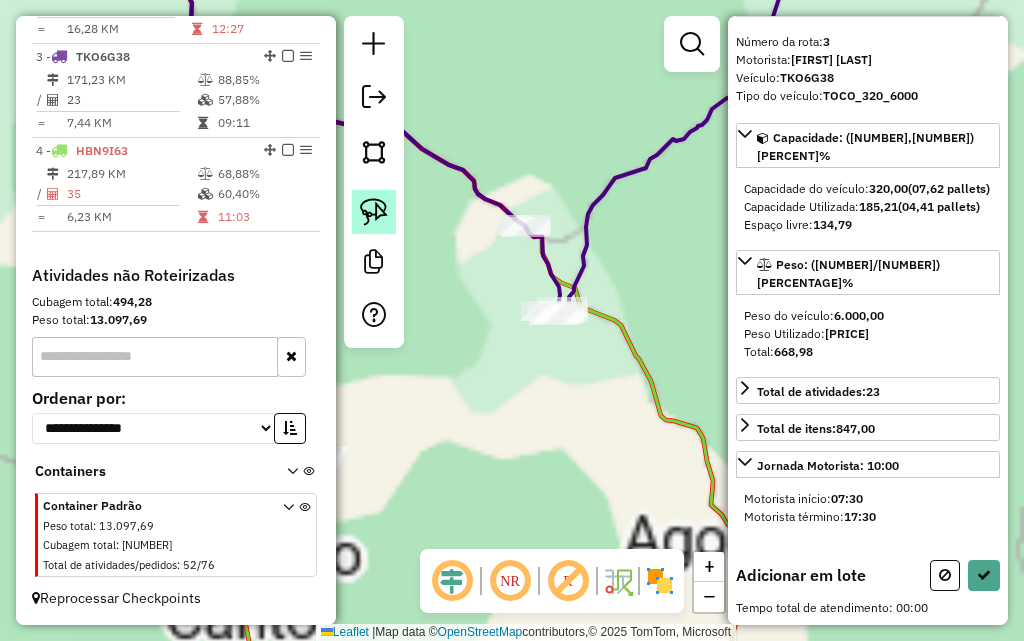 click 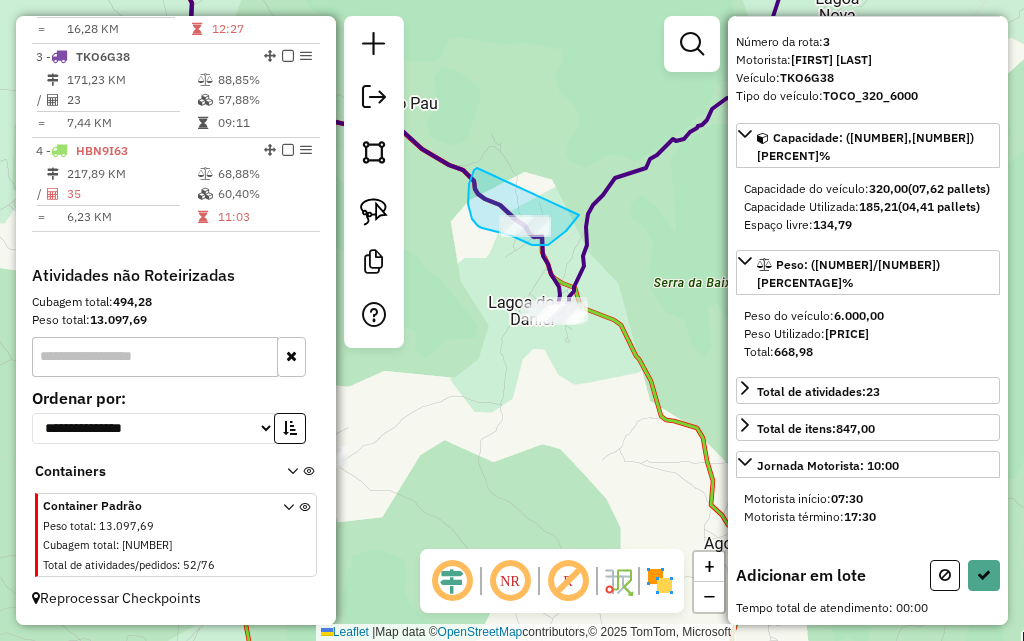 drag, startPoint x: 477, startPoint y: 168, endPoint x: 584, endPoint y: 196, distance: 110.60289 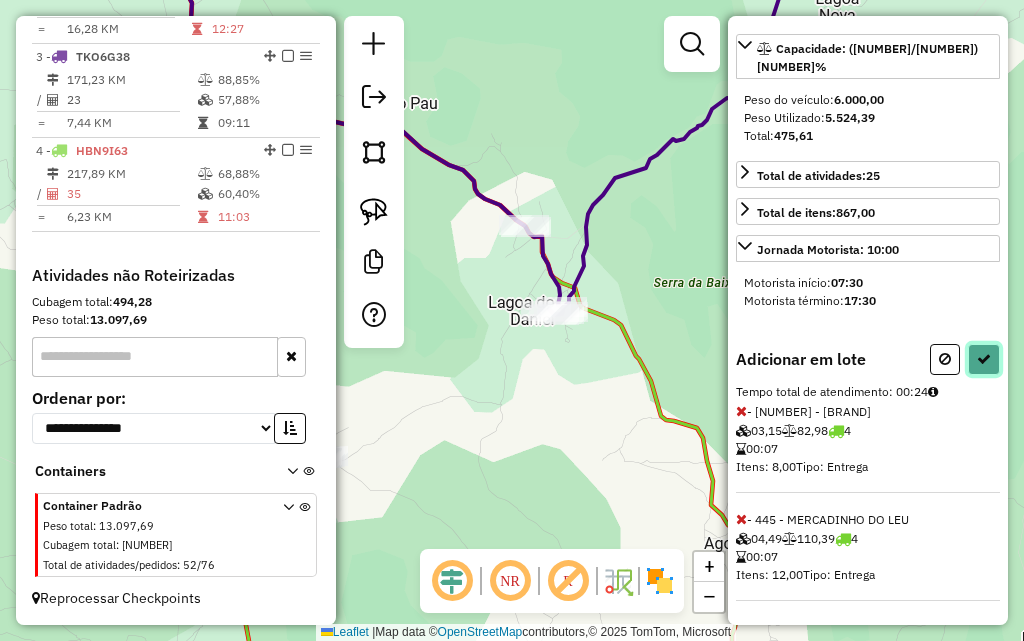click at bounding box center (984, 359) 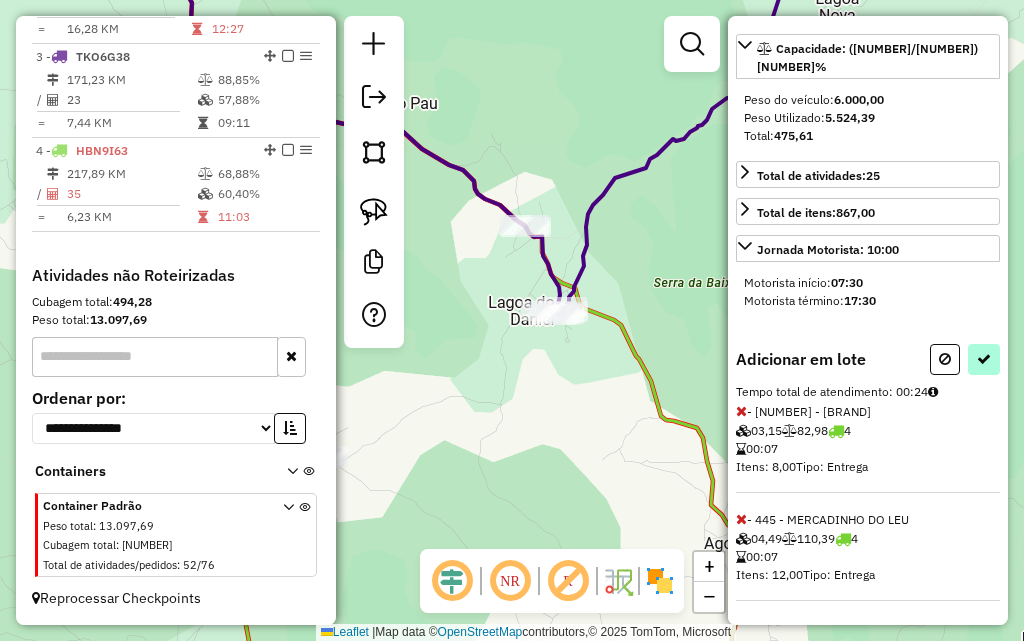 select on "**********" 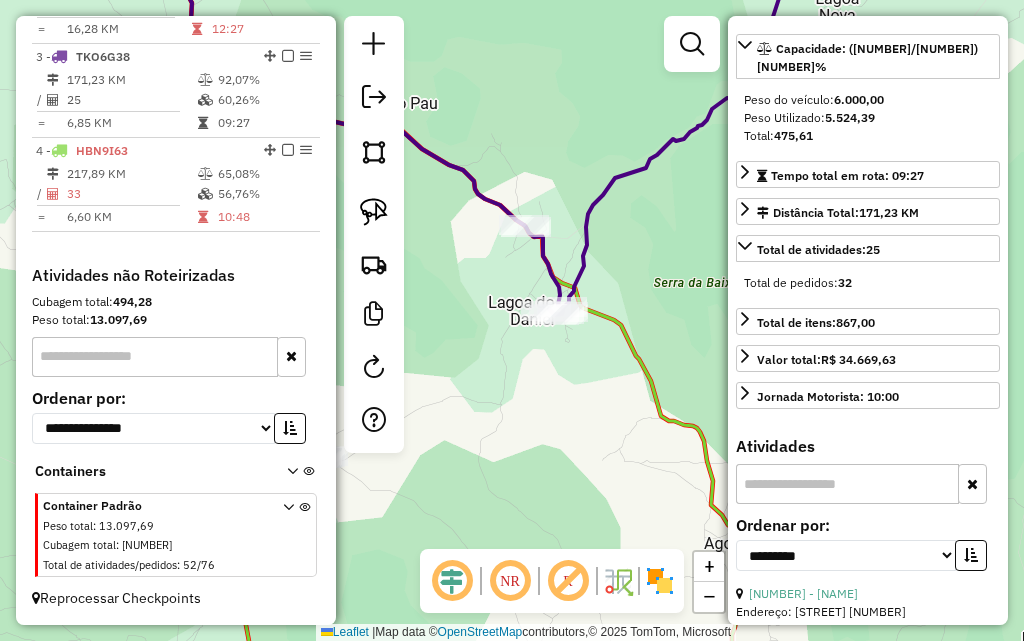 click on "Janela de atendimento Grade de atendimento Capacidade Transportadoras Veículos Cliente Pedidos  Rotas Selecione os dias de semana para filtrar as janelas de atendimento  Seg   Ter   Qua   Qui   Sex   Sáb   Dom  Informe o período da janela de atendimento: De: Até:  Filtrar exatamente a janela do cliente  Considerar janela de atendimento padrão  Selecione os dias de semana para filtrar as grades de atendimento  Seg   Ter   Qua   Qui   Sex   Sáb   Dom   Considerar clientes sem dia de atendimento cadastrado  Clientes fora do dia de atendimento selecionado Filtrar as atividades entre os valores definidos abaixo:  Peso mínimo:   Peso máximo:   Cubagem mínima:   Cubagem máxima:   De:   Até:  Filtrar as atividades entre o tempo de atendimento definido abaixo:  De:   Até:   Considerar capacidade total dos clientes não roteirizados Transportadora: Selecione um ou mais itens Tipo de veículo: Selecione um ou mais itens Veículo: Selecione um ou mais itens Motorista: Selecione um ou mais itens Nome: Rótulo:" 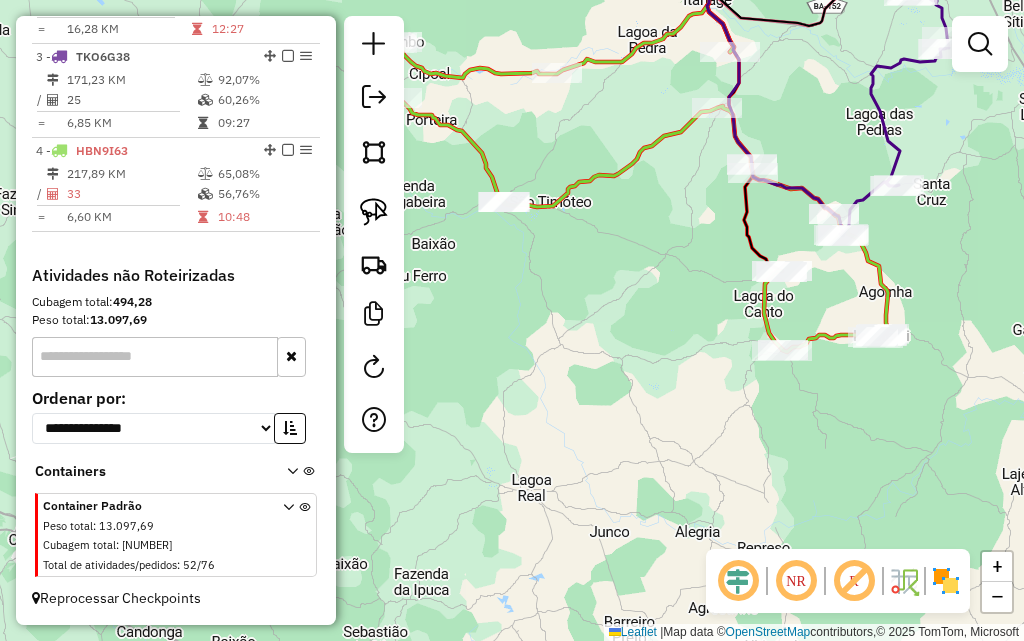 drag, startPoint x: 641, startPoint y: 389, endPoint x: 907, endPoint y: 235, distance: 307.36298 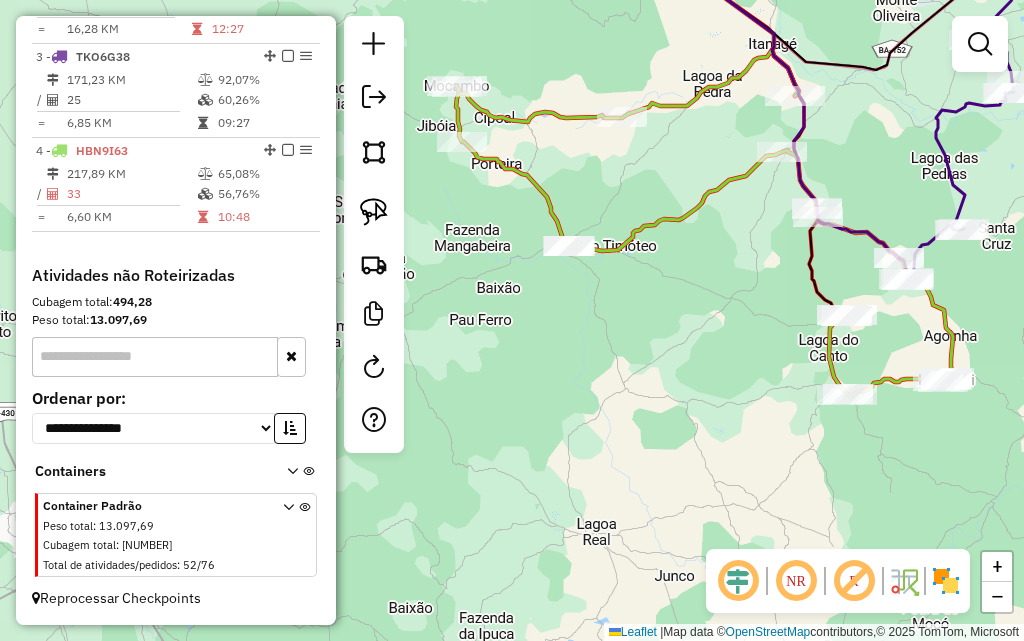 drag, startPoint x: 548, startPoint y: 136, endPoint x: 825, endPoint y: 312, distance: 328.1844 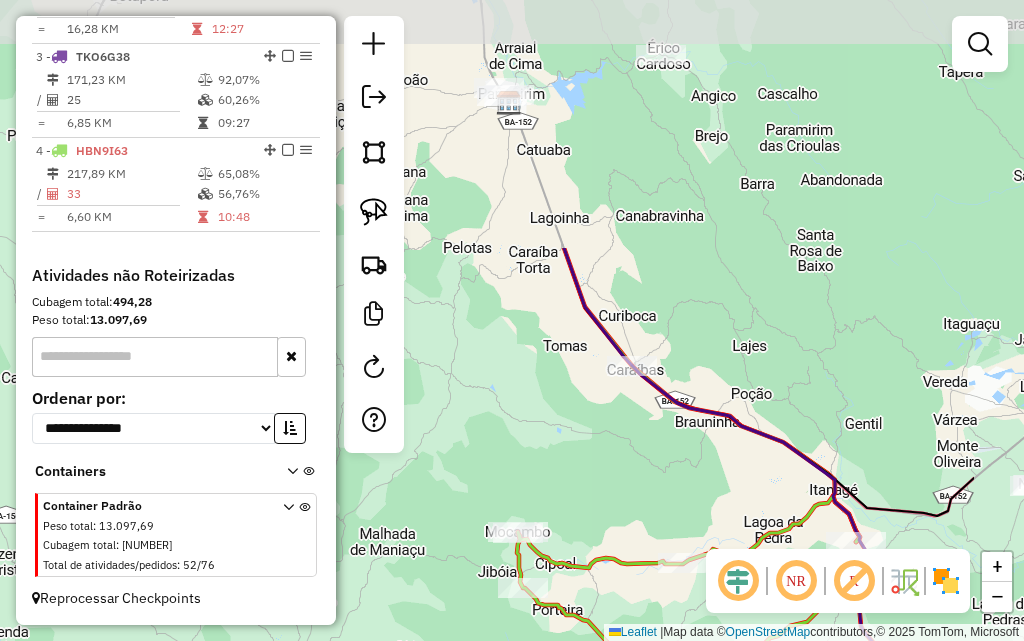 drag, startPoint x: 691, startPoint y: 129, endPoint x: 551, endPoint y: 490, distance: 387.19632 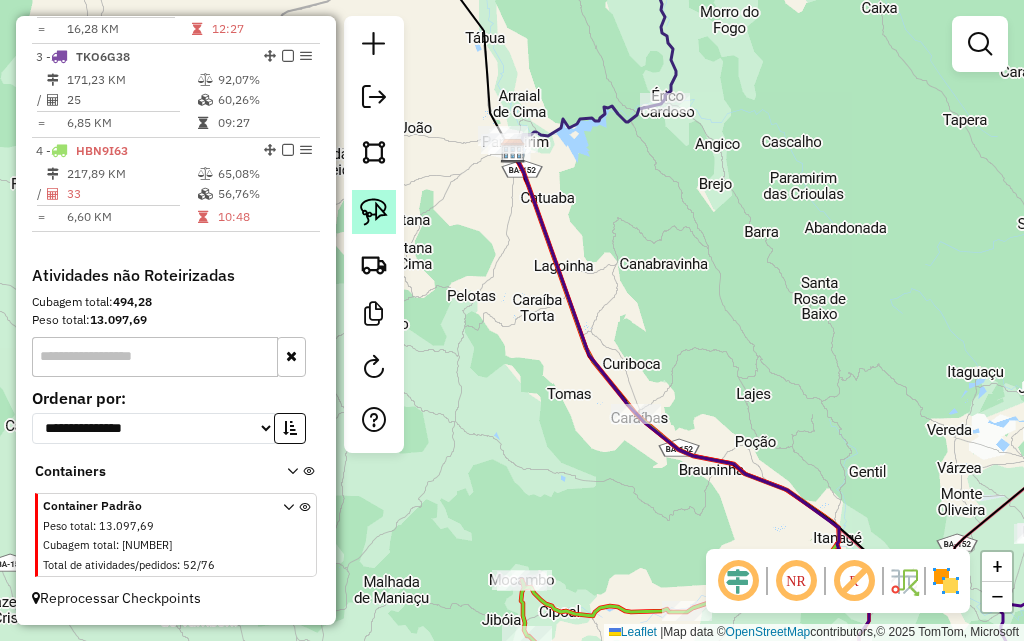 click 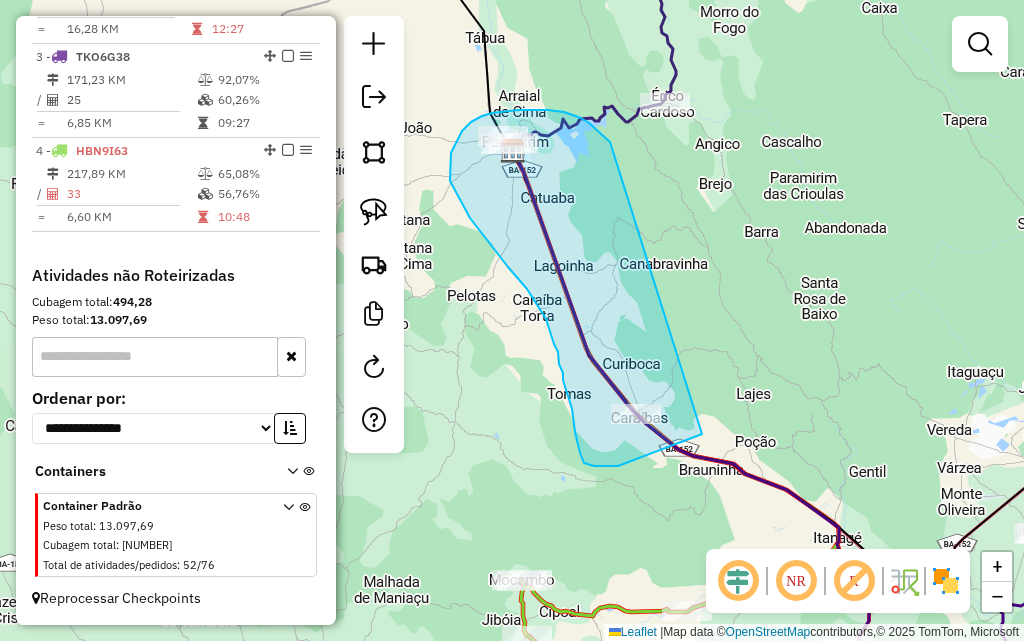 drag, startPoint x: 610, startPoint y: 142, endPoint x: 719, endPoint y: 398, distance: 278.2391 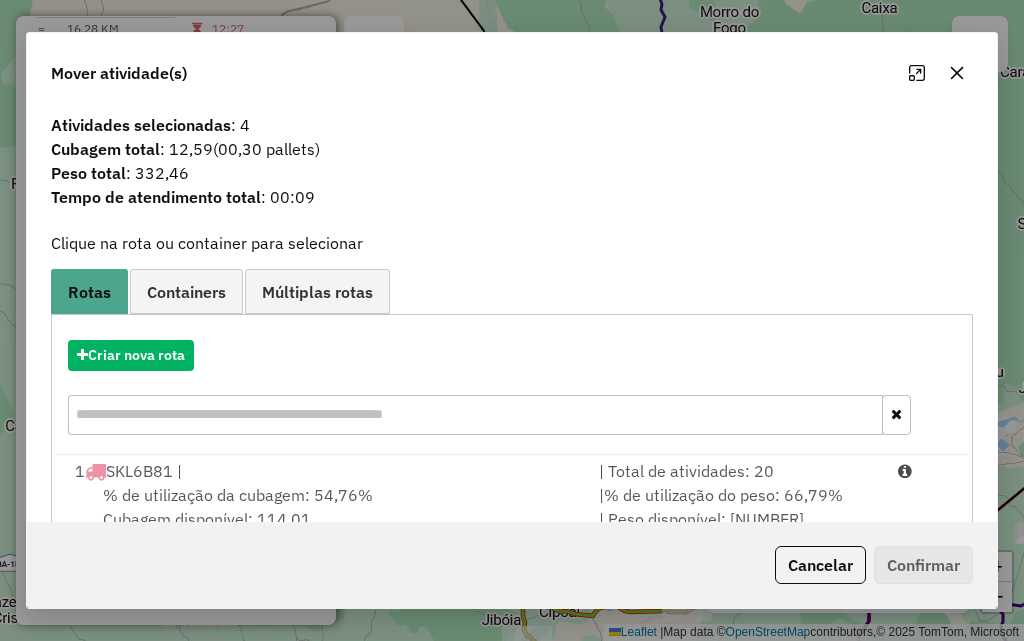 click 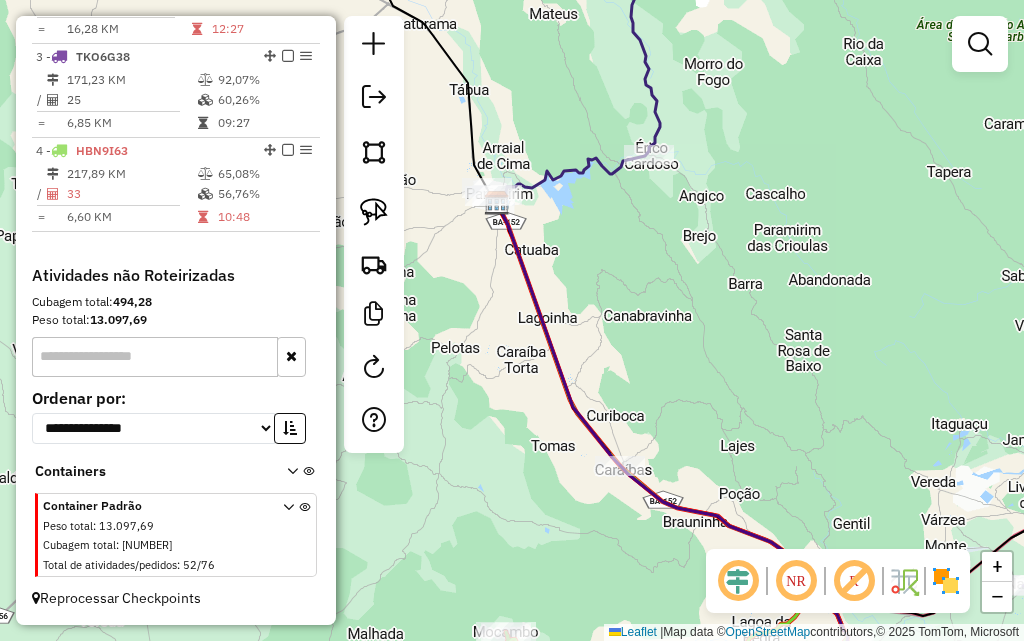 drag, startPoint x: 697, startPoint y: 236, endPoint x: 657, endPoint y: 385, distance: 154.27573 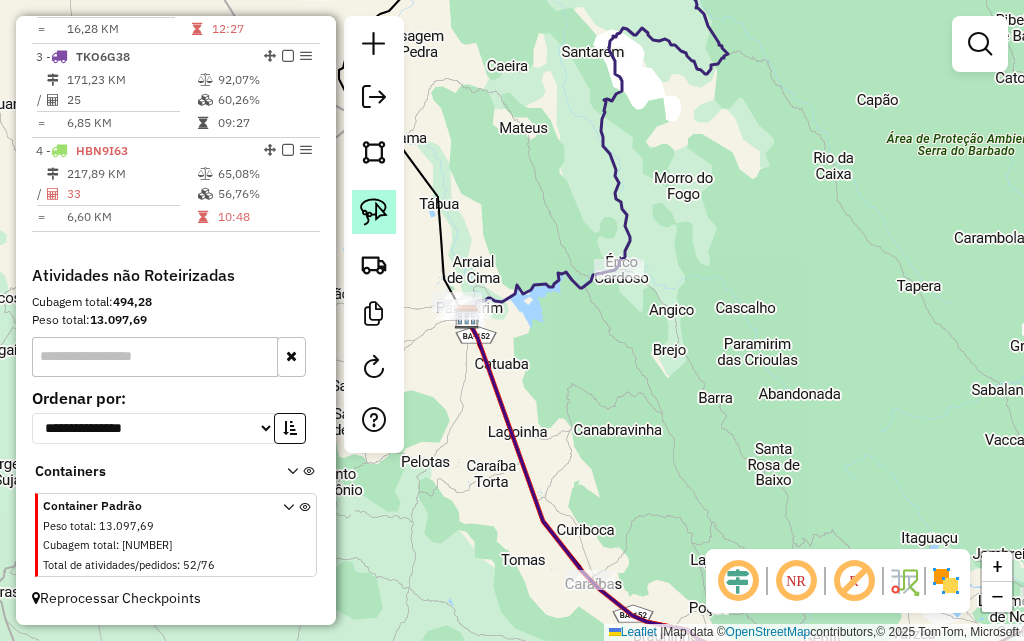 click 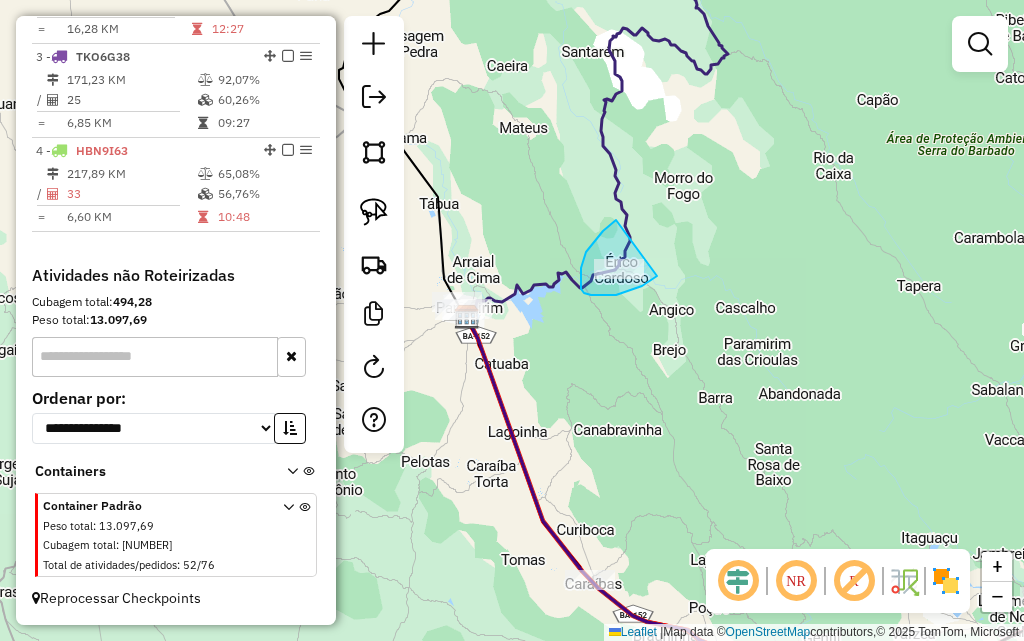 drag, startPoint x: 608, startPoint y: 226, endPoint x: 683, endPoint y: 236, distance: 75.66373 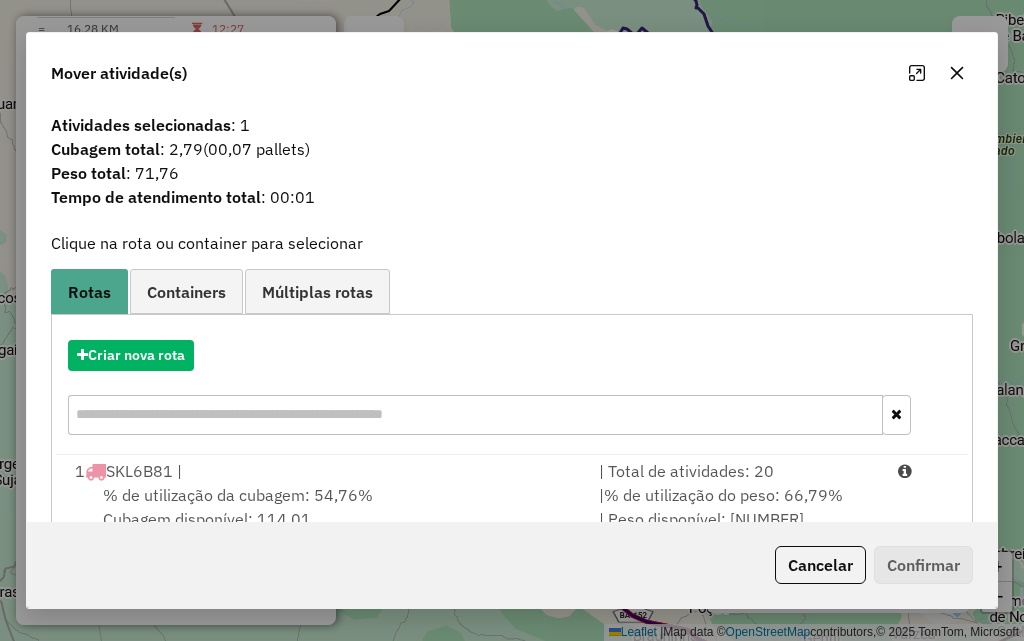 click 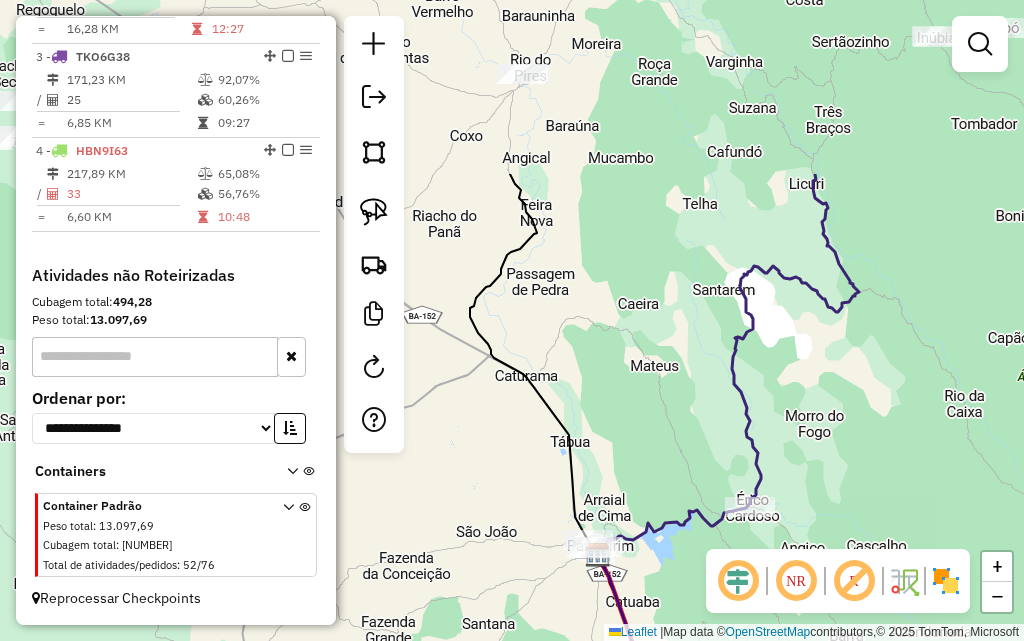 drag, startPoint x: 828, startPoint y: 233, endPoint x: 1023, endPoint y: 357, distance: 231.08656 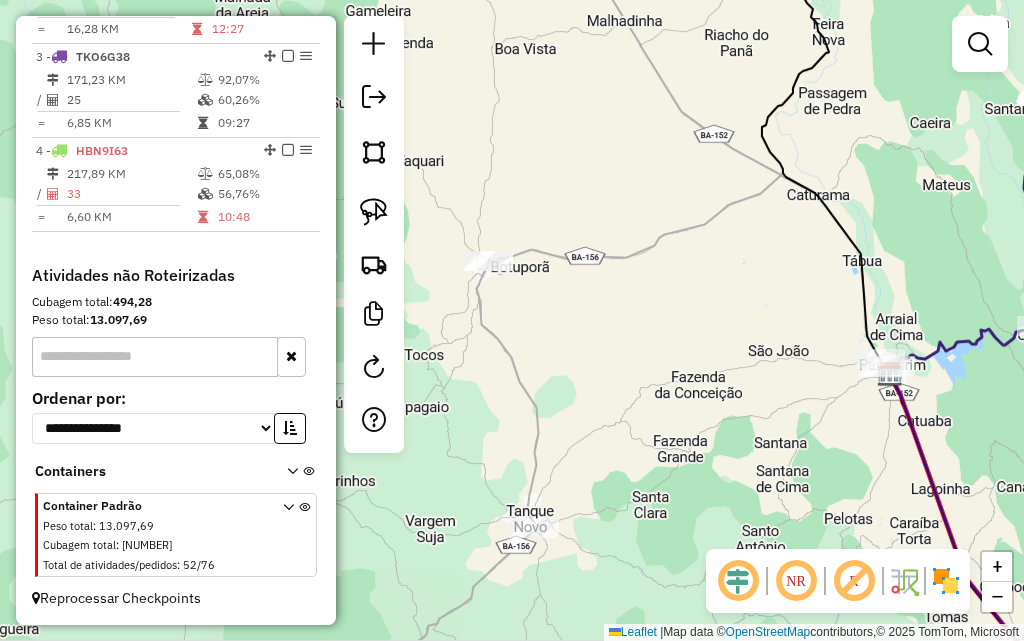 drag, startPoint x: 758, startPoint y: 212, endPoint x: 1020, endPoint y: 58, distance: 303.90787 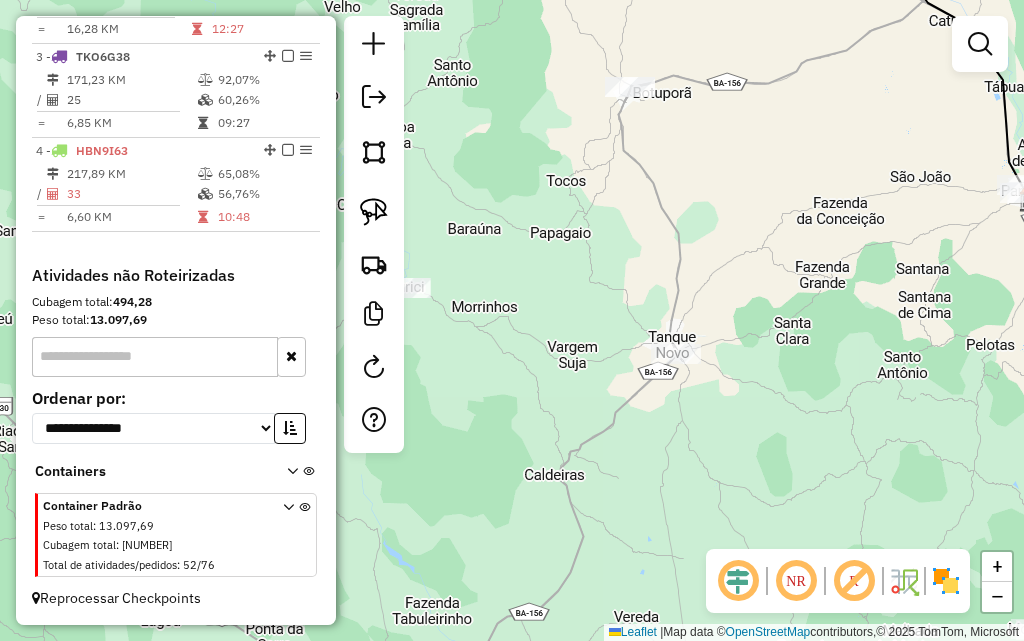 drag, startPoint x: 810, startPoint y: 287, endPoint x: 892, endPoint y: 308, distance: 84.646324 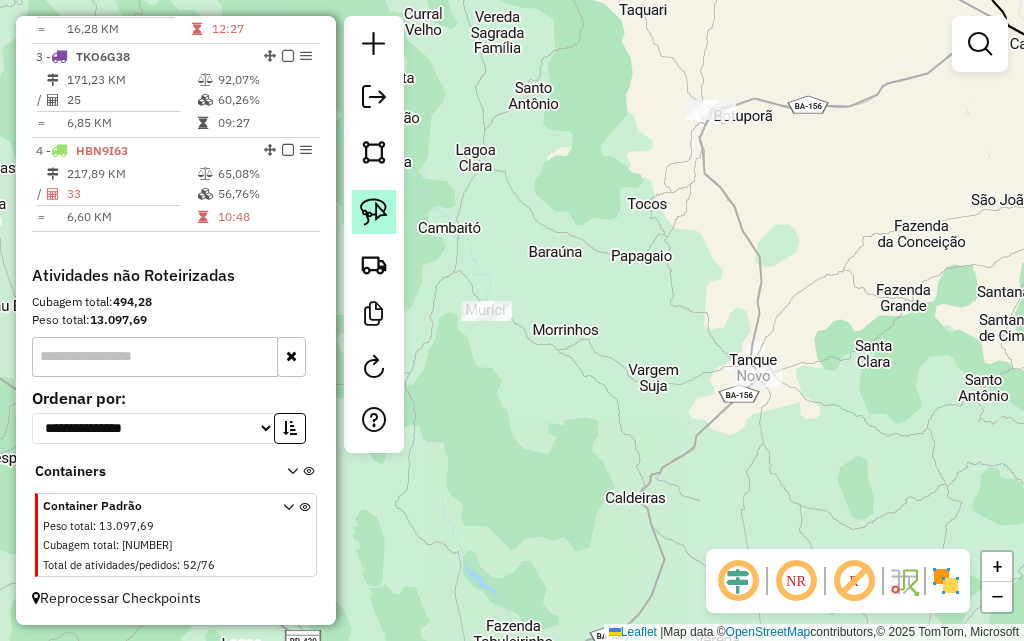 click 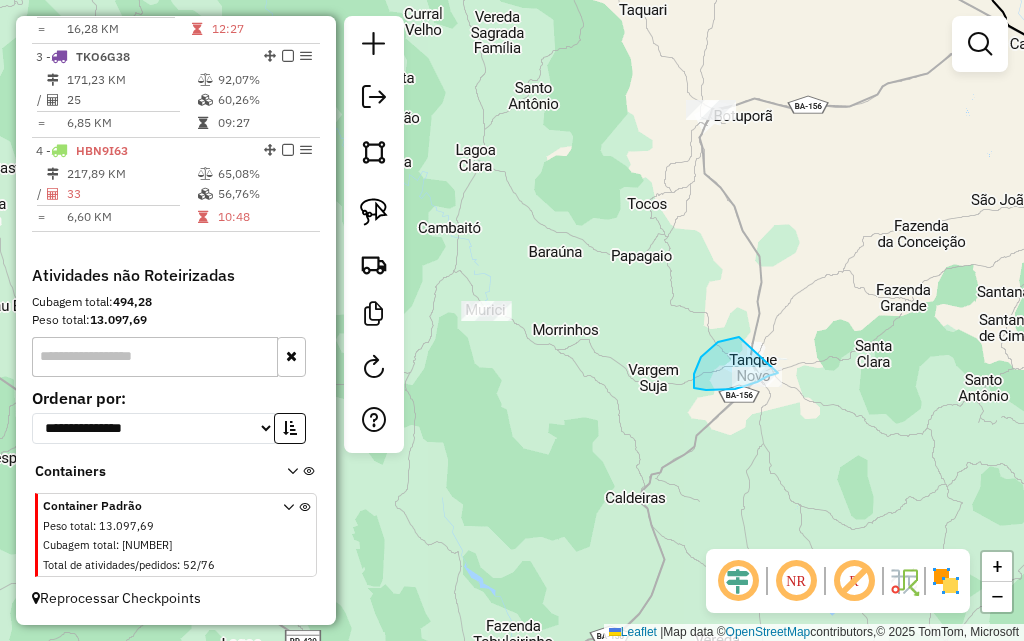 drag, startPoint x: 739, startPoint y: 337, endPoint x: 818, endPoint y: 340, distance: 79.05694 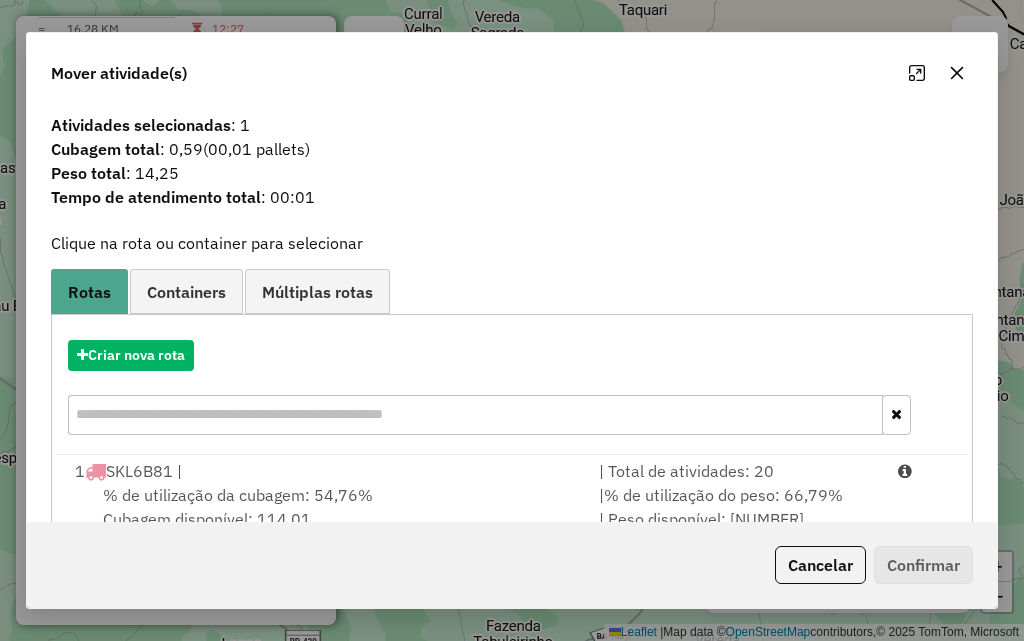 click 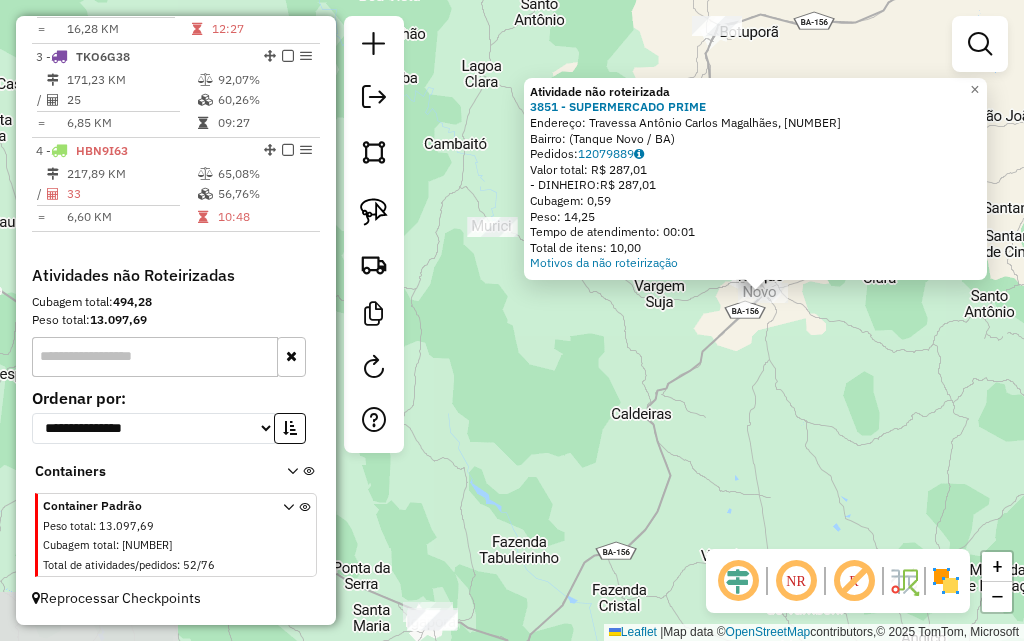 drag, startPoint x: 594, startPoint y: 509, endPoint x: 845, endPoint y: 481, distance: 252.55693 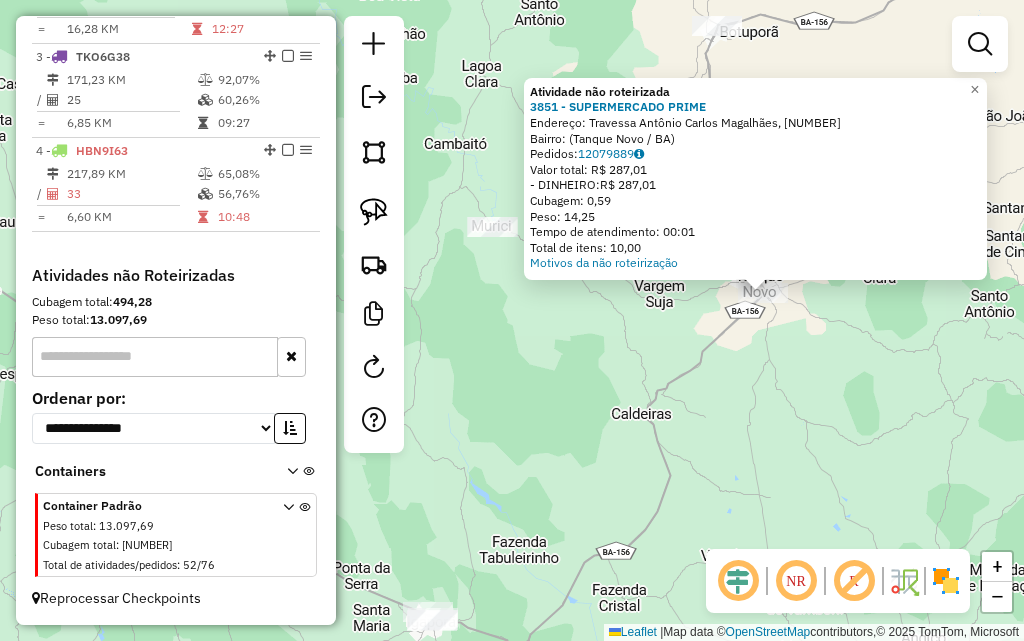 drag, startPoint x: 884, startPoint y: 401, endPoint x: 811, endPoint y: 471, distance: 101.13852 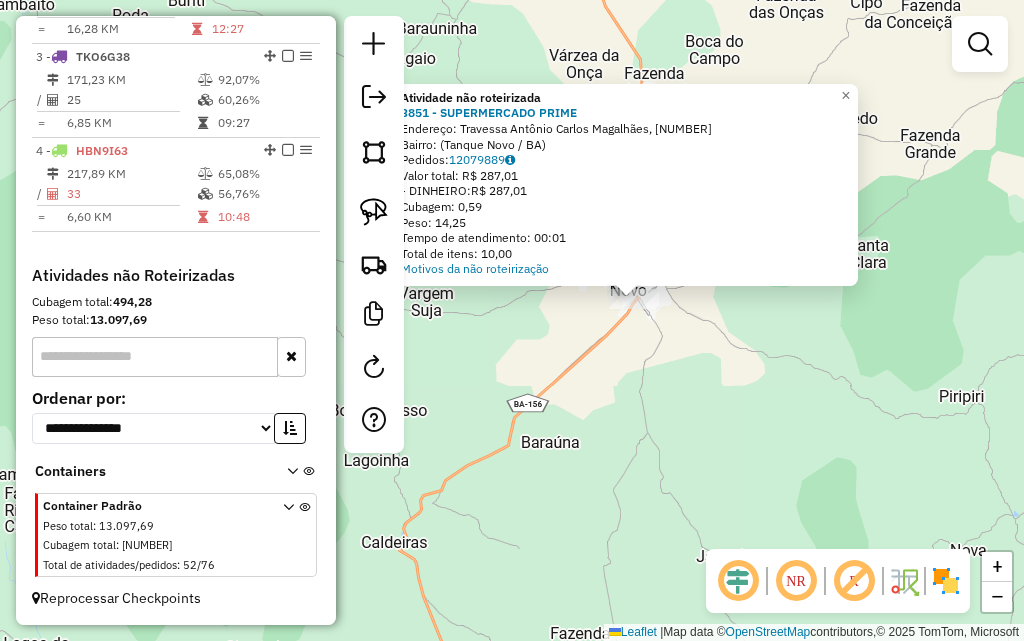 click on "Atividade não roteirizada 3851 - SUPERMERCADO PRIME  Endereço: [STREET], [NUMBER]   Bairro:  (Tanque Novo / BA)   Pedidos:  [NUMBER]   Valor total: R$ [PRICE]   - DINHEIRO:  R$ [PRICE]   Cubagem: [CUBAGE]   Peso: [WEIGHT]   Tempo de atendimento: [TIME]   Total de itens: [NUMBER]  Motivos da não roteirização × Janela de atendimento Grade de atendimento Capacidade Transportadoras Veículos Cliente Pedidos  Rotas Selecione os dias de semana para filtrar as janelas de atendimento  Seg   Ter   Qua   Qui   Sex   Sáb   Dom  Informe o período da janela de atendimento: De: Até:  Filtrar exatamente a janela do cliente  Considerar janela de atendimento padrão  Selecione os dias de semana para filtrar as grades de atendimento  Seg   Ter   Qua   Qui   Sex   Sáb   Dom   Considerar clientes sem dia de atendimento cadastrado  Clientes fora do dia de atendimento selecionado Filtrar as atividades entre os valores definidos abaixo:  Peso mínimo:   Peso máximo:   Cubagem mínima:   Cubagem máxima:   De:  +" 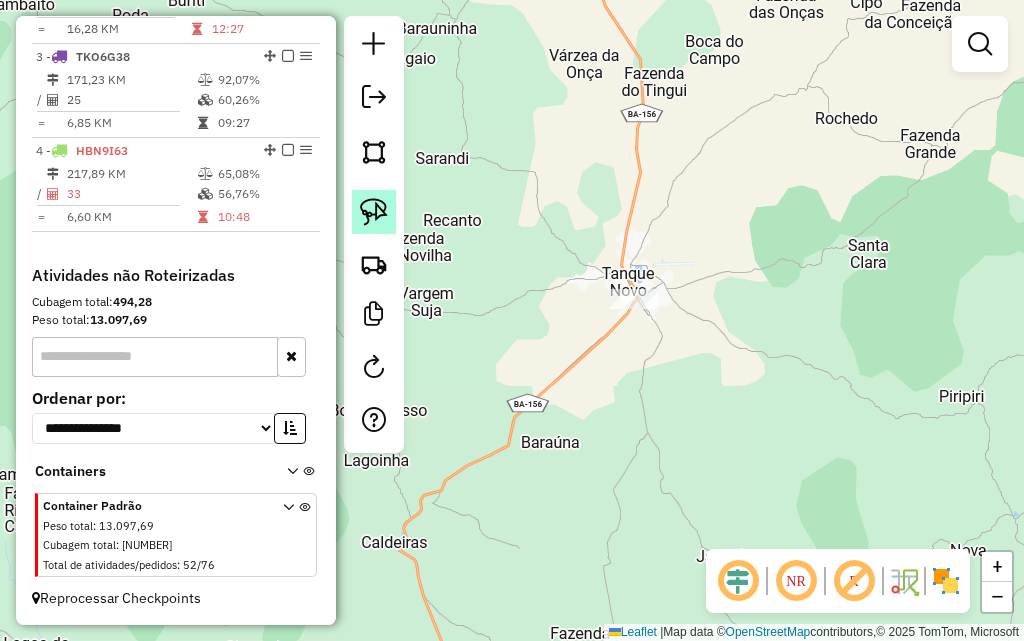 click 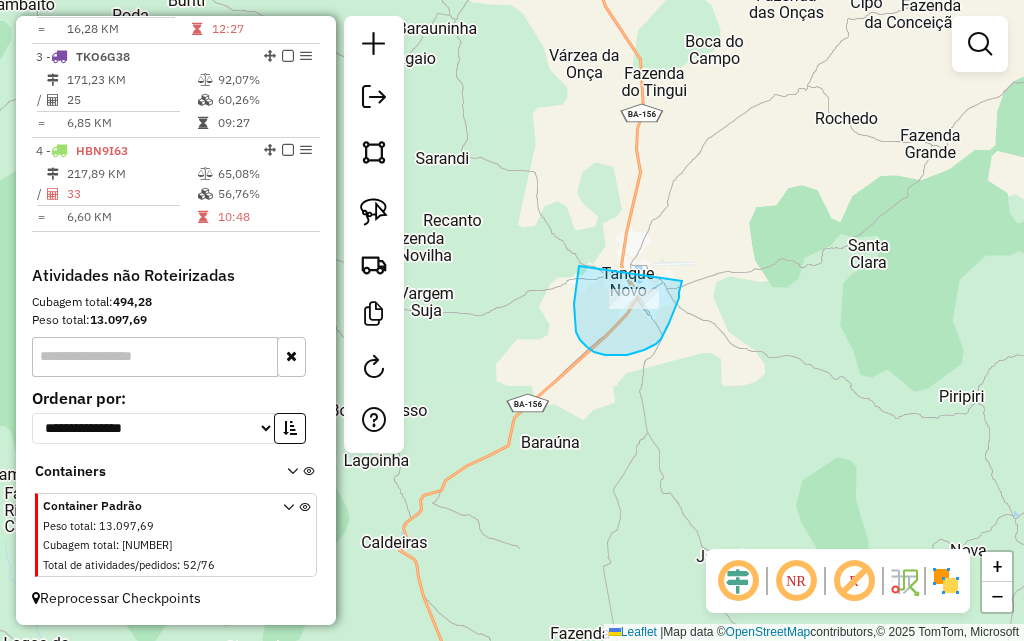 drag, startPoint x: 579, startPoint y: 266, endPoint x: 682, endPoint y: 281, distance: 104.0865 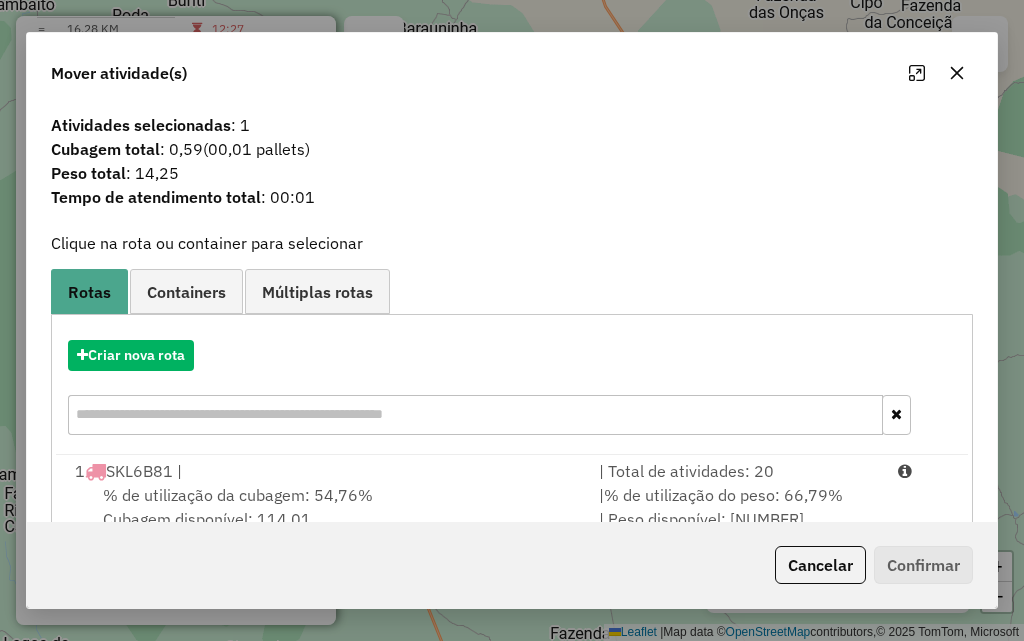 click 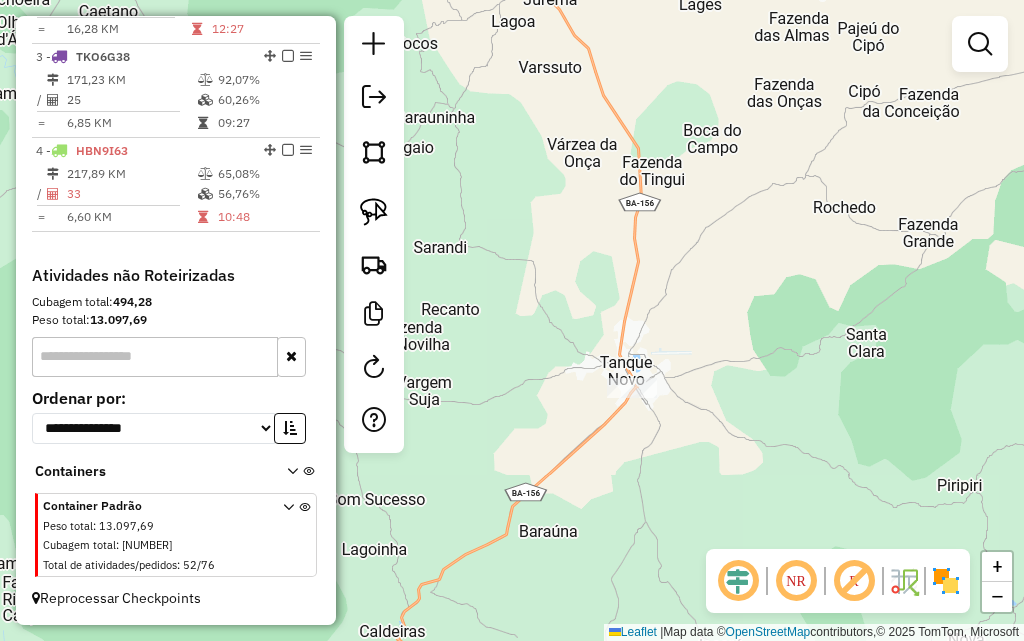 drag, startPoint x: 686, startPoint y: 219, endPoint x: 706, endPoint y: 391, distance: 173.15889 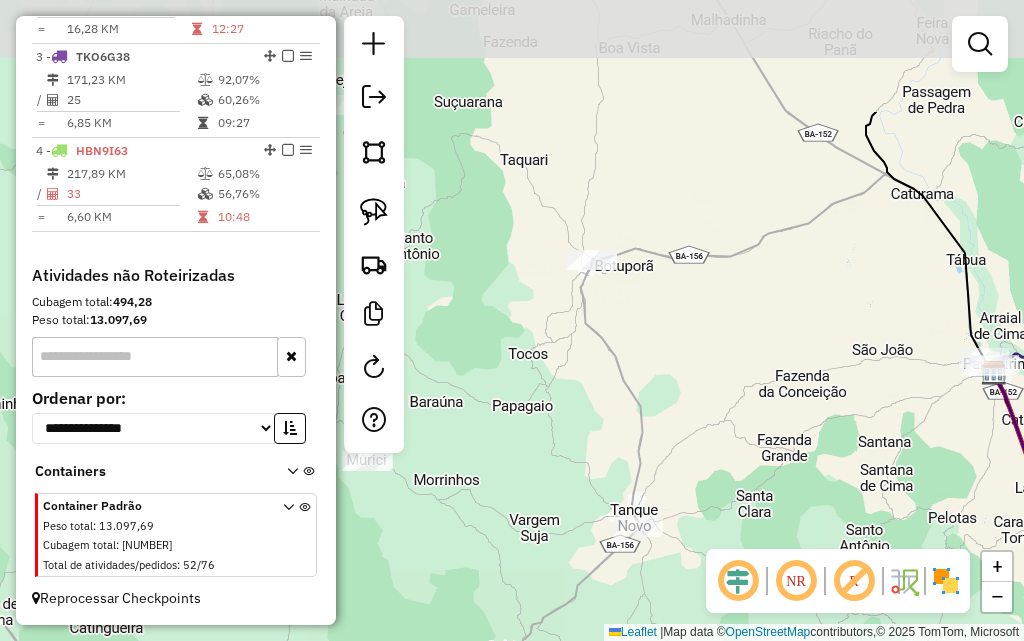 drag, startPoint x: 644, startPoint y: 179, endPoint x: 633, endPoint y: 330, distance: 151.40013 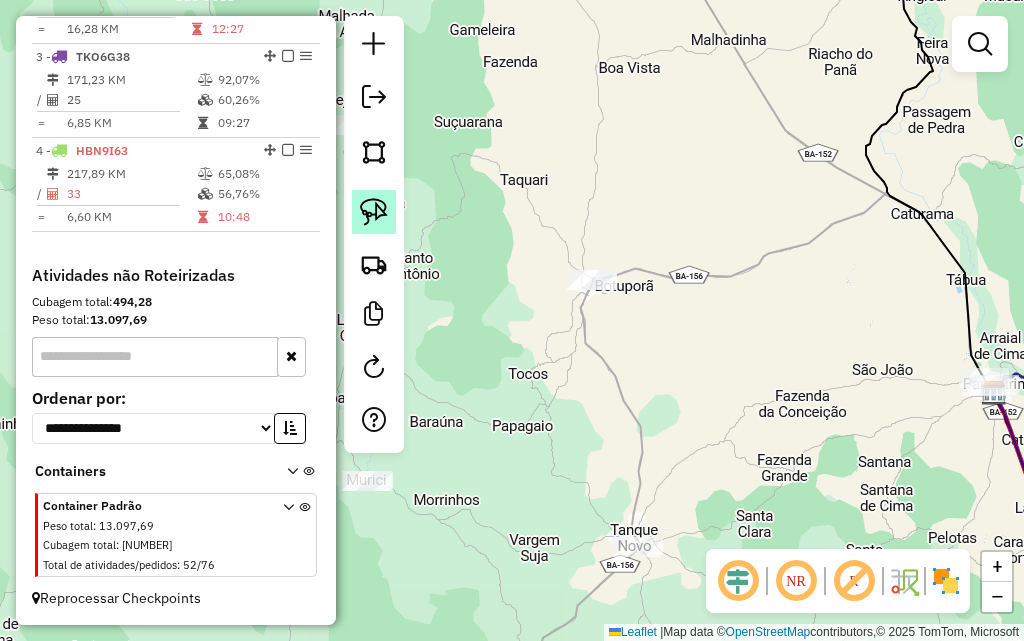 click 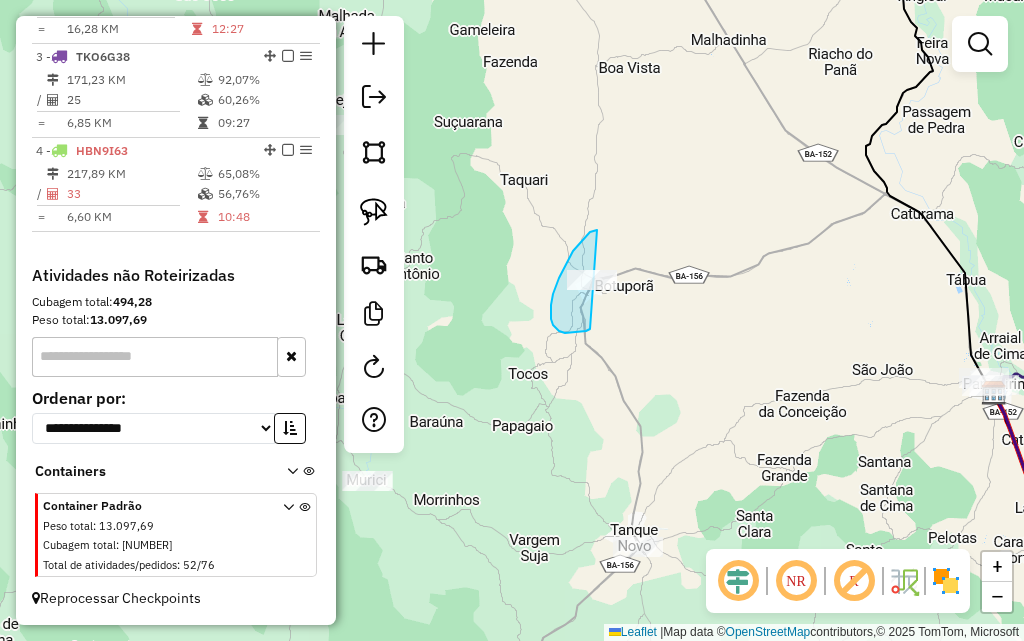 drag, startPoint x: 566, startPoint y: 265, endPoint x: 626, endPoint y: 301, distance: 69.97142 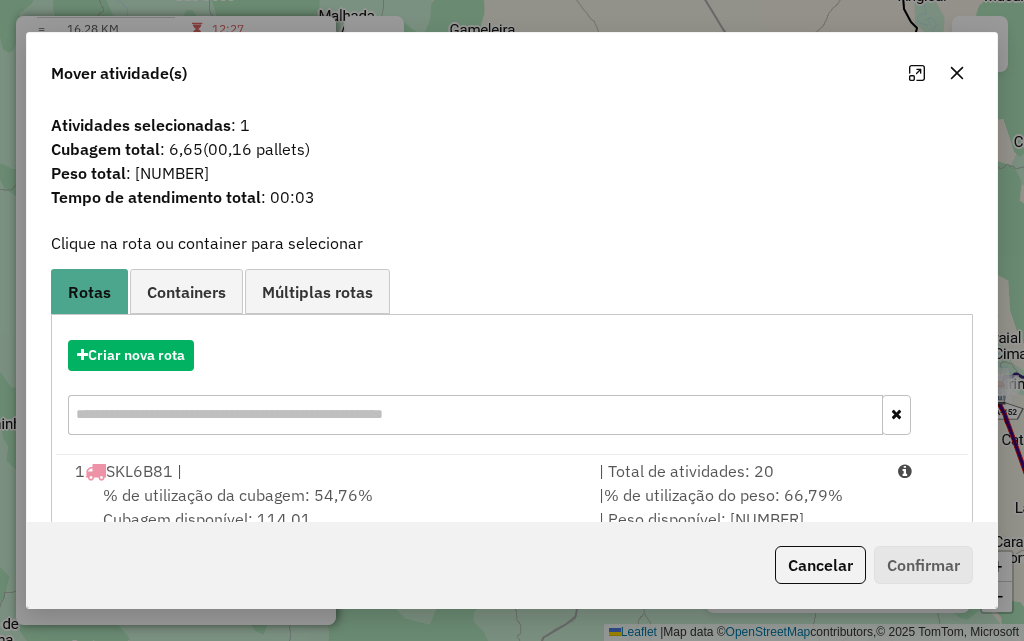 click 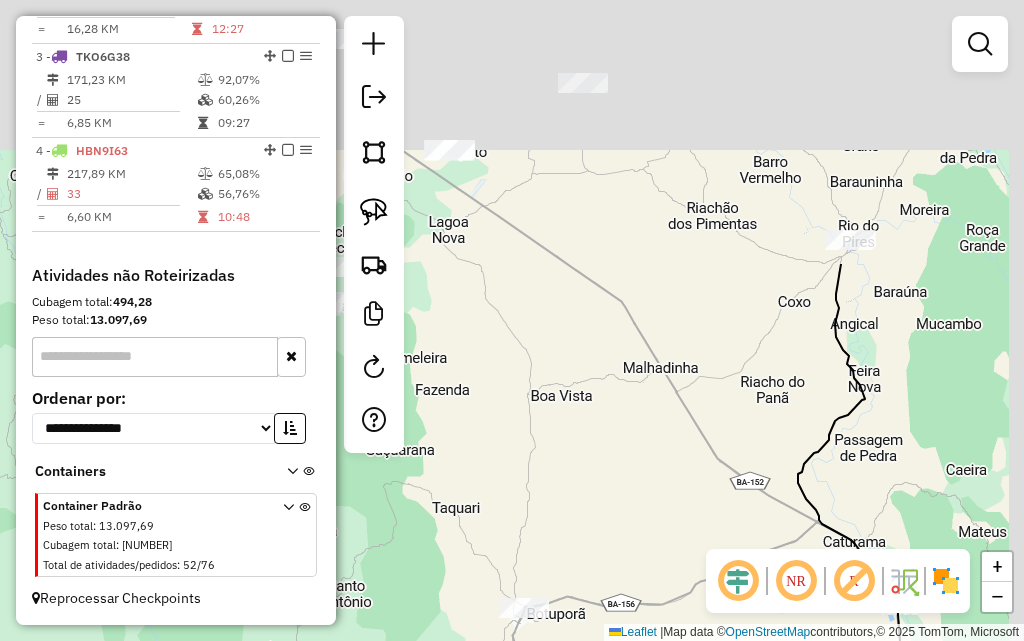 drag, startPoint x: 828, startPoint y: 143, endPoint x: 782, endPoint y: 481, distance: 341.1158 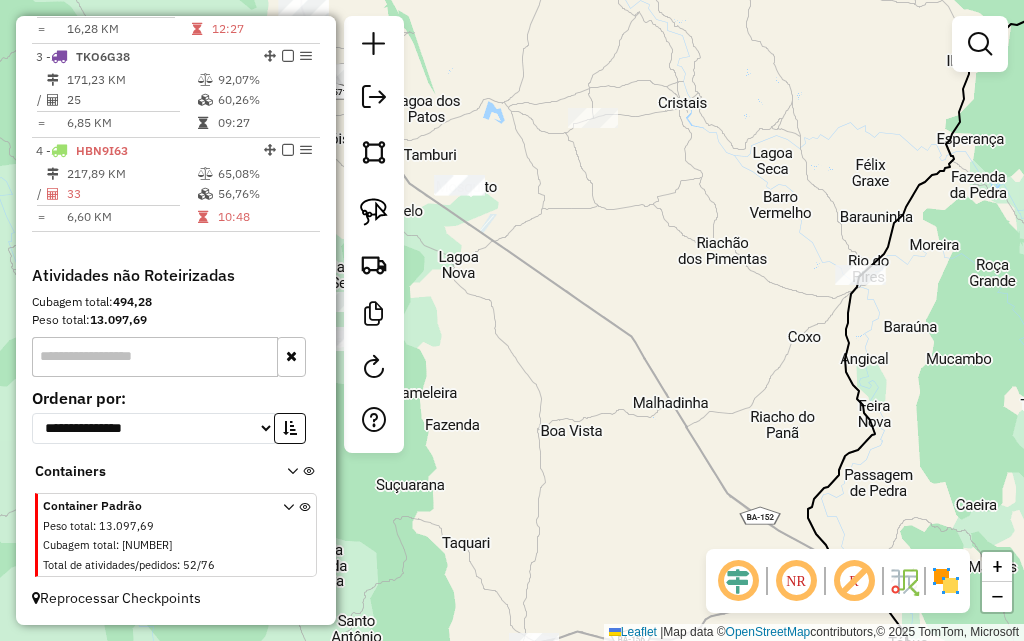drag, startPoint x: 819, startPoint y: 259, endPoint x: 602, endPoint y: 369, distance: 243.2879 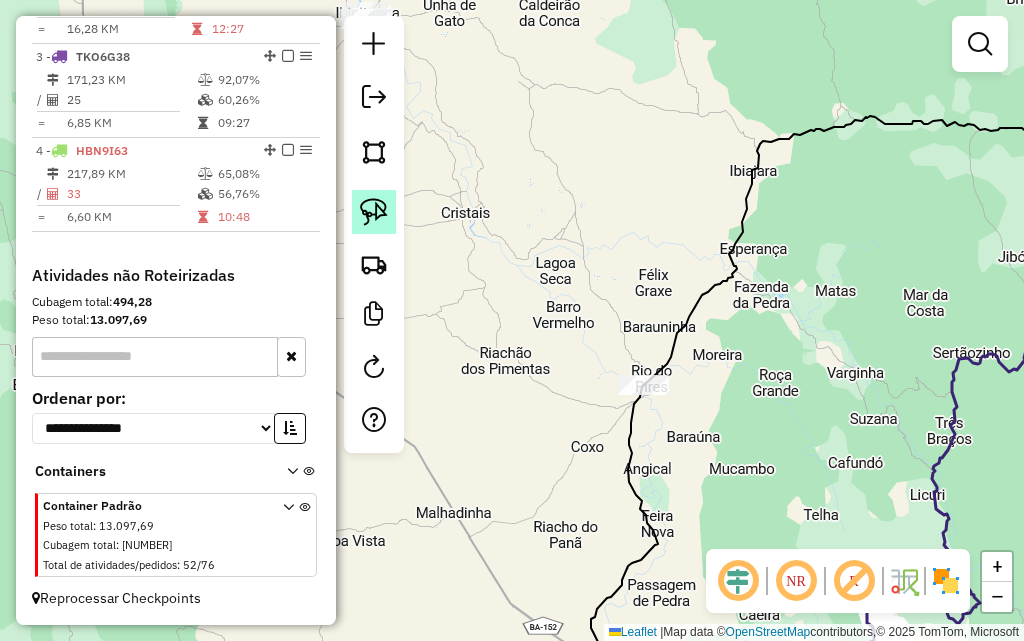 click 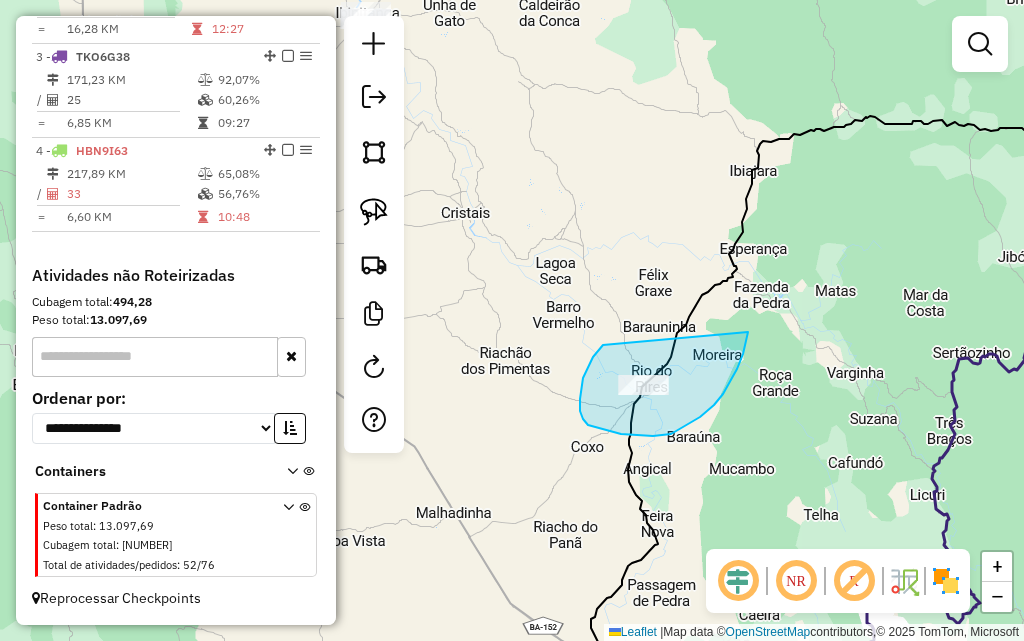 drag, startPoint x: 580, startPoint y: 399, endPoint x: 748, endPoint y: 331, distance: 181.24017 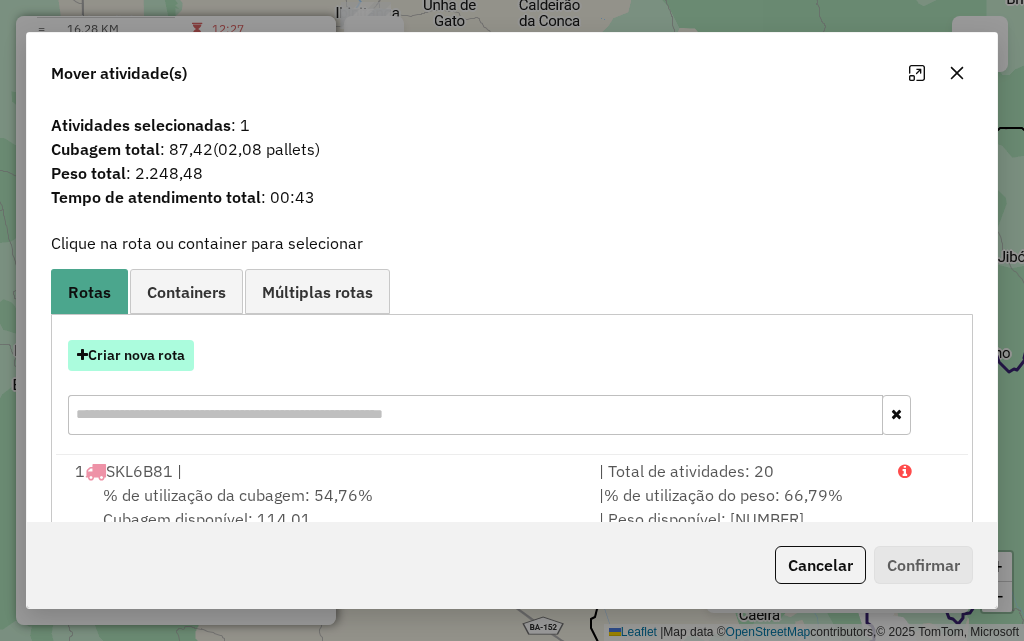 click on "Criar nova rota" at bounding box center (131, 355) 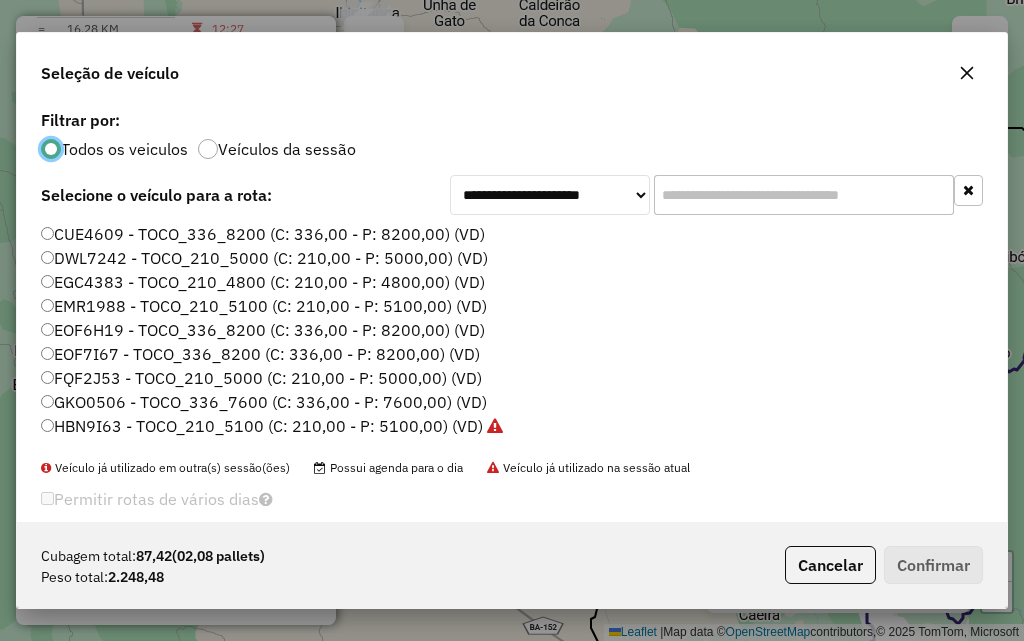 scroll, scrollTop: 11, scrollLeft: 6, axis: both 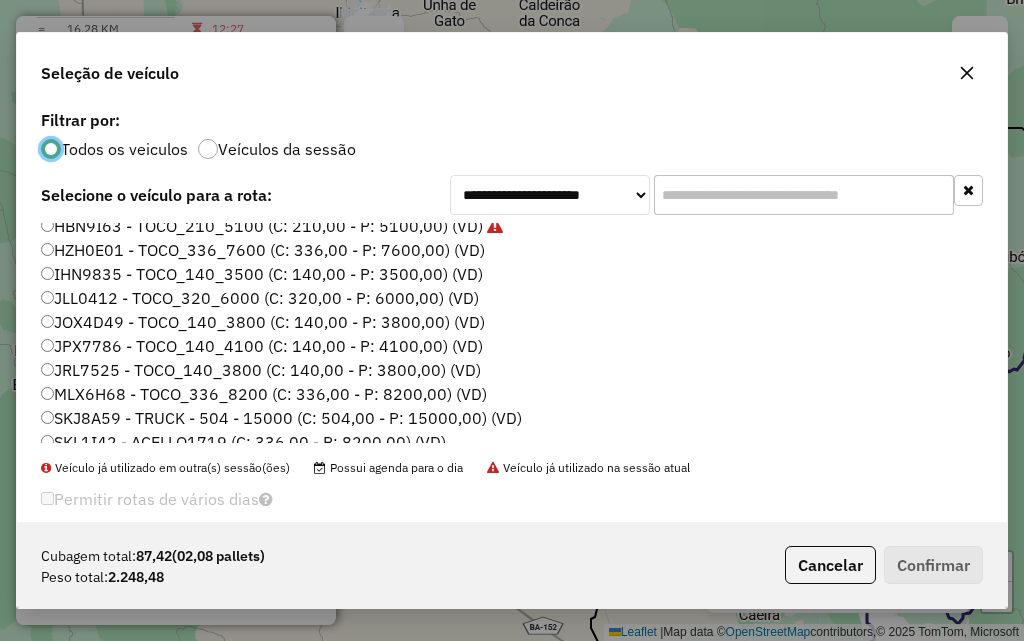 click on "IHN9835 - TOCO_140_3500 (C: 140,00 - P: 3500,00) (VD)" 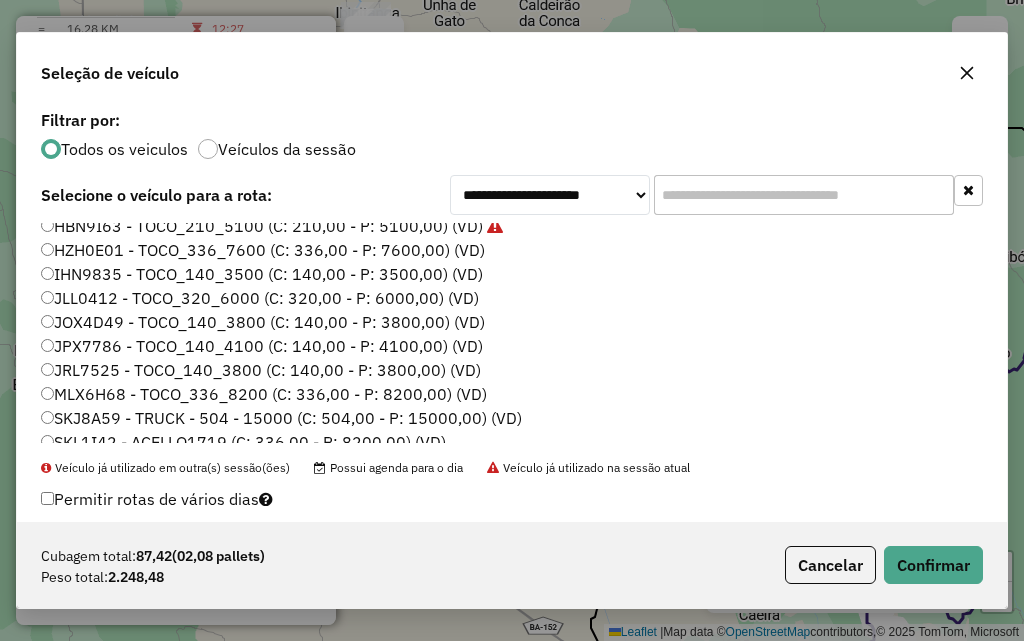 drag, startPoint x: 927, startPoint y: 531, endPoint x: 930, endPoint y: 544, distance: 13.341664 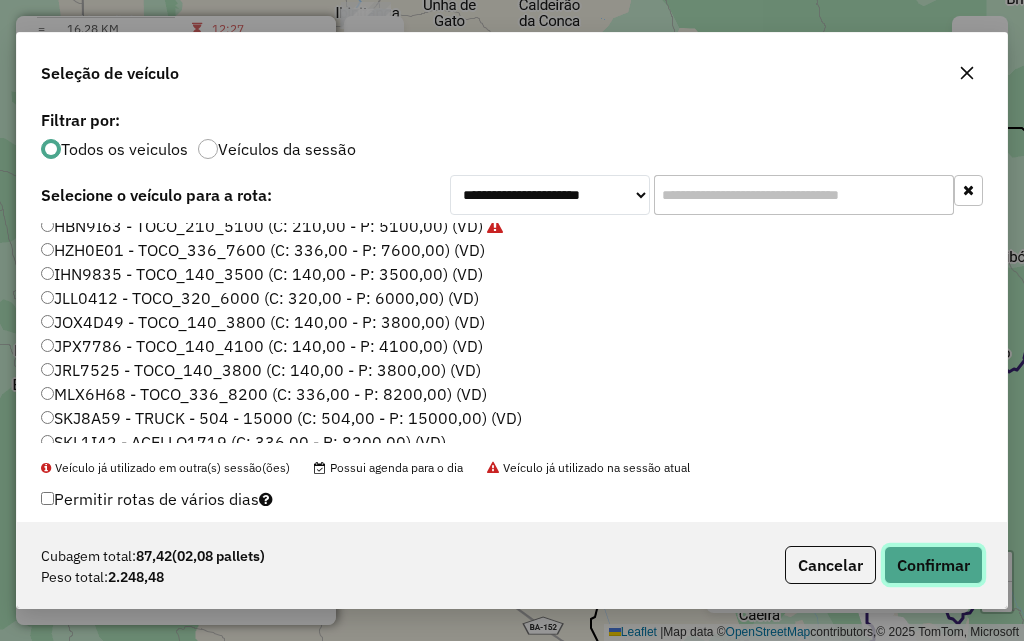 click on "Confirmar" 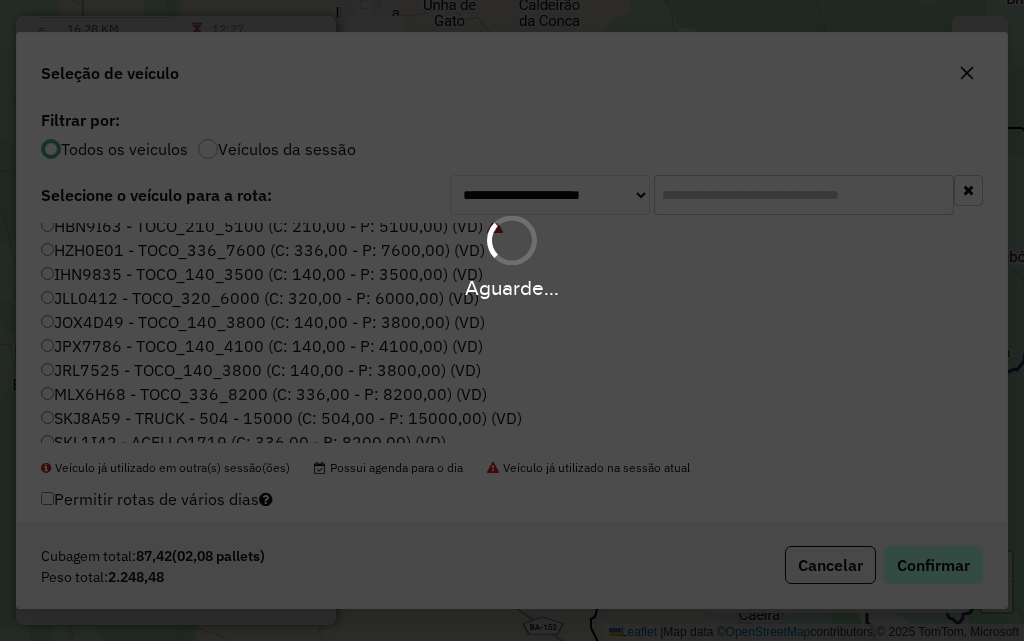 scroll, scrollTop: 934, scrollLeft: 0, axis: vertical 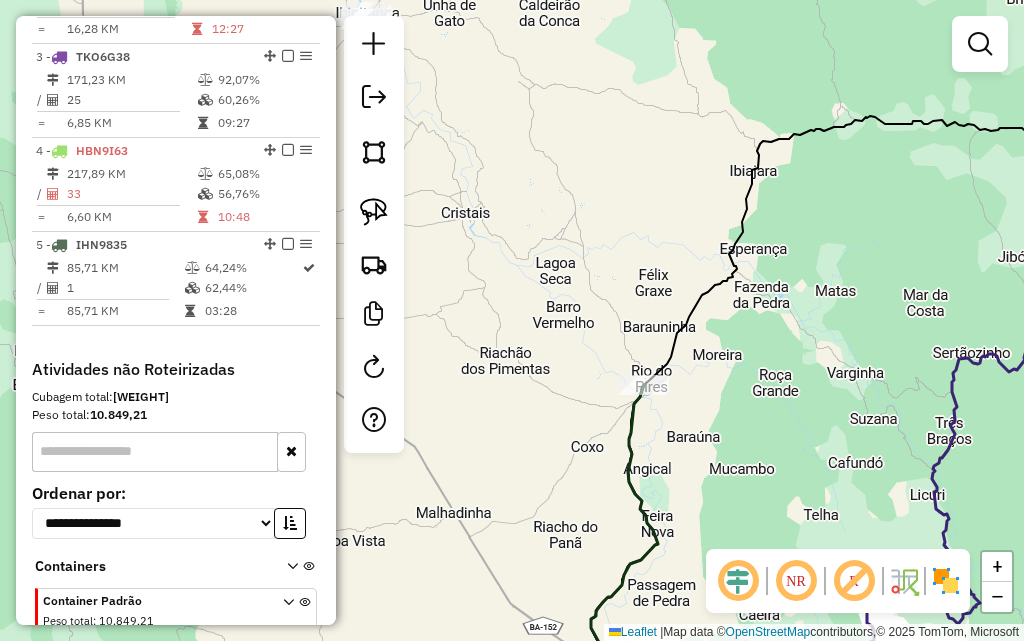 drag, startPoint x: 509, startPoint y: 155, endPoint x: 508, endPoint y: 70, distance: 85.00588 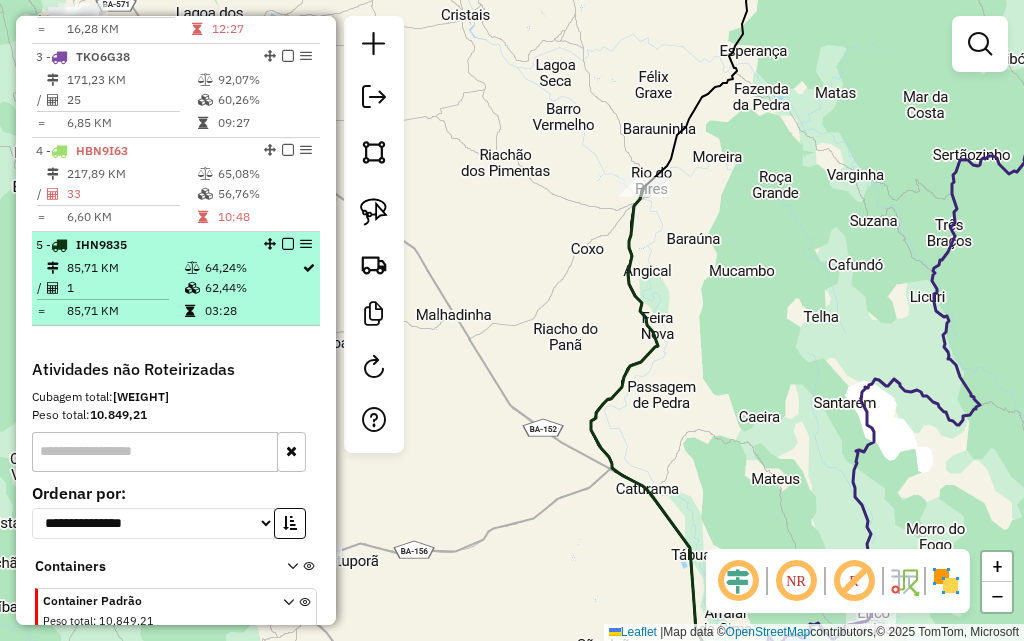select on "**********" 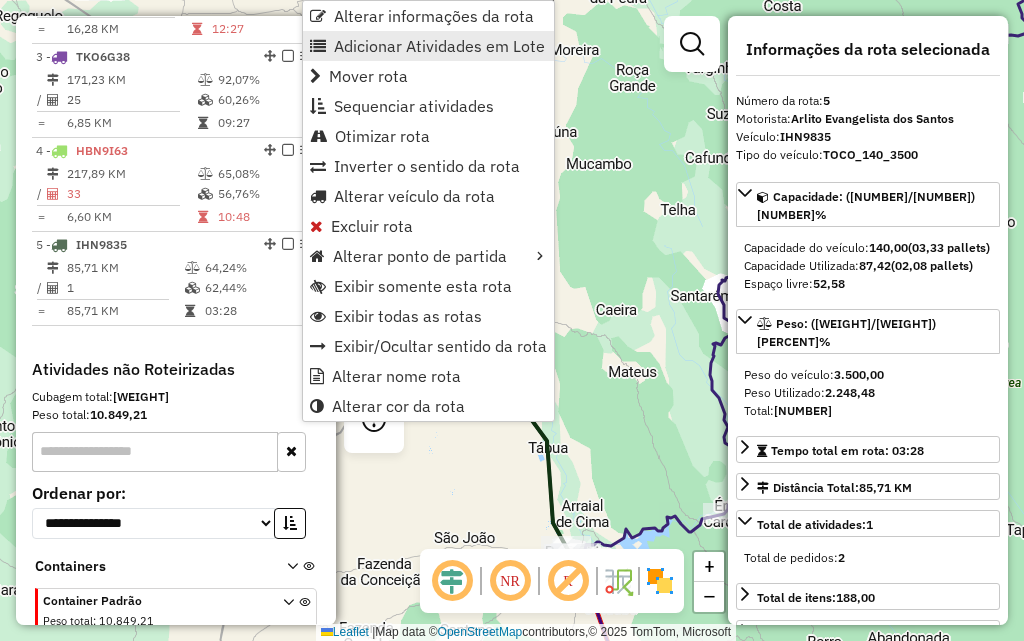 click on "Adicionar Atividades em Lote" at bounding box center [439, 46] 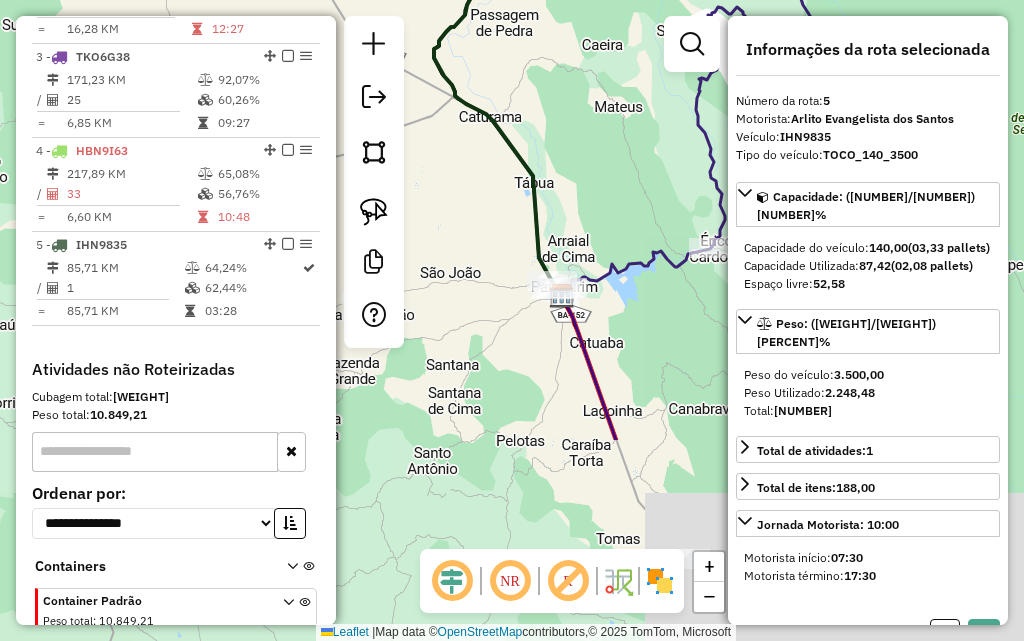 drag, startPoint x: 587, startPoint y: 417, endPoint x: 560, endPoint y: 108, distance: 310.17737 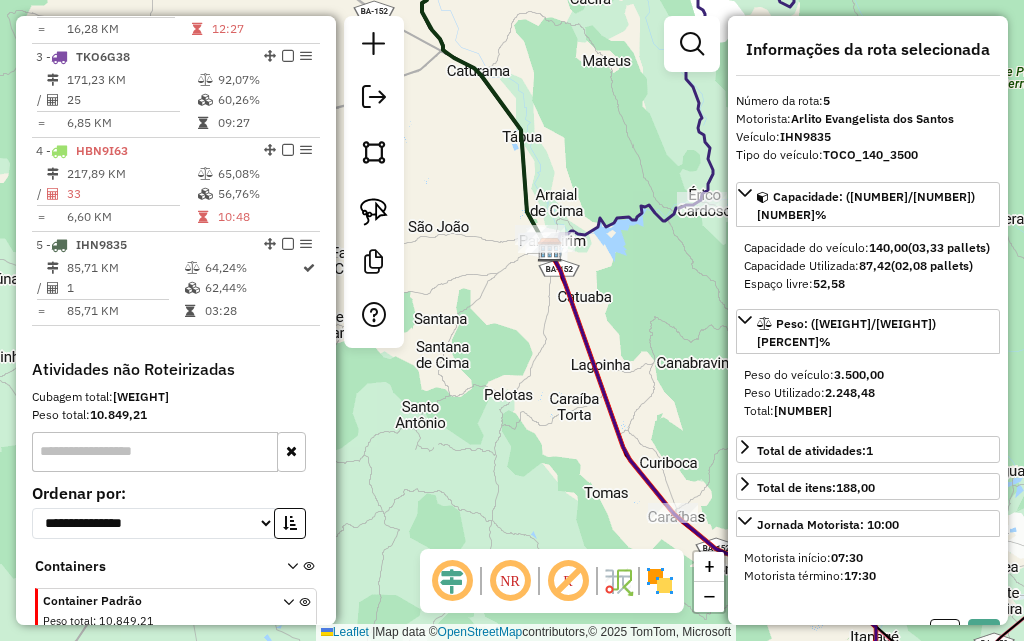 click on "Janela de atendimento Grade de atendimento Capacidade Transportadoras Veículos Cliente Pedidos  Rotas Selecione os dias de semana para filtrar as janelas de atendimento  Seg   Ter   Qua   Qui   Sex   Sáb   Dom  Informe o período da janela de atendimento: De: Até:  Filtrar exatamente a janela do cliente  Considerar janela de atendimento padrão  Selecione os dias de semana para filtrar as grades de atendimento  Seg   Ter   Qua   Qui   Sex   Sáb   Dom   Considerar clientes sem dia de atendimento cadastrado  Clientes fora do dia de atendimento selecionado Filtrar as atividades entre os valores definidos abaixo:  Peso mínimo:   Peso máximo:   Cubagem mínima:   Cubagem máxima:   De:   Até:  Filtrar as atividades entre o tempo de atendimento definido abaixo:  De:   Até:   Considerar capacidade total dos clientes não roteirizados Transportadora: Selecione um ou mais itens Tipo de veículo: Selecione um ou mais itens Veículo: Selecione um ou mais itens Motorista: Selecione um ou mais itens Nome: Rótulo:" 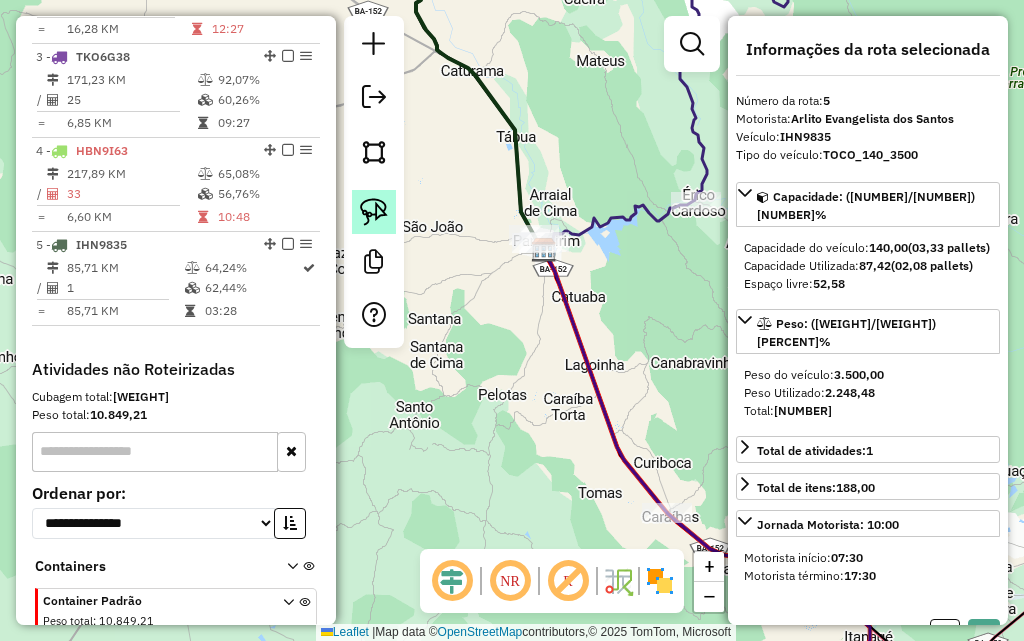 click 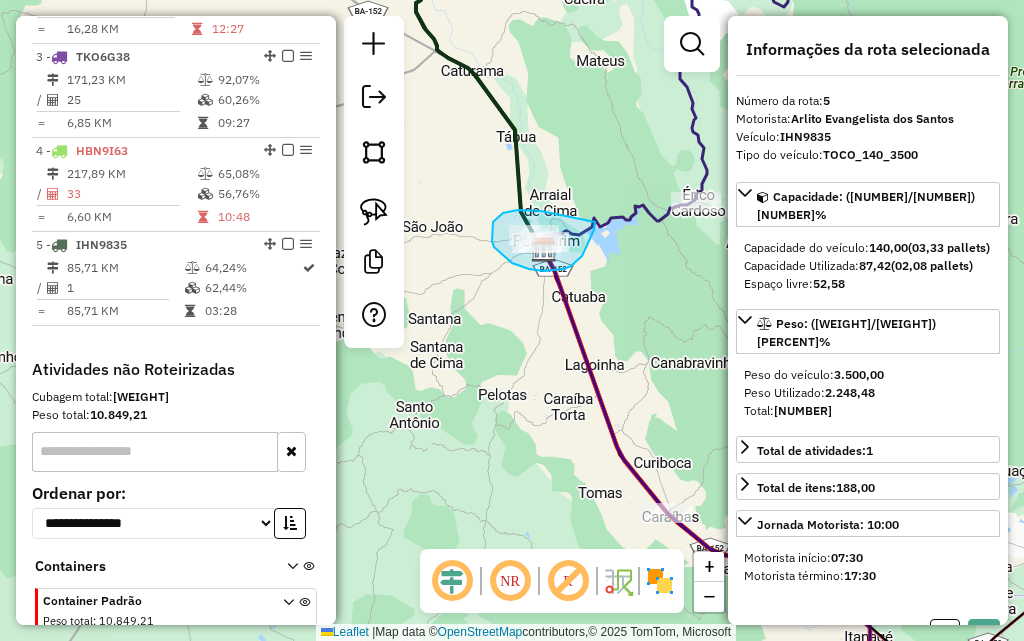 drag, startPoint x: 541, startPoint y: 211, endPoint x: 595, endPoint y: 222, distance: 55.108982 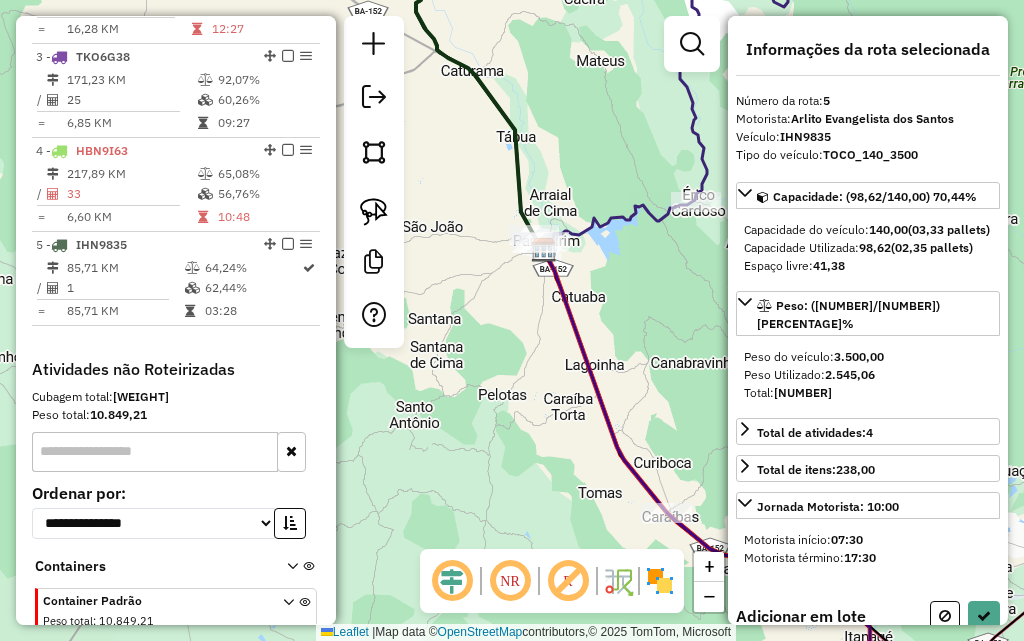 drag, startPoint x: 646, startPoint y: 343, endPoint x: 640, endPoint y: 309, distance: 34.525352 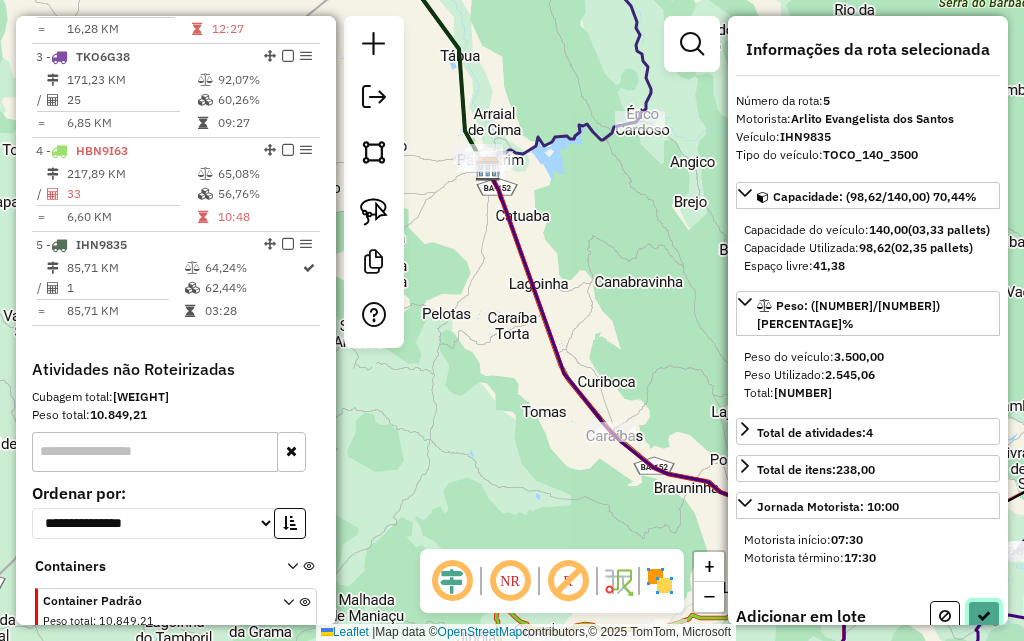 click at bounding box center [984, 616] 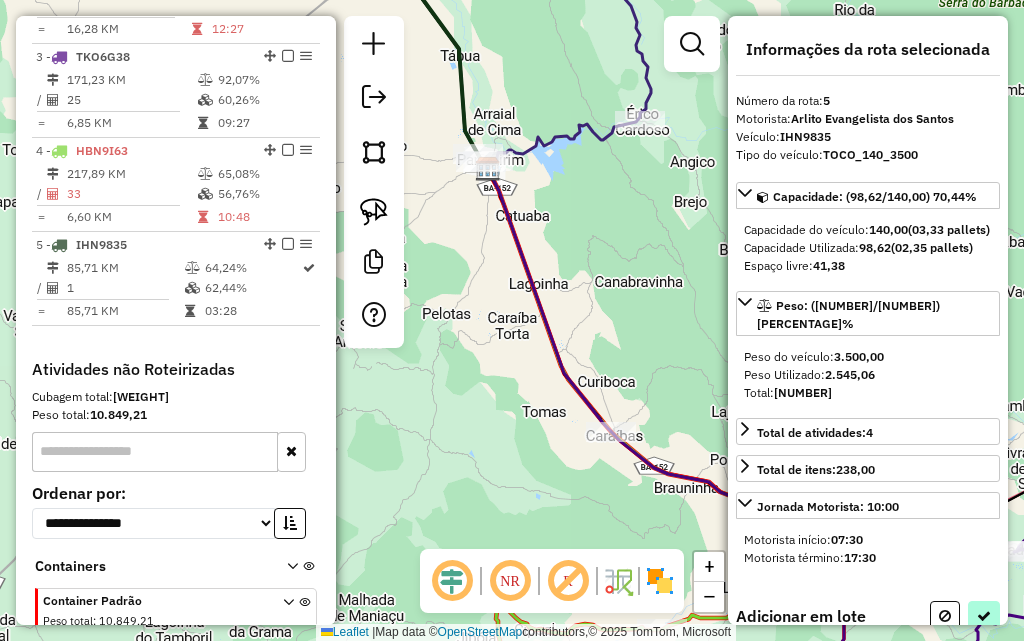 select on "**********" 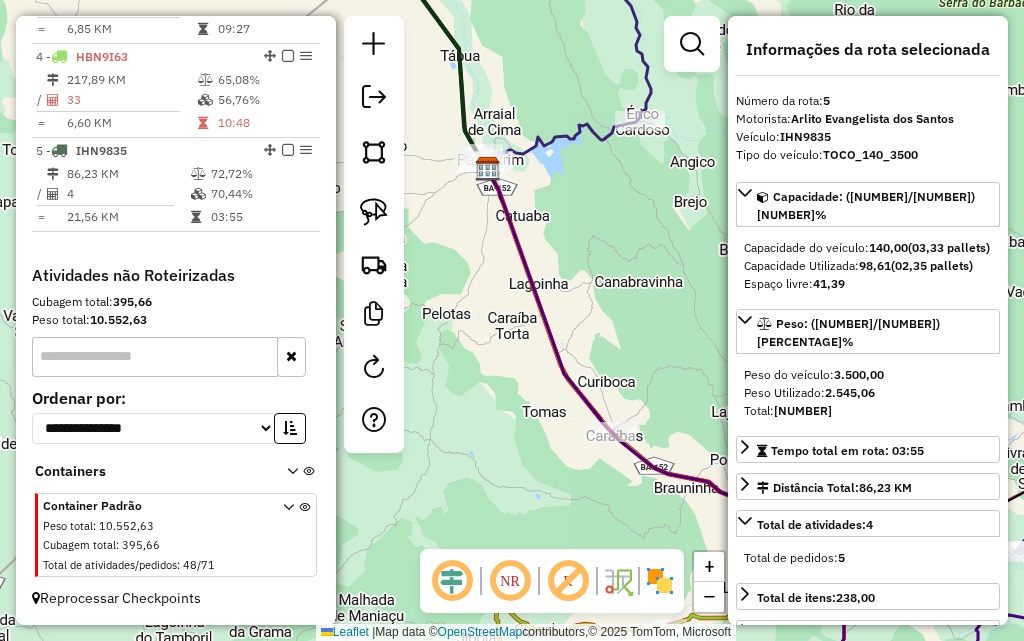 scroll, scrollTop: 704, scrollLeft: 0, axis: vertical 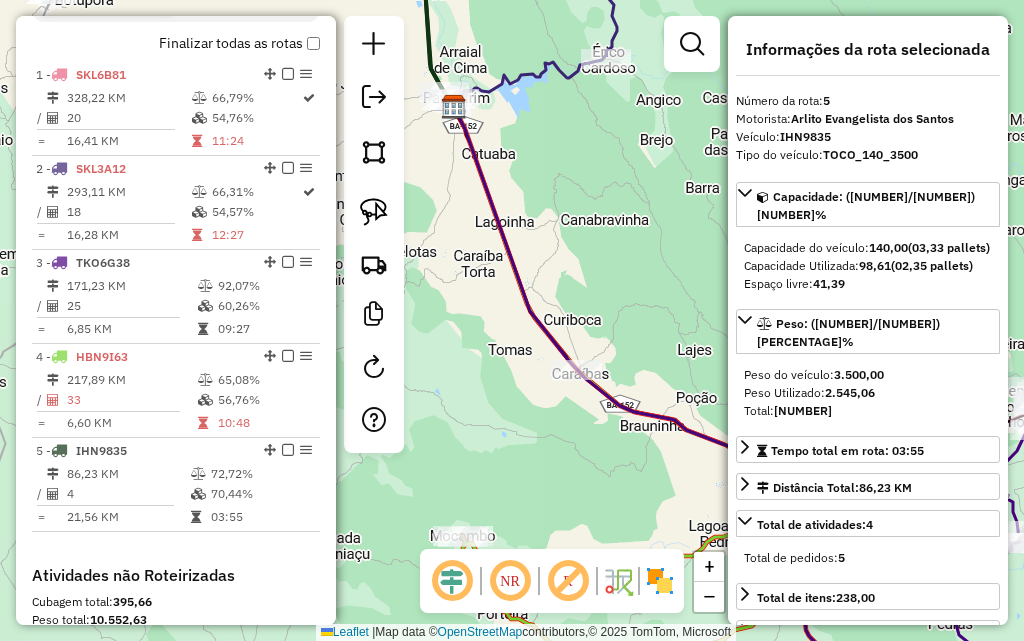 drag, startPoint x: 664, startPoint y: 320, endPoint x: 583, endPoint y: 216, distance: 131.82185 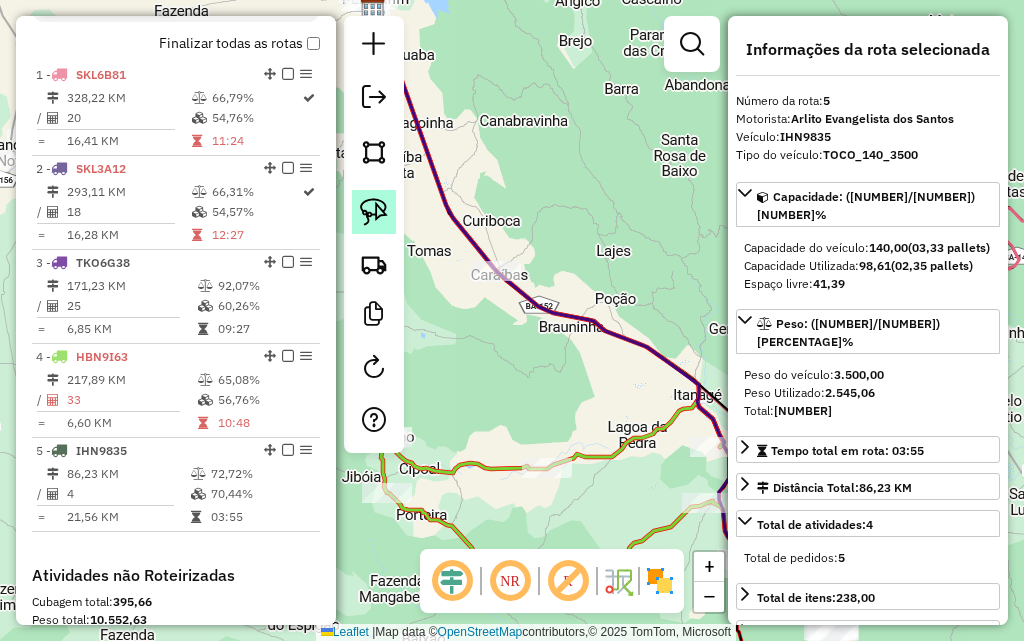 click 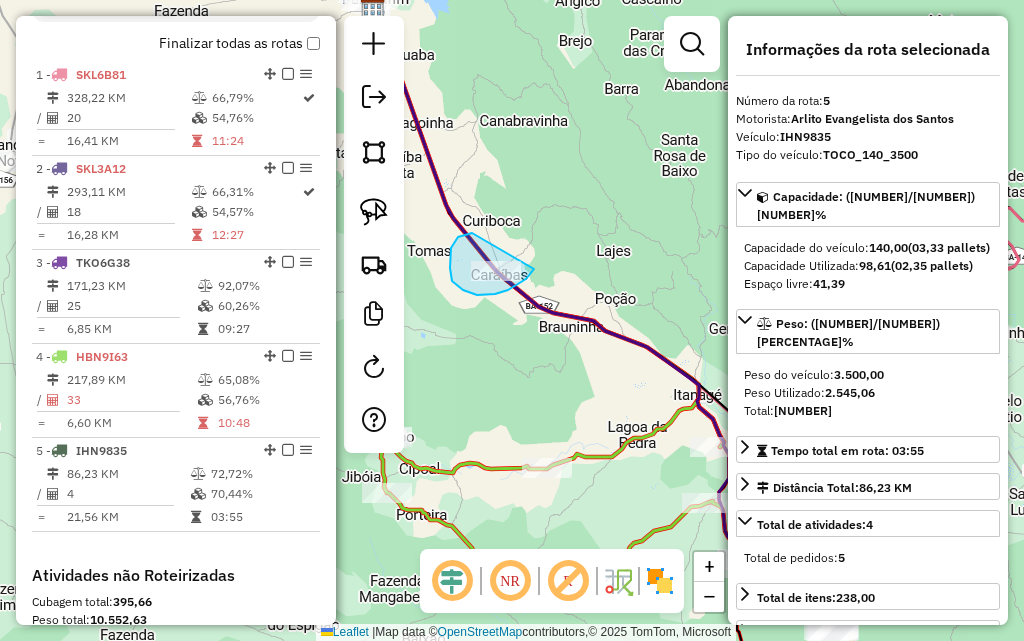 drag, startPoint x: 472, startPoint y: 233, endPoint x: 547, endPoint y: 237, distance: 75.10659 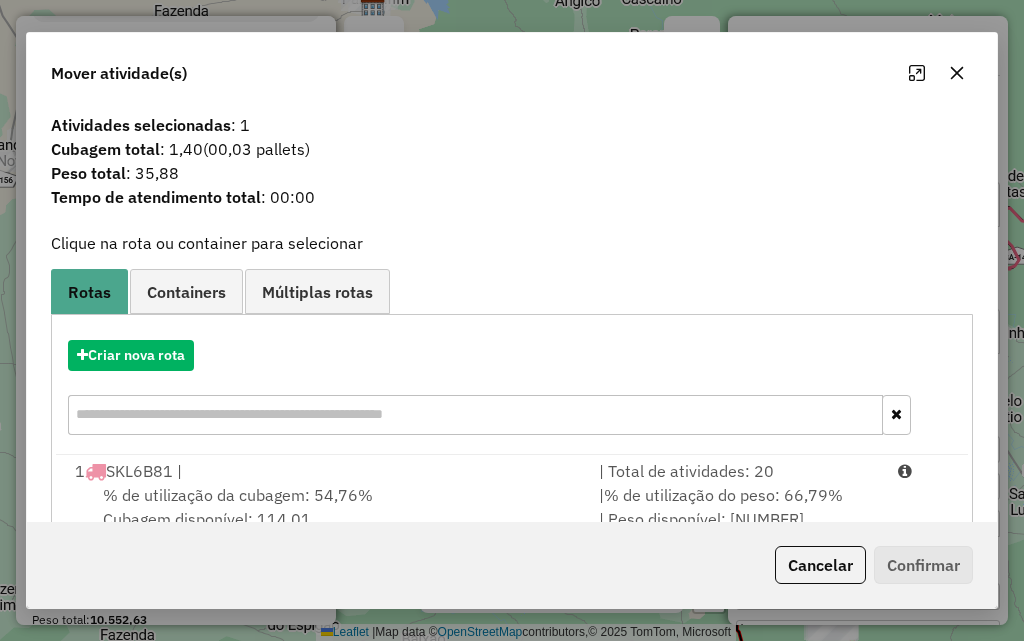 click 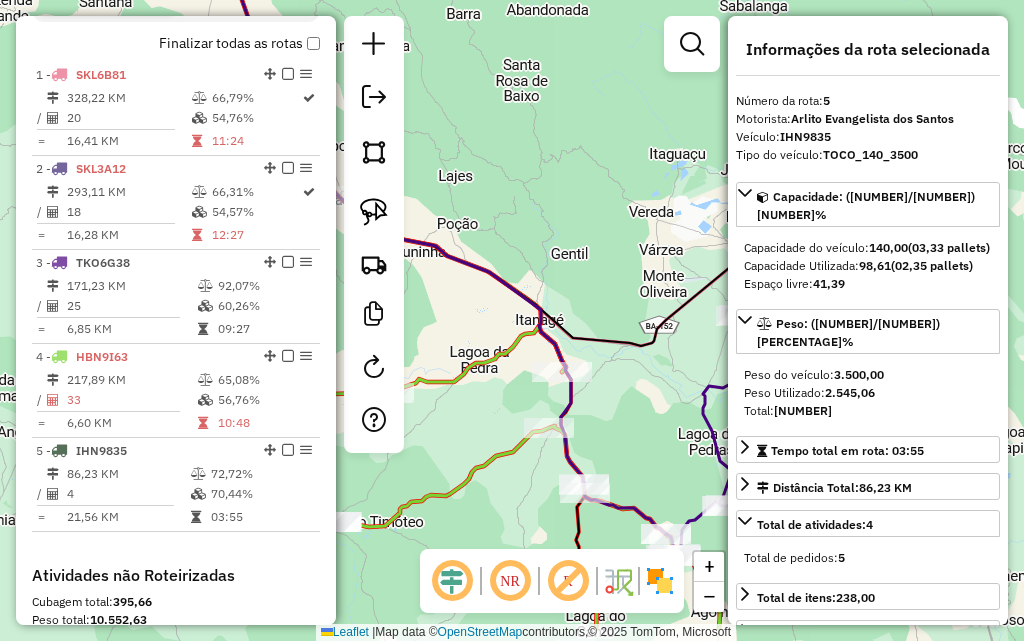 drag, startPoint x: 643, startPoint y: 218, endPoint x: 443, endPoint y: 115, distance: 224.96445 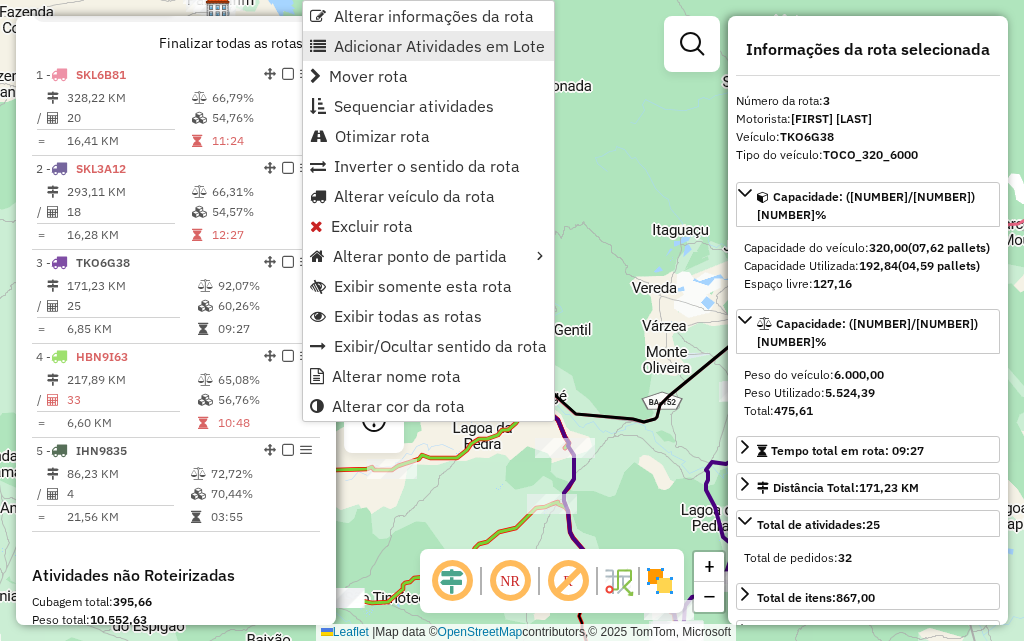 click on "Adicionar Atividades em Lote" at bounding box center (439, 46) 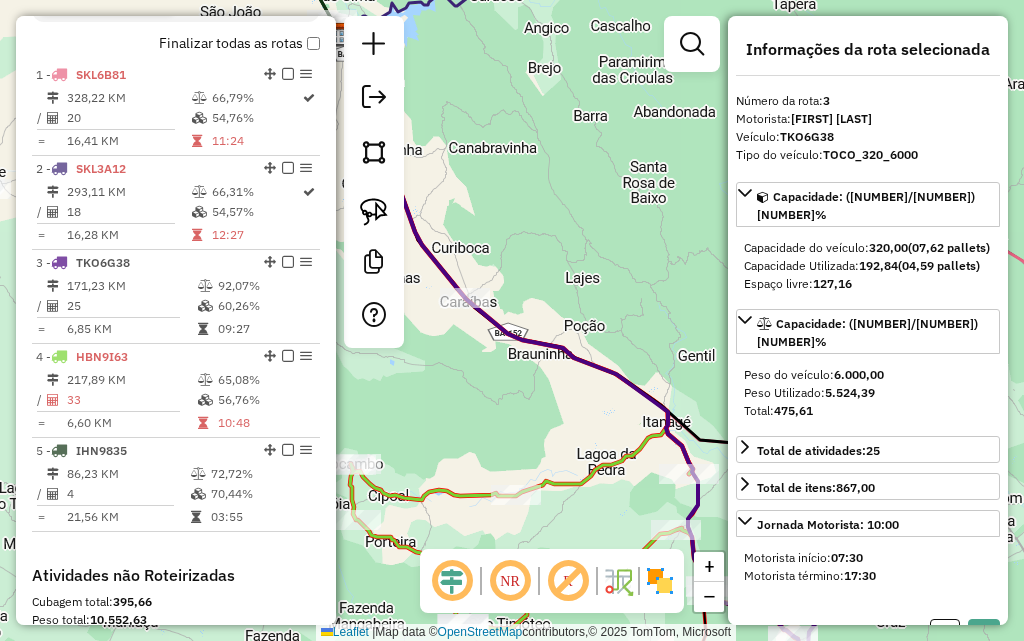 drag, startPoint x: 550, startPoint y: 240, endPoint x: 598, endPoint y: 219, distance: 52.392746 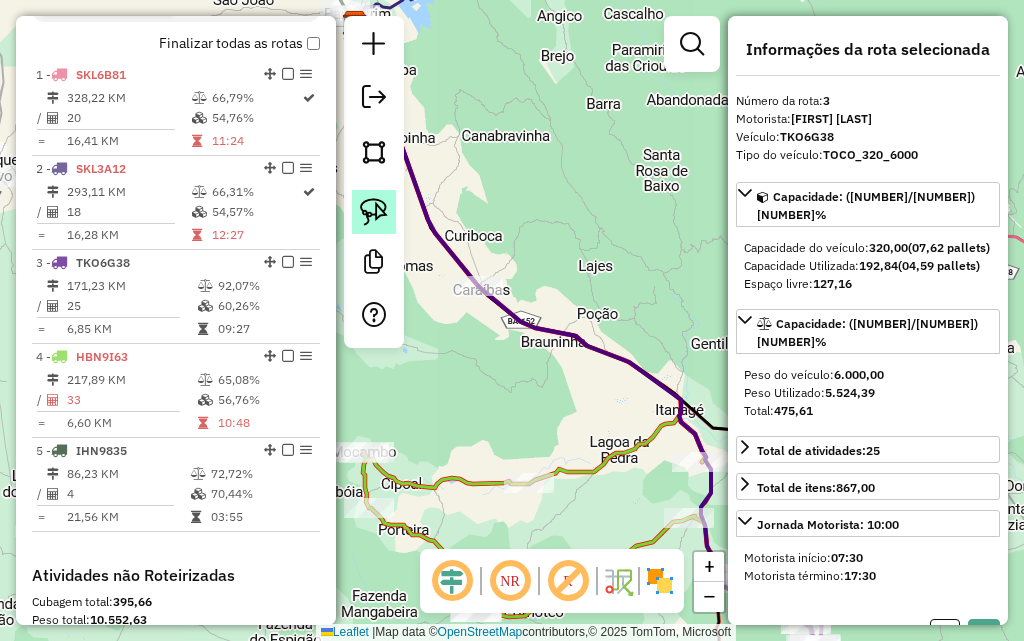 click 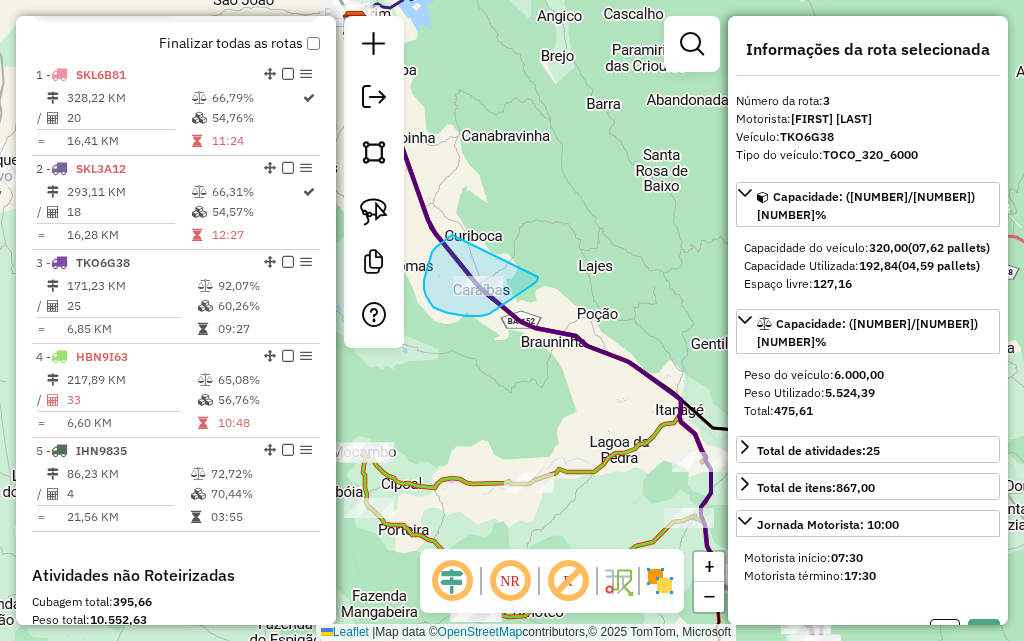 drag, startPoint x: 447, startPoint y: 238, endPoint x: 538, endPoint y: 277, distance: 99.00505 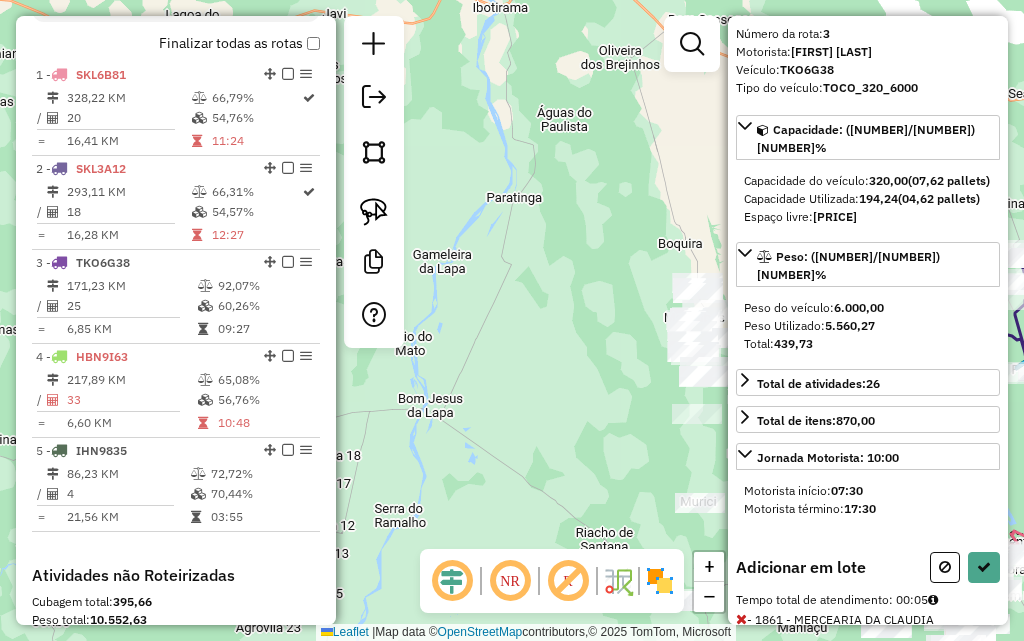scroll, scrollTop: 100, scrollLeft: 0, axis: vertical 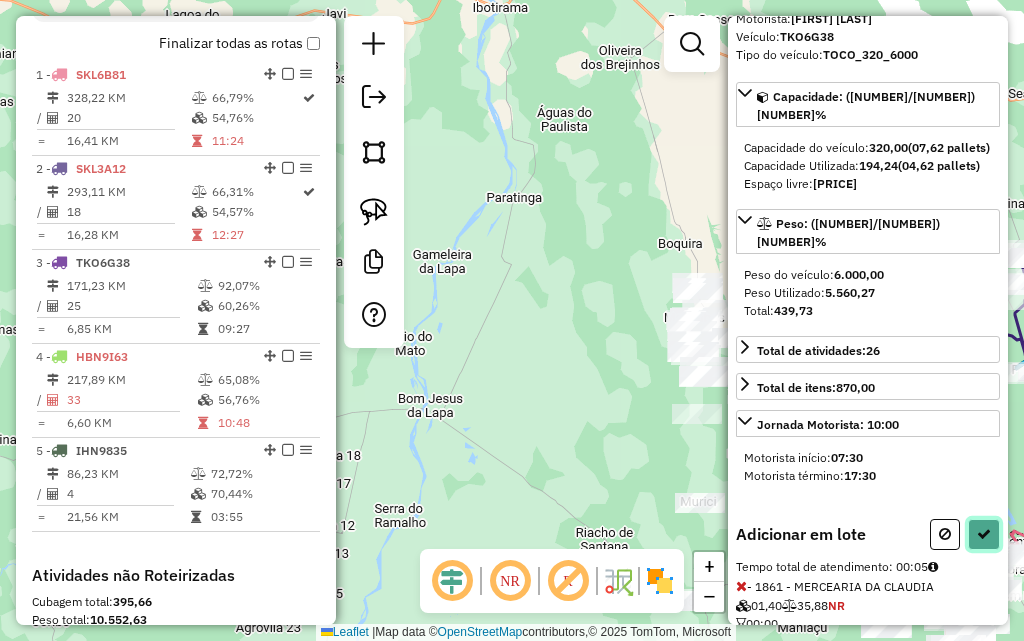 click at bounding box center (984, 534) 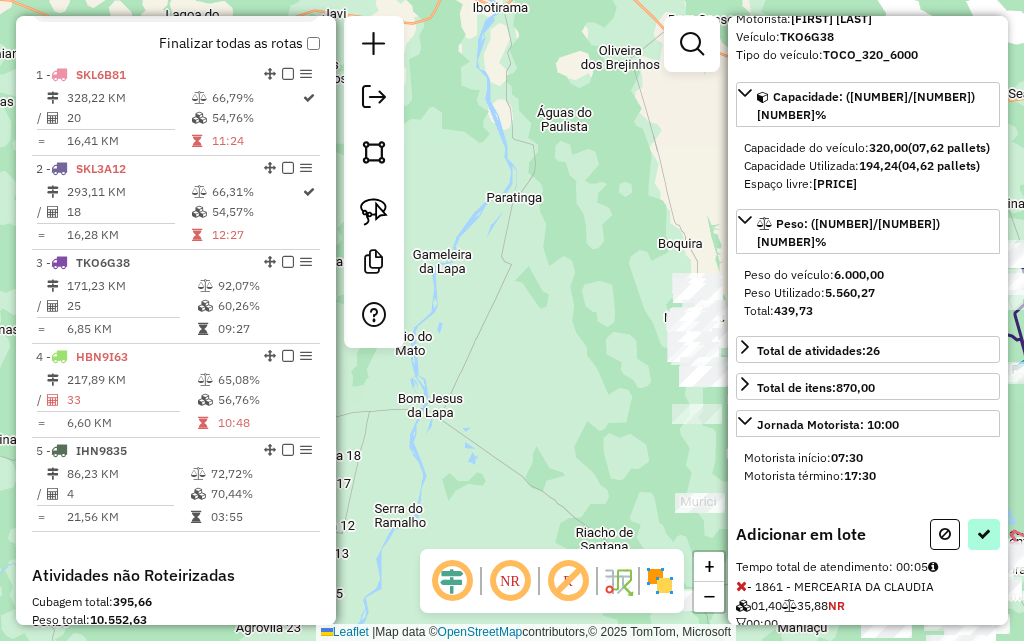 select on "**********" 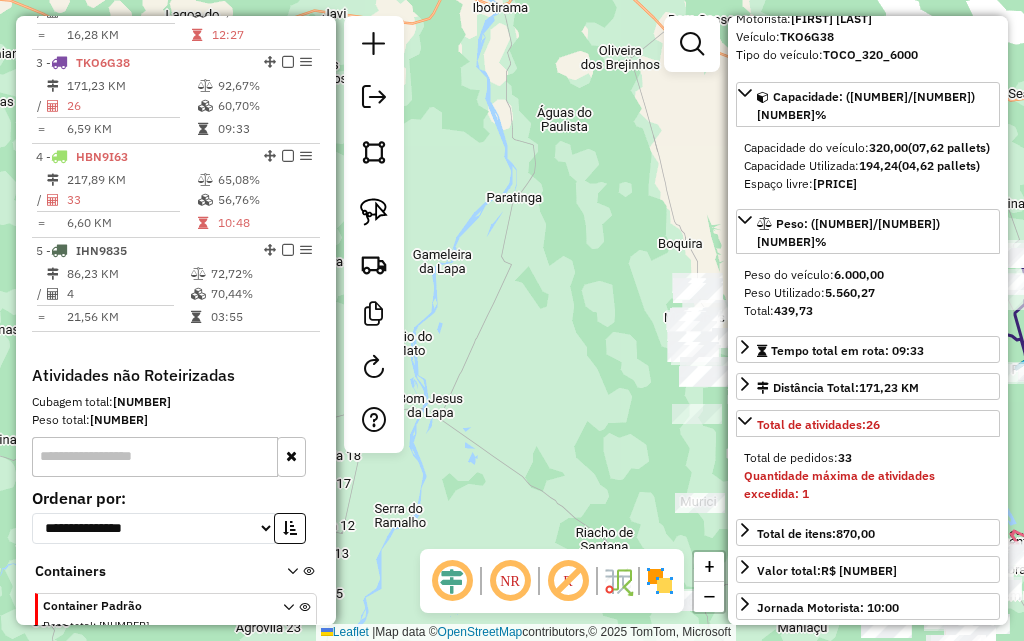 scroll, scrollTop: 938, scrollLeft: 0, axis: vertical 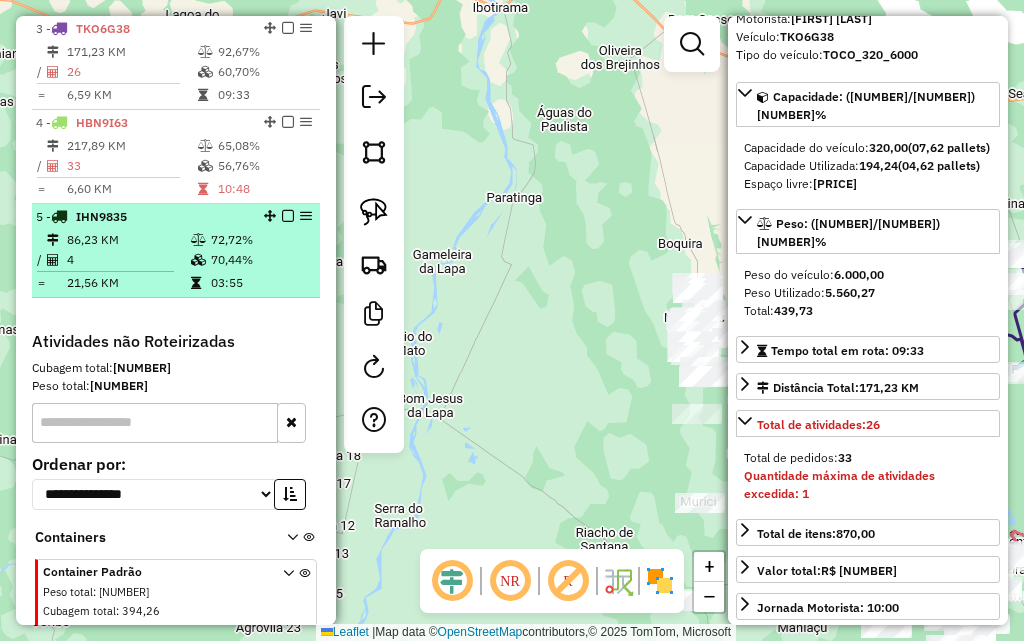click on "86,23 KM" at bounding box center [128, 240] 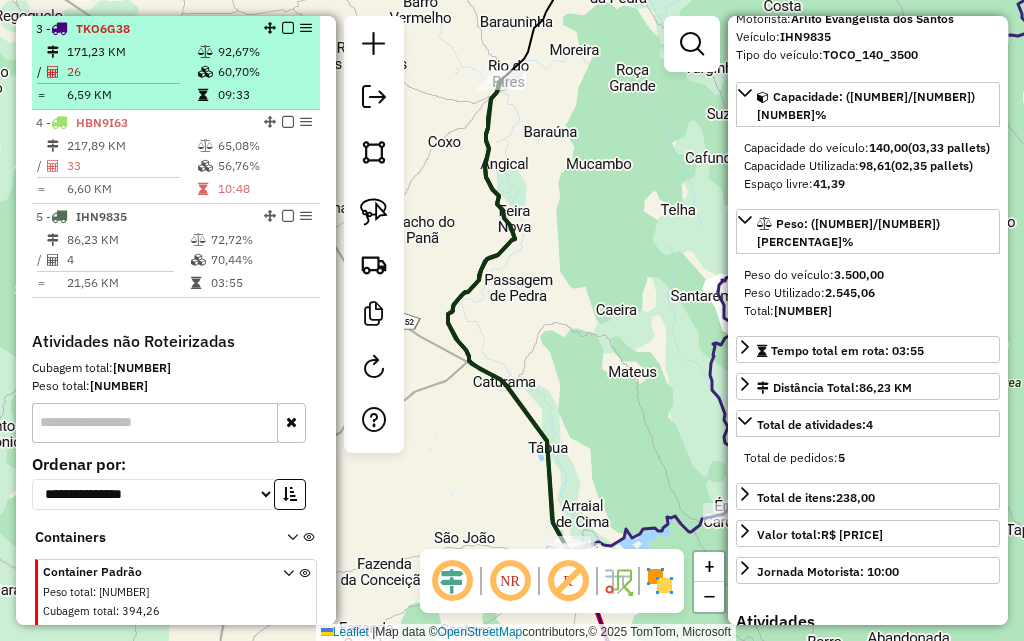 click on "26" at bounding box center (131, 72) 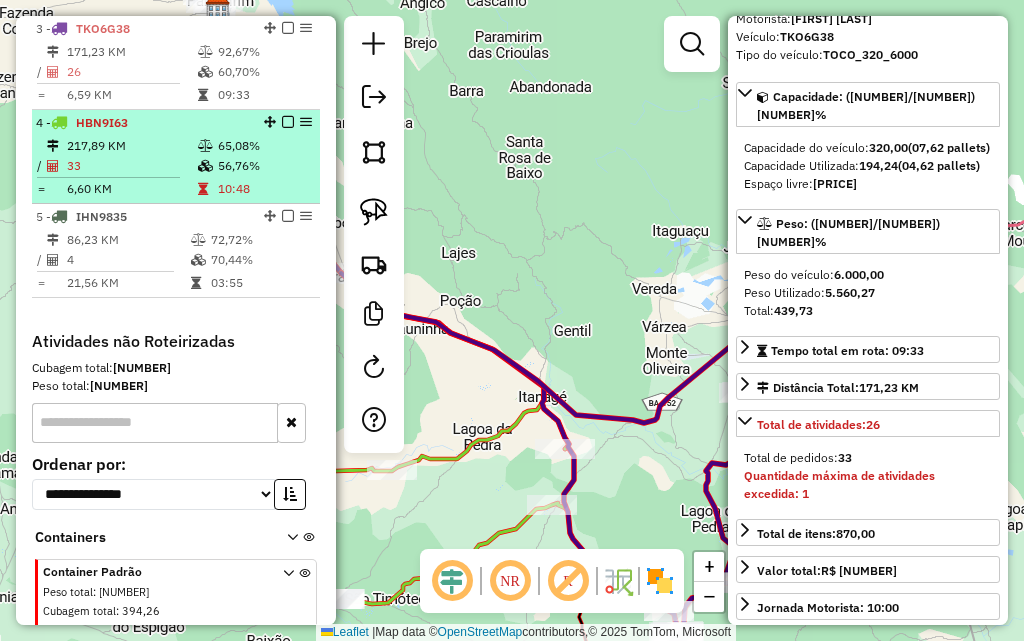 click on "[NUMBER] - HBN9I63" at bounding box center (142, 123) 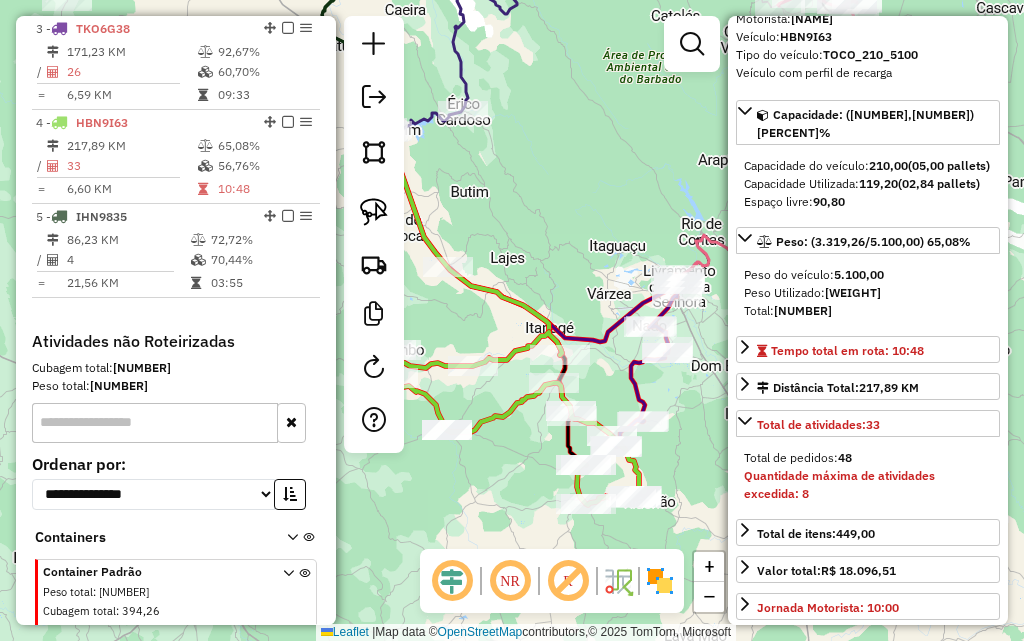 click on "Janela de atendimento Grade de atendimento Capacidade Transportadoras Veículos Cliente Pedidos  Rotas Selecione os dias de semana para filtrar as janelas de atendimento  Seg   Ter   Qua   Qui   Sex   Sáb   Dom  Informe o período da janela de atendimento: De: Até:  Filtrar exatamente a janela do cliente  Considerar janela de atendimento padrão  Selecione os dias de semana para filtrar as grades de atendimento  Seg   Ter   Qua   Qui   Sex   Sáb   Dom   Considerar clientes sem dia de atendimento cadastrado  Clientes fora do dia de atendimento selecionado Filtrar as atividades entre os valores definidos abaixo:  Peso mínimo:   Peso máximo:   Cubagem mínima:   Cubagem máxima:   De:   Até:  Filtrar as atividades entre o tempo de atendimento definido abaixo:  De:   Até:   Considerar capacidade total dos clientes não roteirizados Transportadora: Selecione um ou mais itens Tipo de veículo: Selecione um ou mais itens Veículo: Selecione um ou mais itens Motorista: Selecione um ou mais itens Nome: Rótulo:" 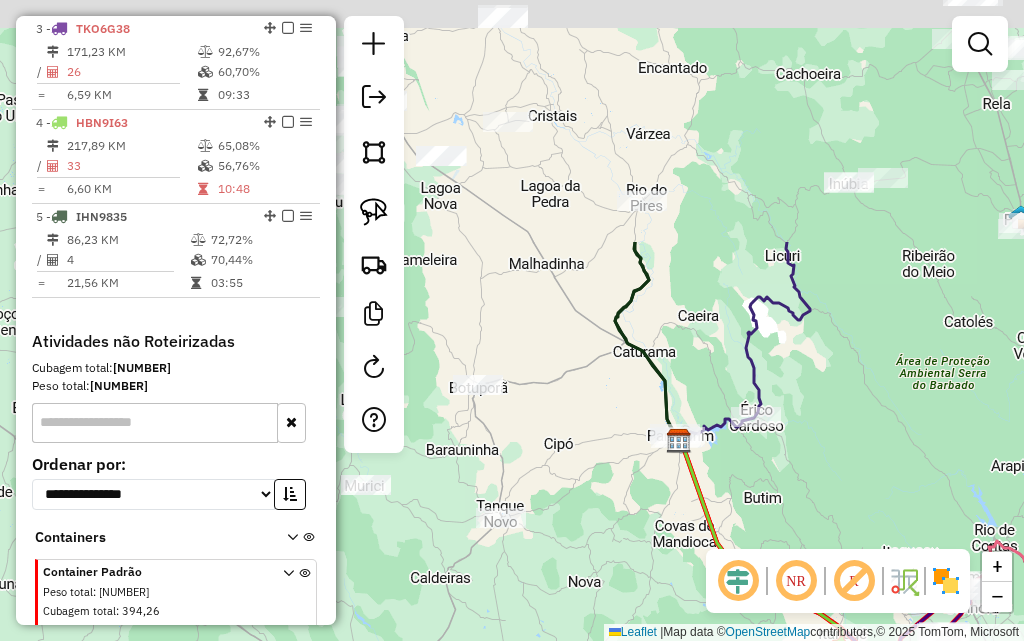 drag, startPoint x: 471, startPoint y: 191, endPoint x: 838, endPoint y: 549, distance: 512.6919 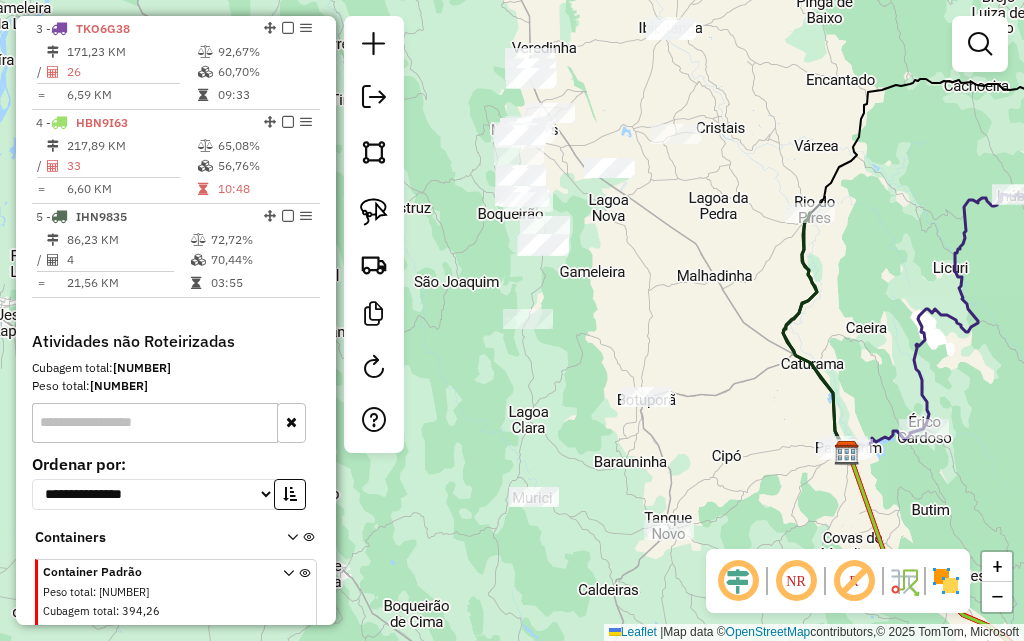 drag, startPoint x: 624, startPoint y: 406, endPoint x: 768, endPoint y: 323, distance: 166.2077 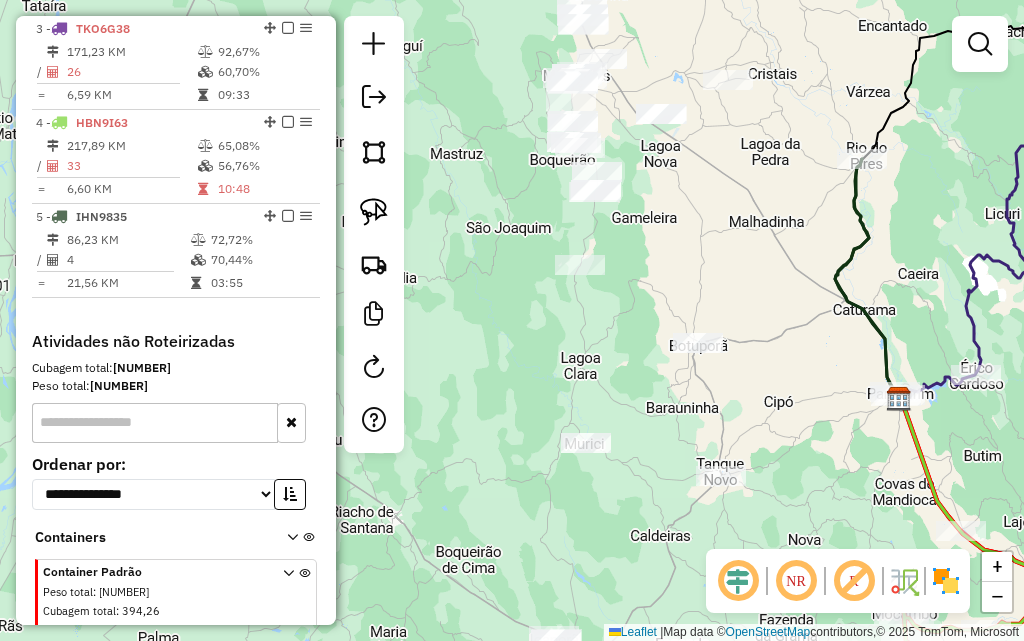 drag, startPoint x: 731, startPoint y: 306, endPoint x: 739, endPoint y: 255, distance: 51.62364 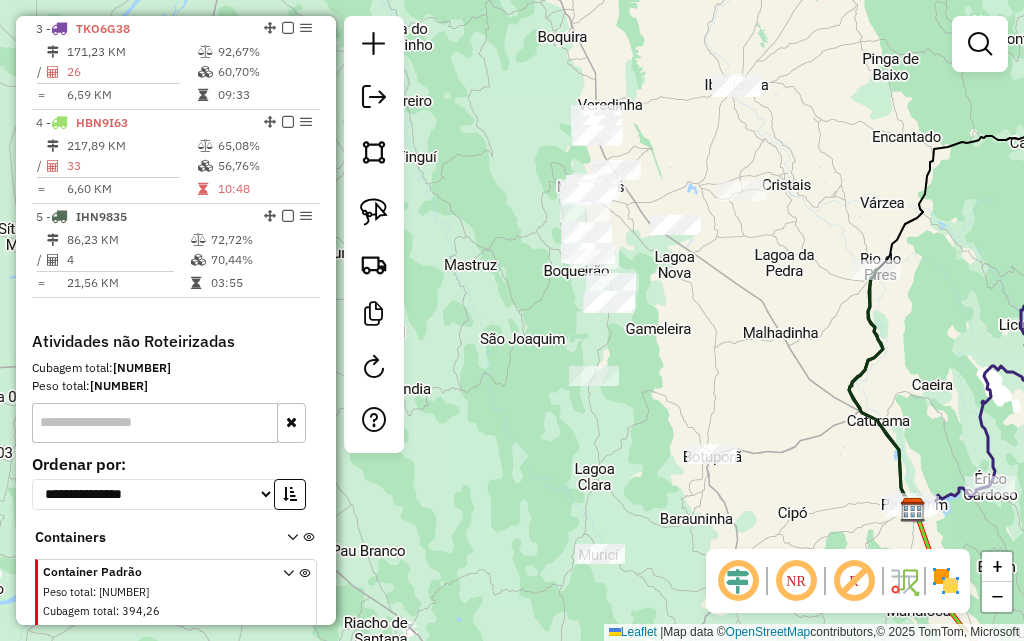 drag, startPoint x: 743, startPoint y: 383, endPoint x: 794, endPoint y: 560, distance: 184.20097 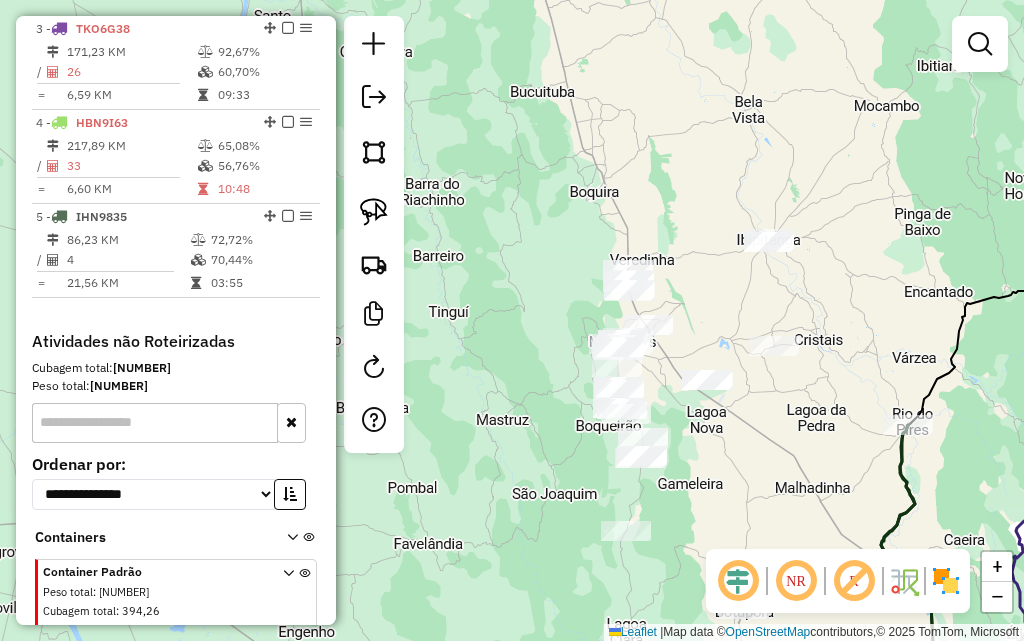 drag, startPoint x: 712, startPoint y: 311, endPoint x: 685, endPoint y: 309, distance: 27.073973 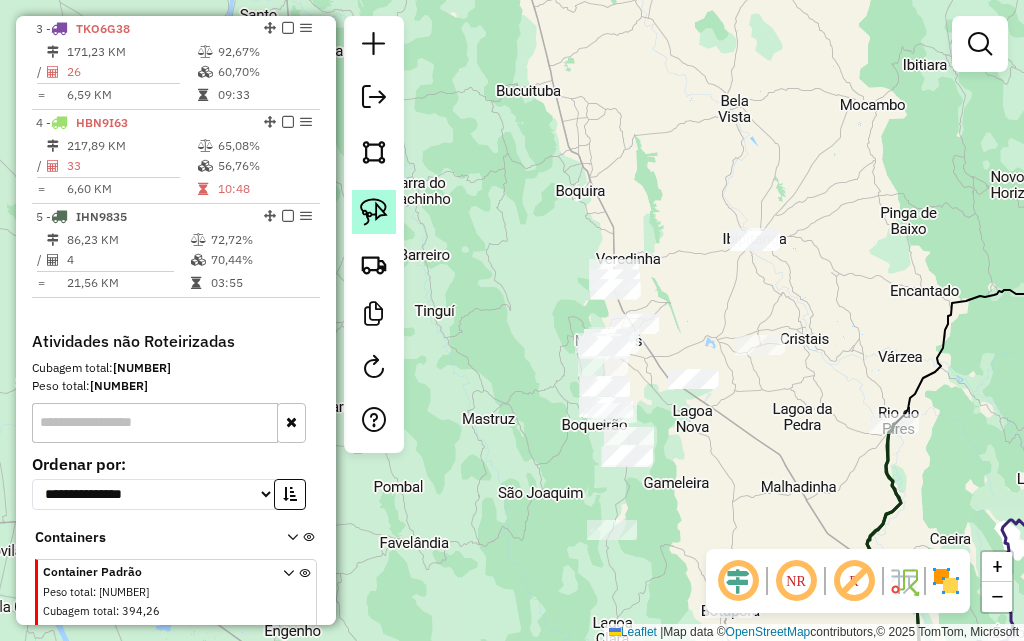 click 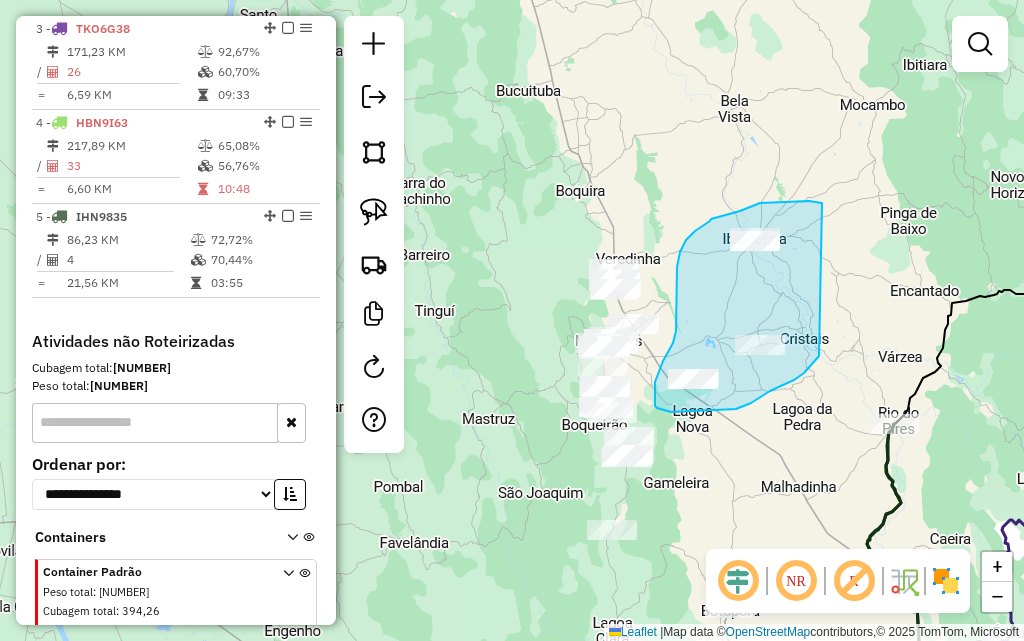 drag, startPoint x: 822, startPoint y: 203, endPoint x: 819, endPoint y: 356, distance: 153.0294 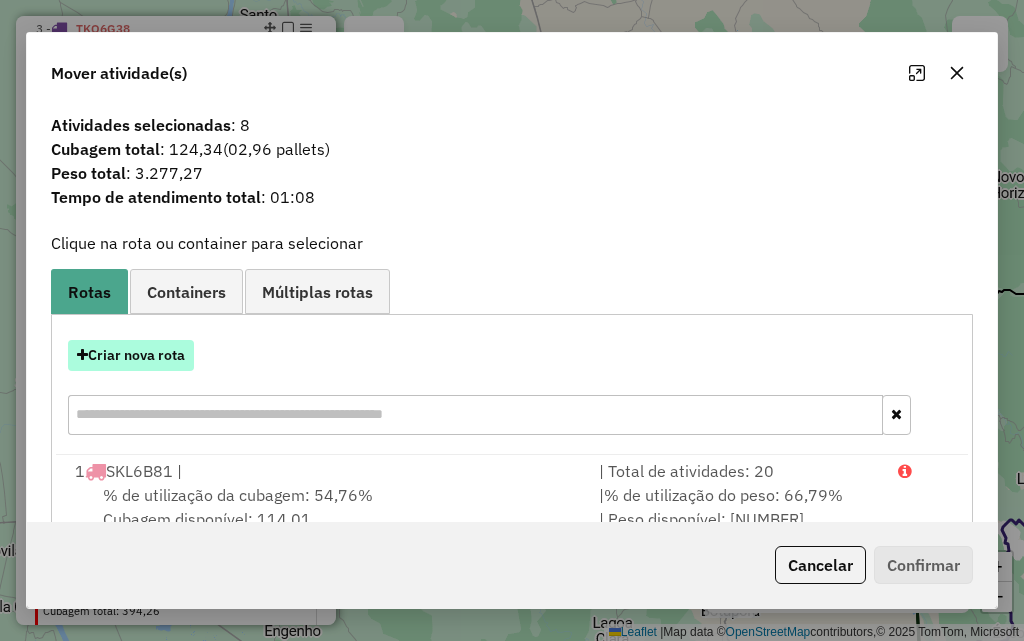 click on "Criar nova rota" at bounding box center [131, 355] 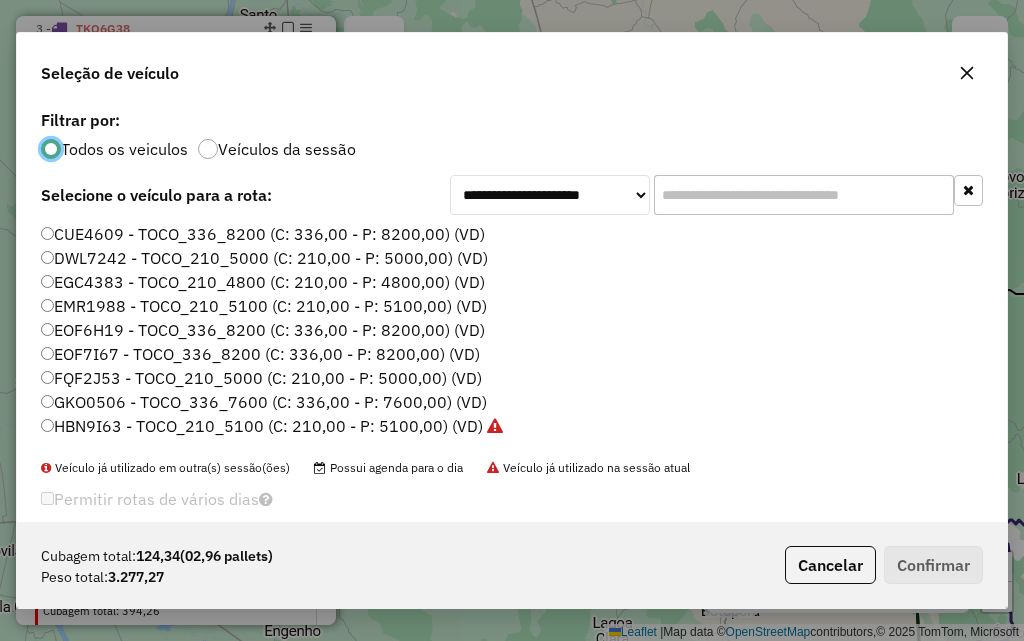 scroll, scrollTop: 11, scrollLeft: 6, axis: both 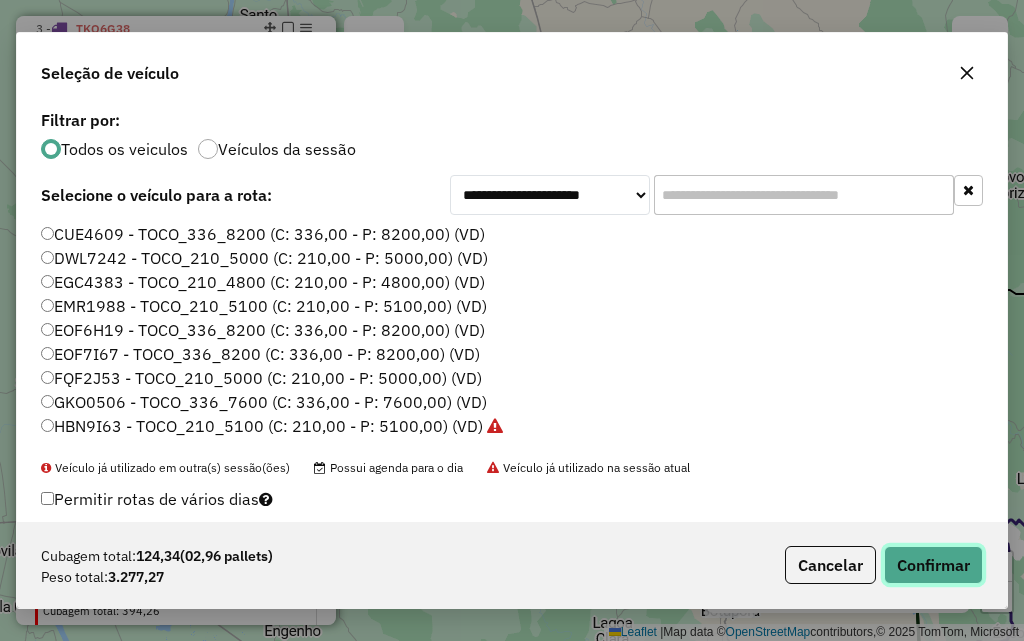 click on "Confirmar" 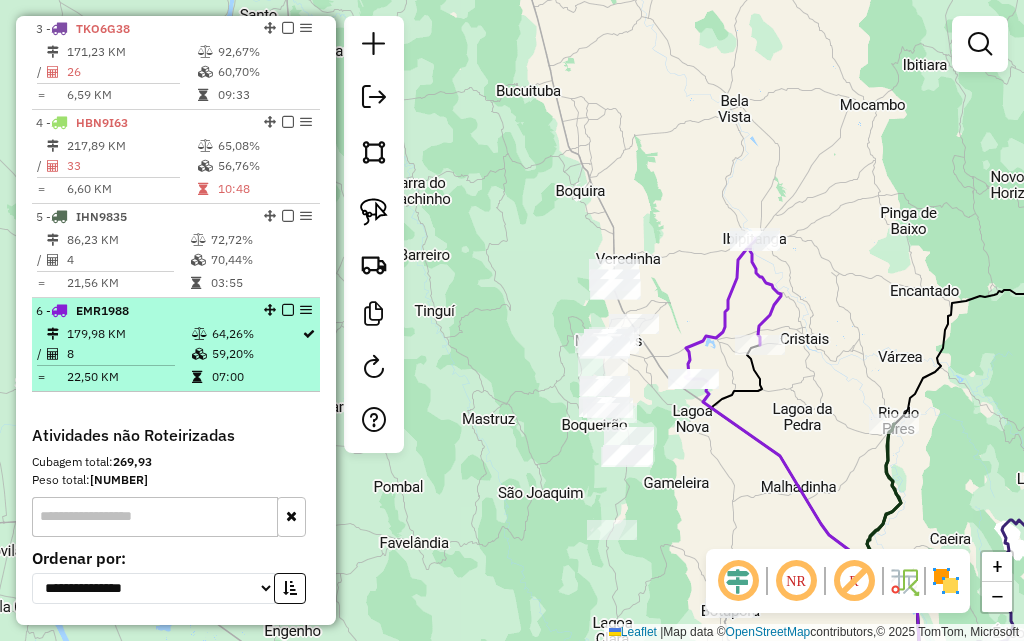 select on "**********" 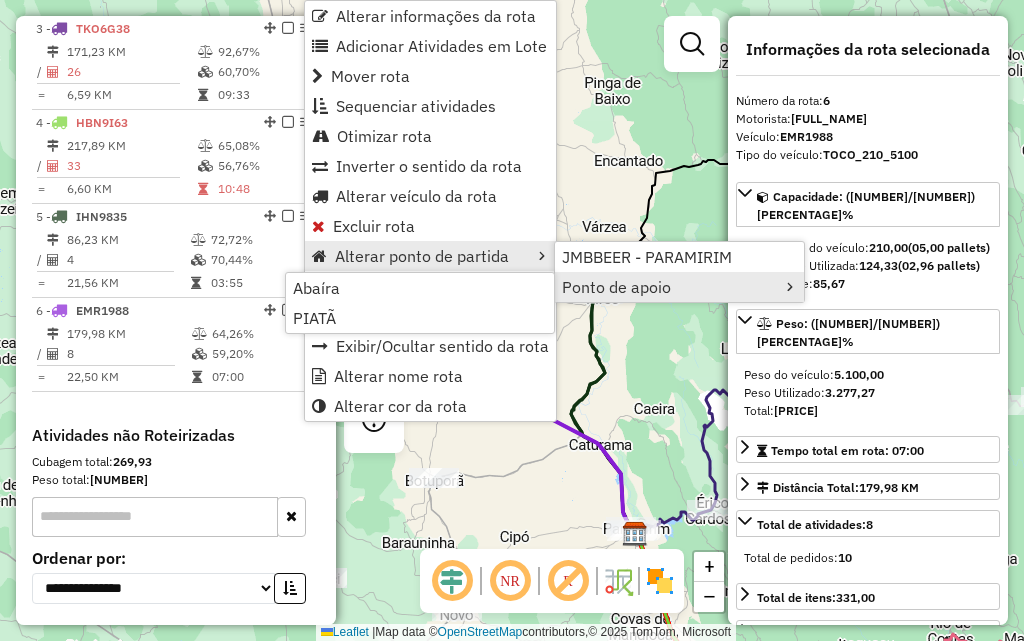 click on "Janela de atendimento Grade de atendimento Capacidade Transportadoras Veículos Cliente Pedidos  Rotas Selecione os dias de semana para filtrar as janelas de atendimento  Seg   Ter   Qua   Qui   Sex   Sáb   Dom  Informe o período da janela de atendimento: De: Até:  Filtrar exatamente a janela do cliente  Considerar janela de atendimento padrão  Selecione os dias de semana para filtrar as grades de atendimento  Seg   Ter   Qua   Qui   Sex   Sáb   Dom   Considerar clientes sem dia de atendimento cadastrado  Clientes fora do dia de atendimento selecionado Filtrar as atividades entre os valores definidos abaixo:  Peso mínimo:   Peso máximo:   Cubagem mínima:   Cubagem máxima:   De:   Até:  Filtrar as atividades entre o tempo de atendimento definido abaixo:  De:   Até:   Considerar capacidade total dos clientes não roteirizados Transportadora: Selecione um ou mais itens Tipo de veículo: Selecione um ou mais itens Veículo: Selecione um ou mais itens Motorista: Selecione um ou mais itens Nome: Rótulo:" 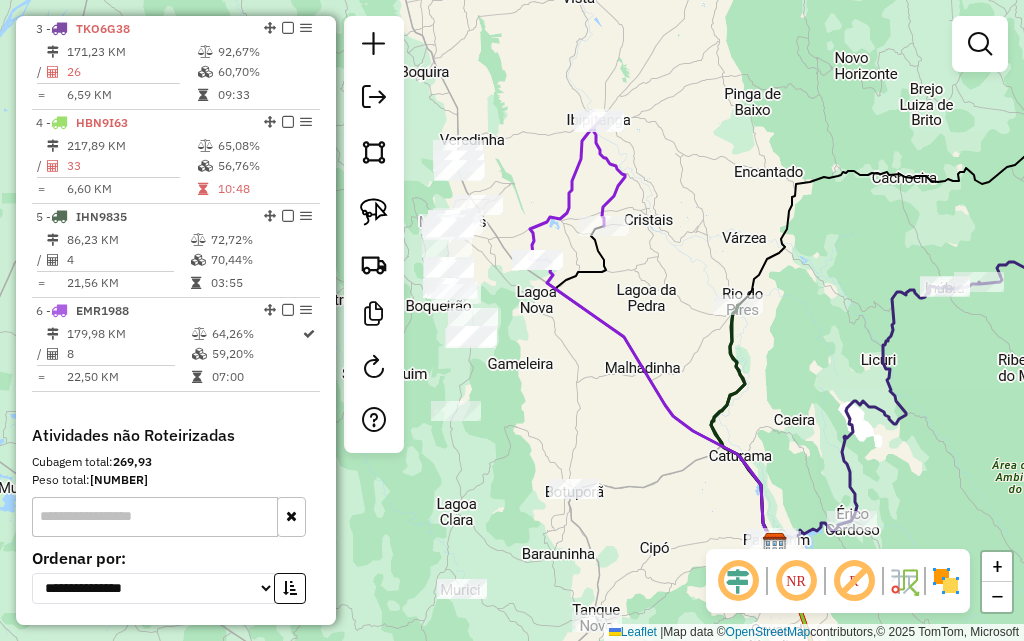 drag, startPoint x: 657, startPoint y: 386, endPoint x: 830, endPoint y: 356, distance: 175.5819 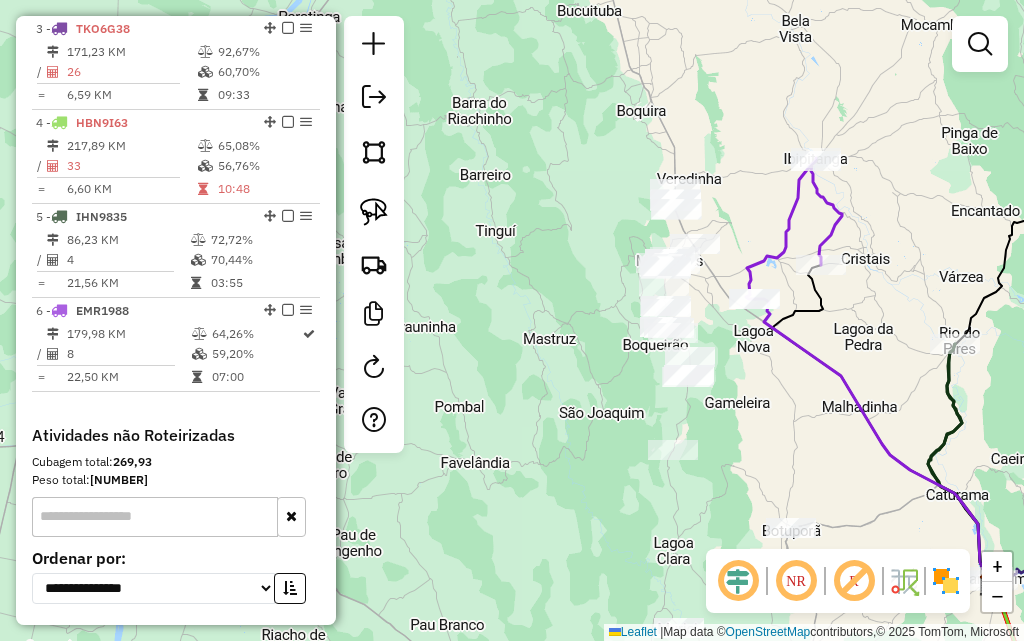 drag, startPoint x: 727, startPoint y: 347, endPoint x: 729, endPoint y: 399, distance: 52.03845 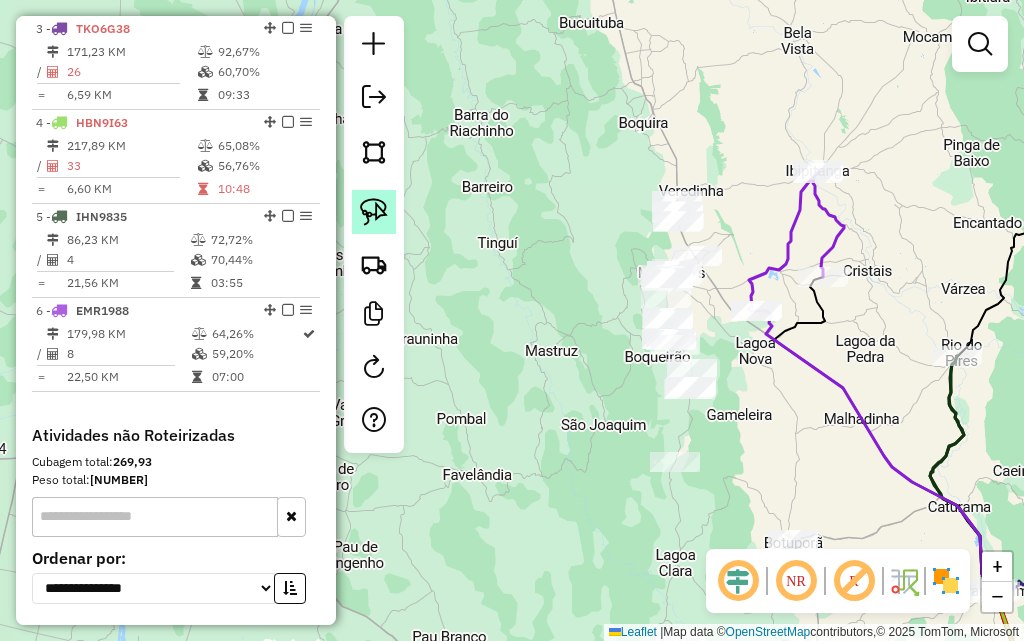 click 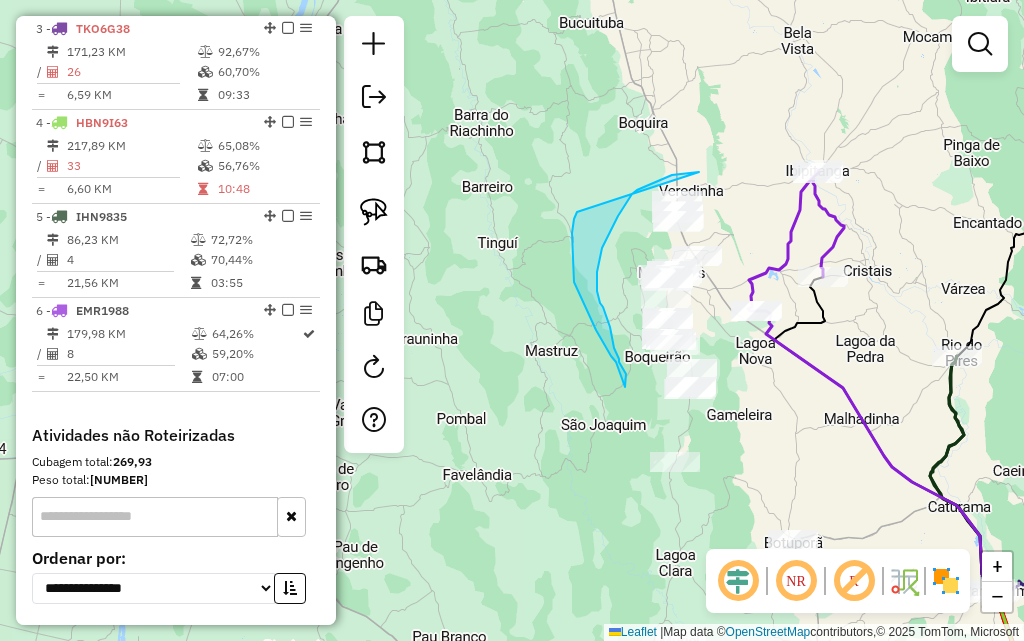 drag, startPoint x: 699, startPoint y: 172, endPoint x: 627, endPoint y: 132, distance: 82.36504 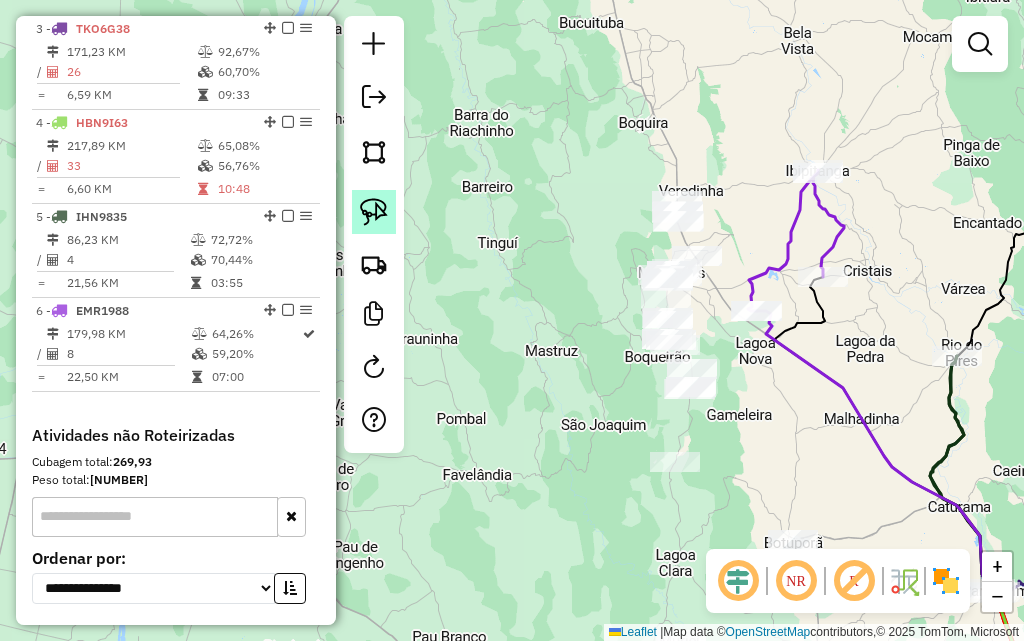 click 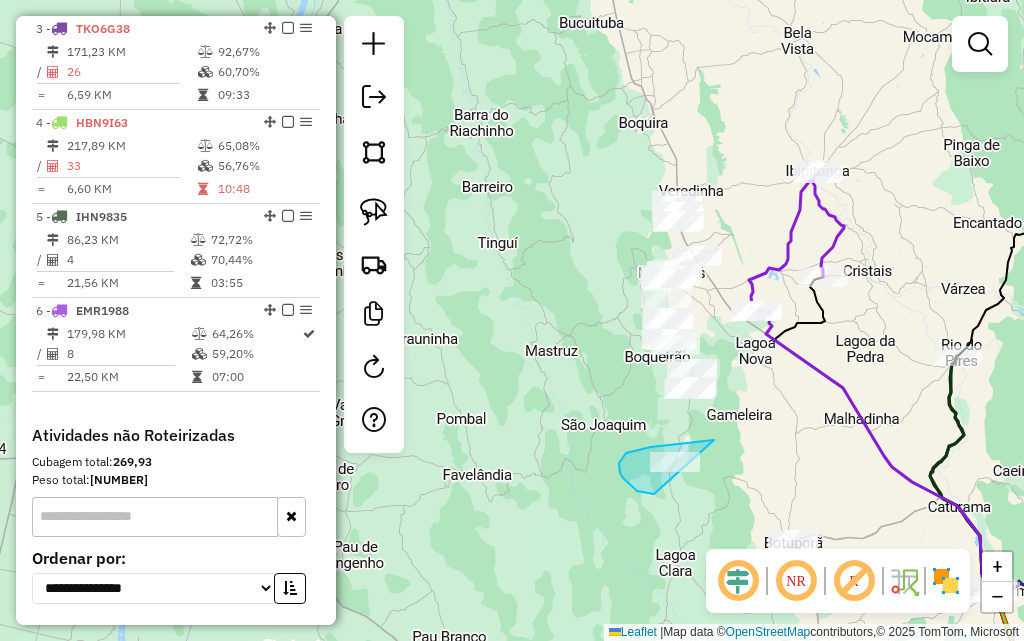 drag, startPoint x: 714, startPoint y: 440, endPoint x: 729, endPoint y: 482, distance: 44.598206 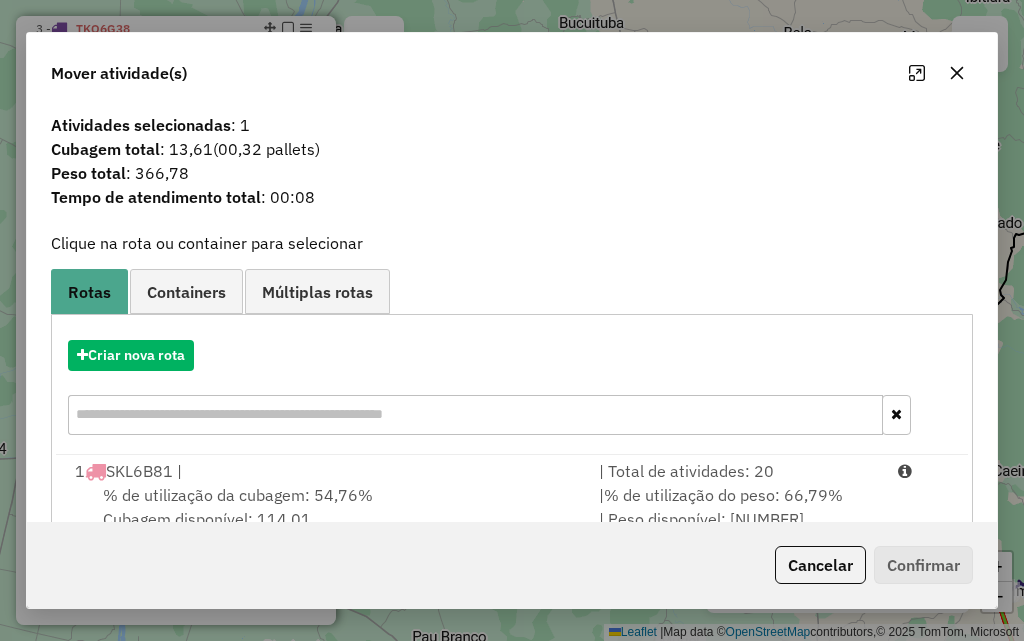 click 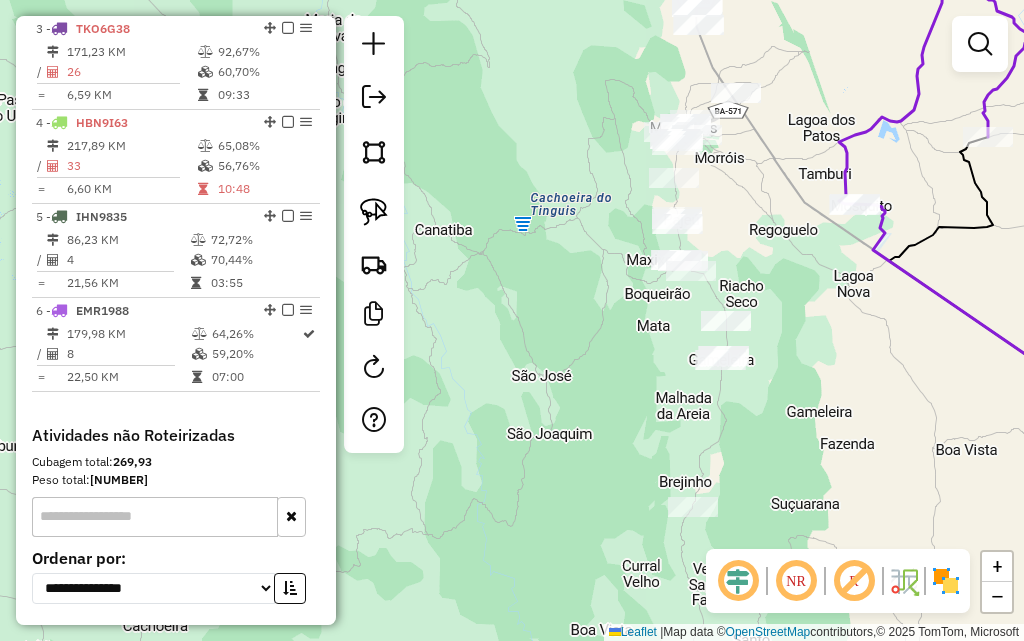 drag, startPoint x: 839, startPoint y: 322, endPoint x: 839, endPoint y: 364, distance: 42 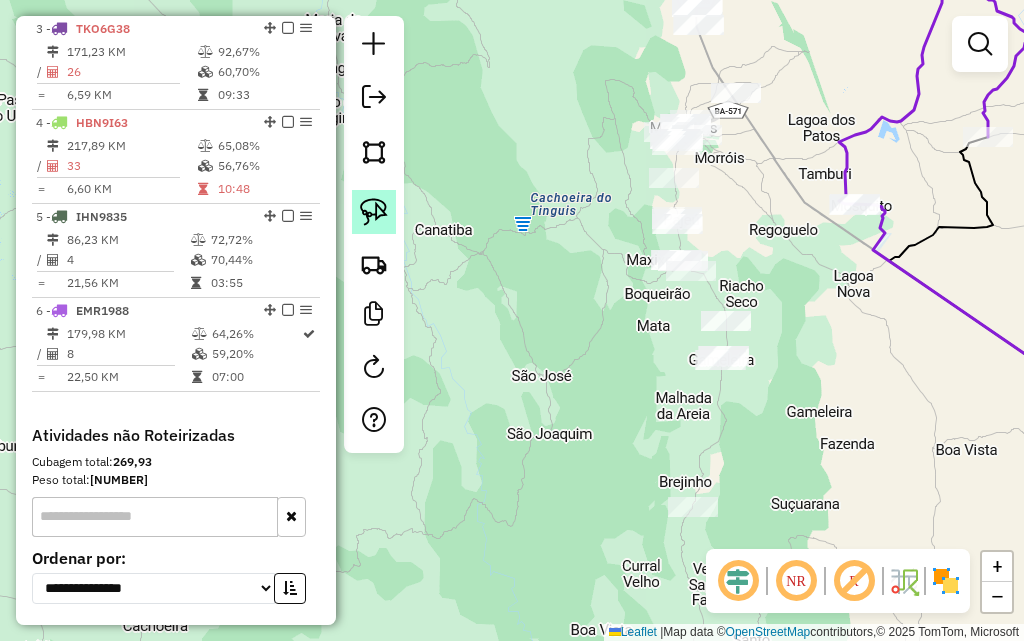 click 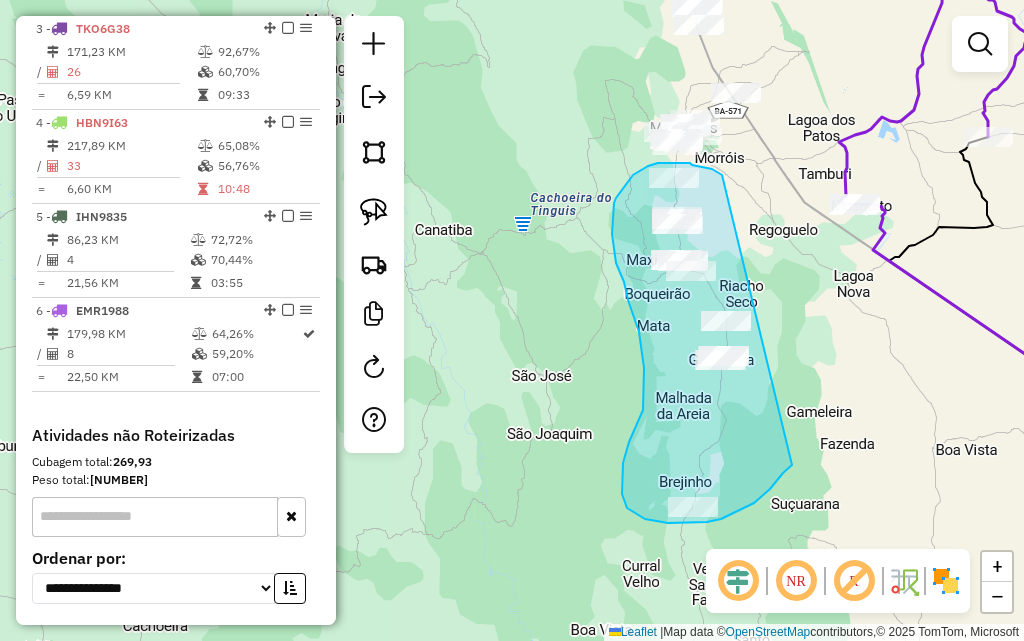 drag, startPoint x: 722, startPoint y: 175, endPoint x: 813, endPoint y: 427, distance: 267.92722 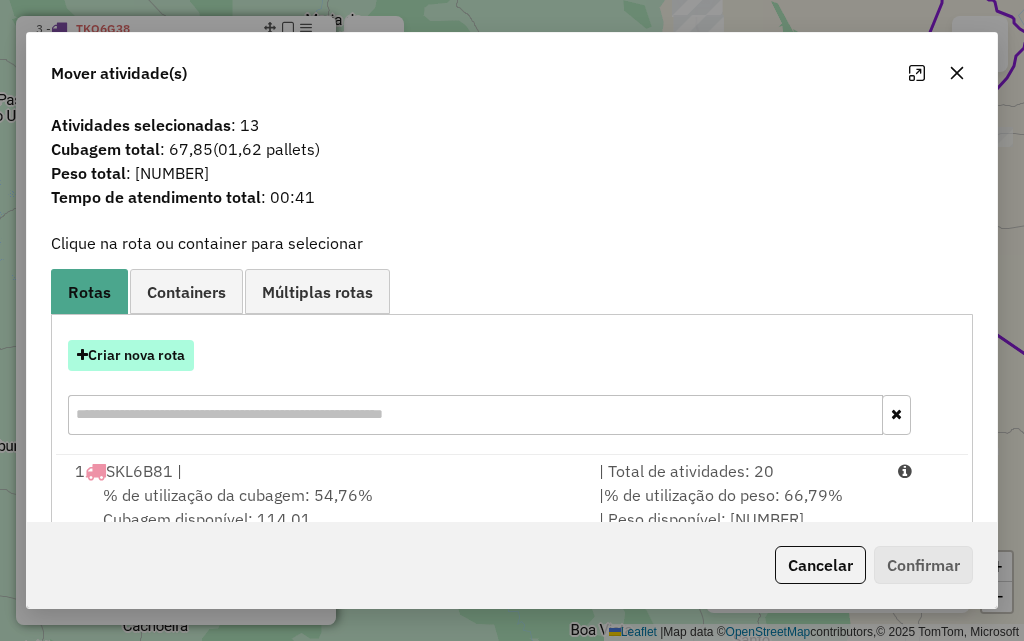 click on "Criar nova rota" at bounding box center (131, 355) 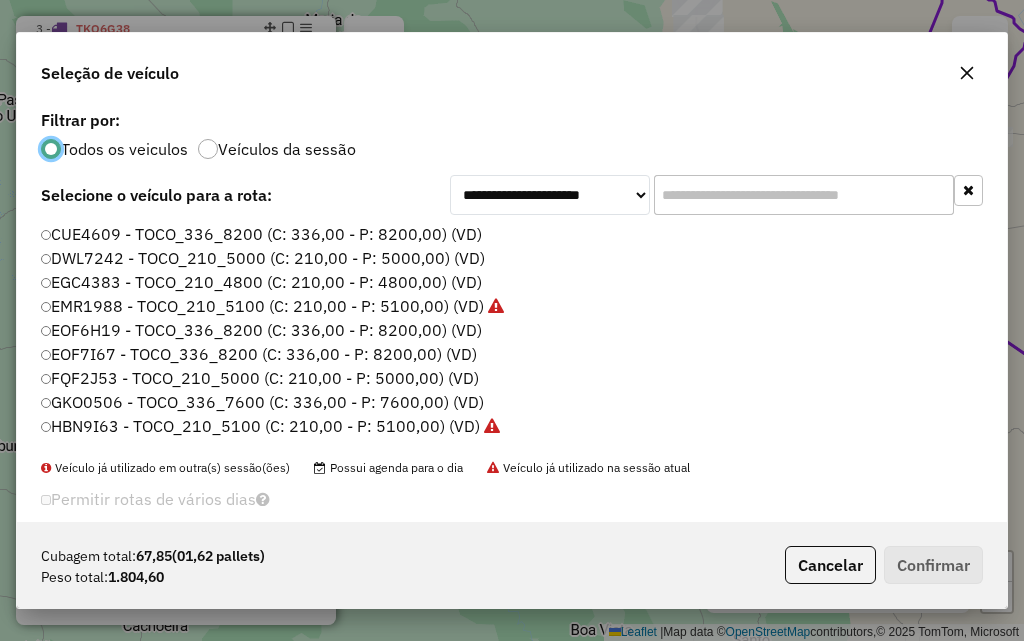 scroll, scrollTop: 11, scrollLeft: 6, axis: both 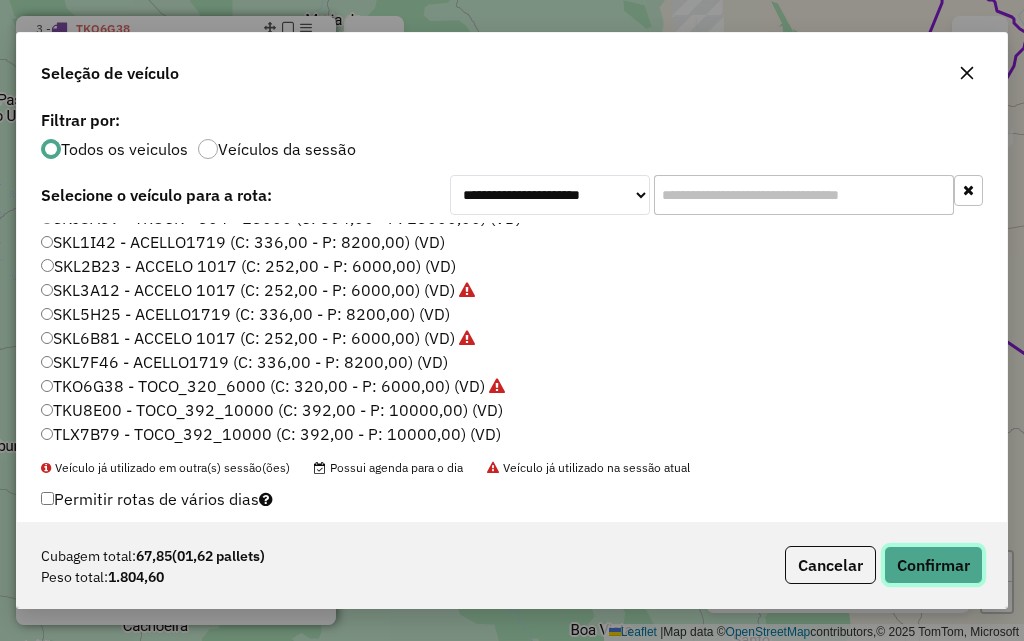 click on "Confirmar" 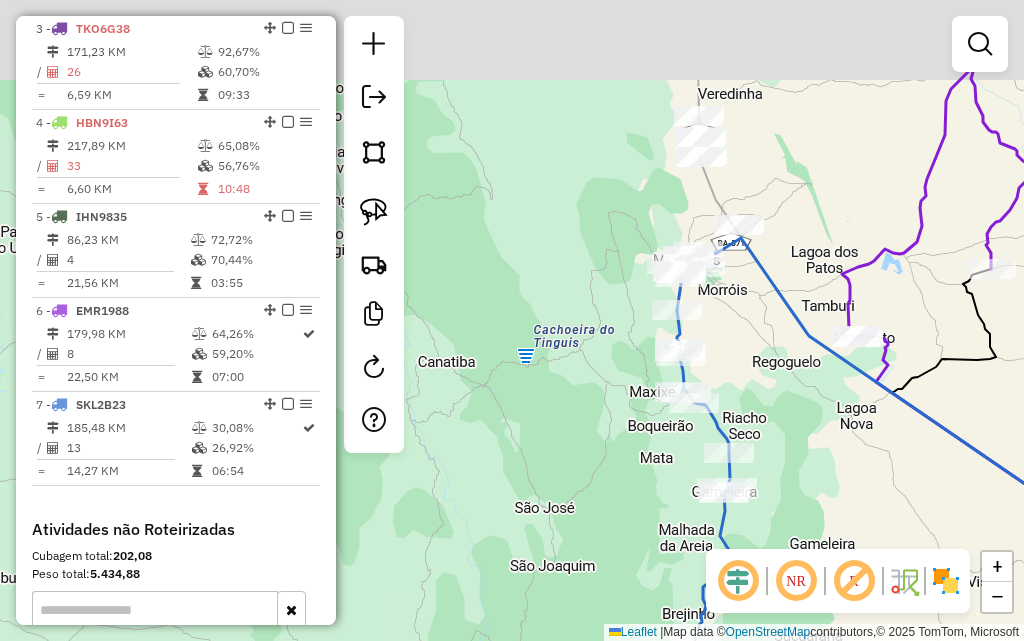 drag, startPoint x: 750, startPoint y: 229, endPoint x: 753, endPoint y: 366, distance: 137.03284 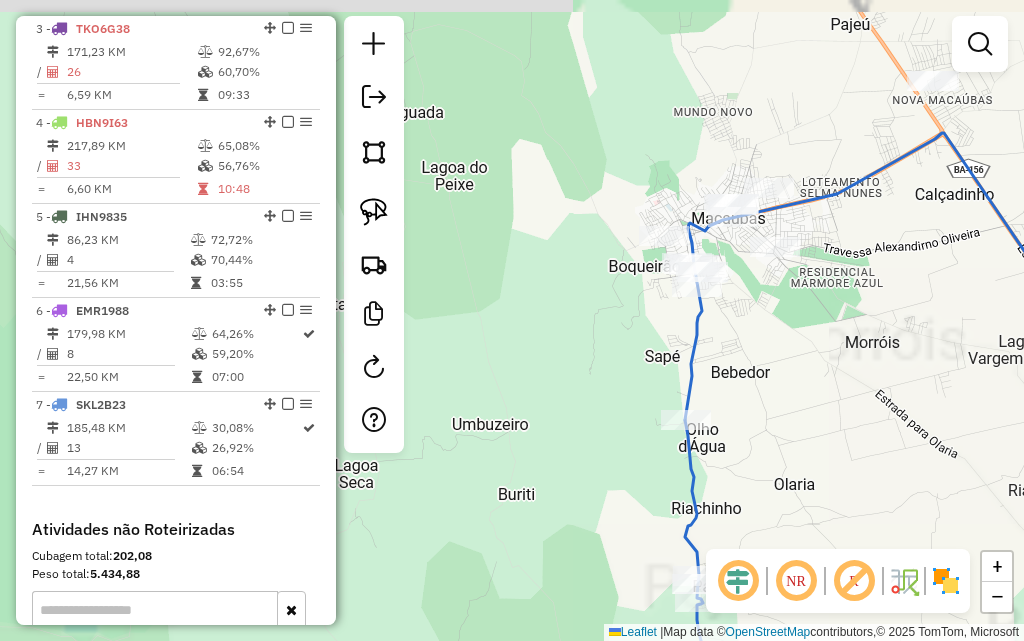 drag, startPoint x: 802, startPoint y: 233, endPoint x: 647, endPoint y: 376, distance: 210.8886 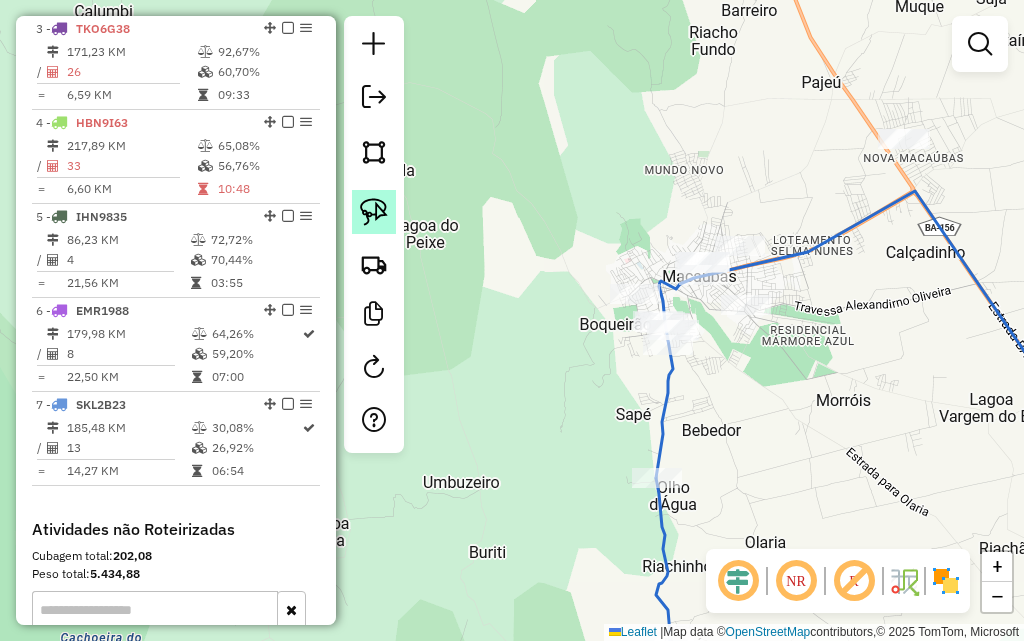 click 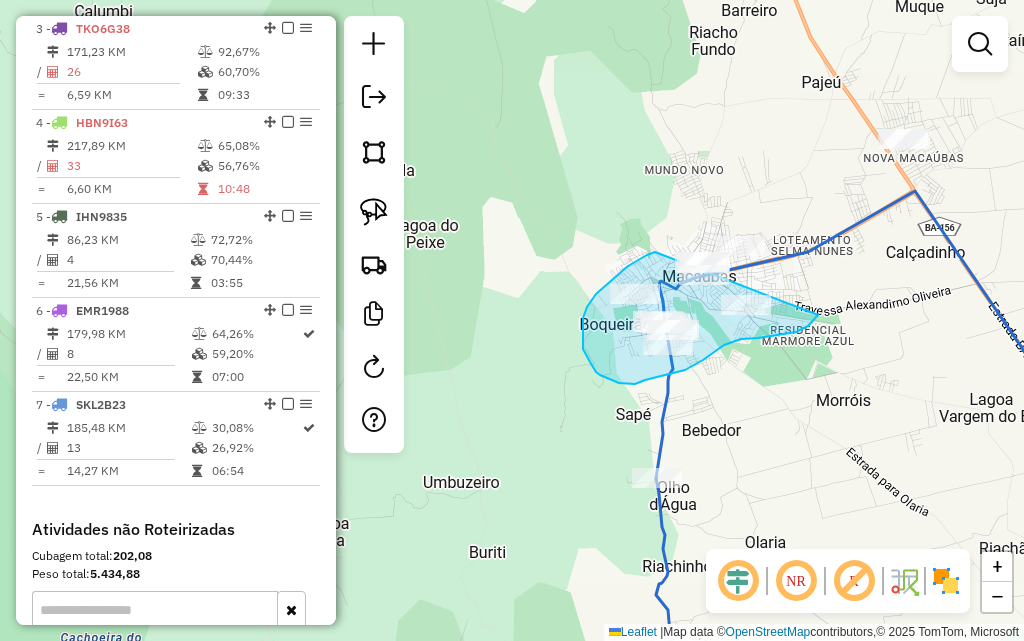 drag, startPoint x: 655, startPoint y: 252, endPoint x: 814, endPoint y: 214, distance: 163.47783 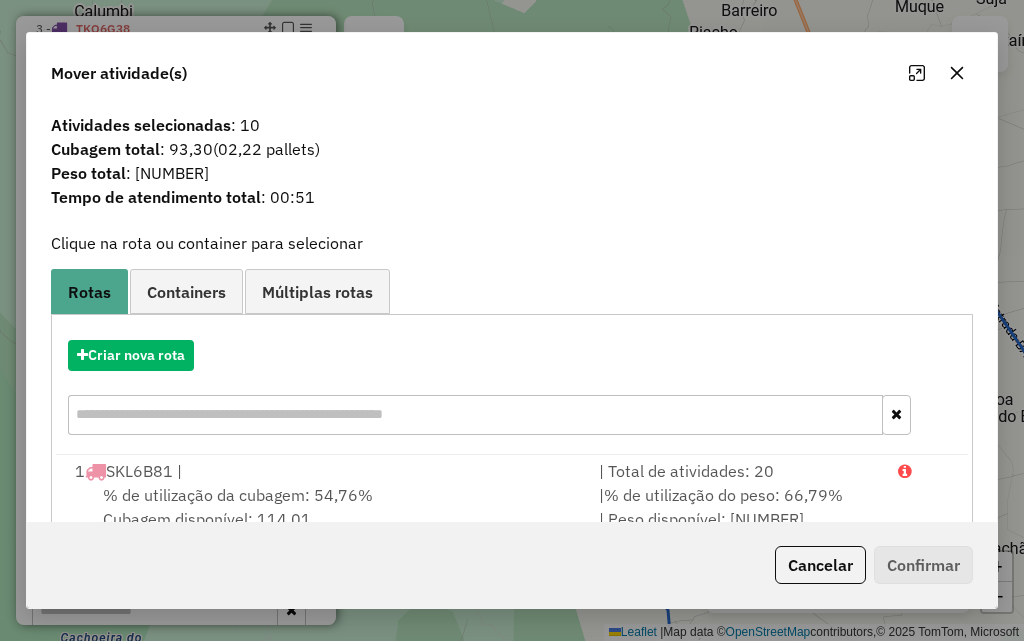 click 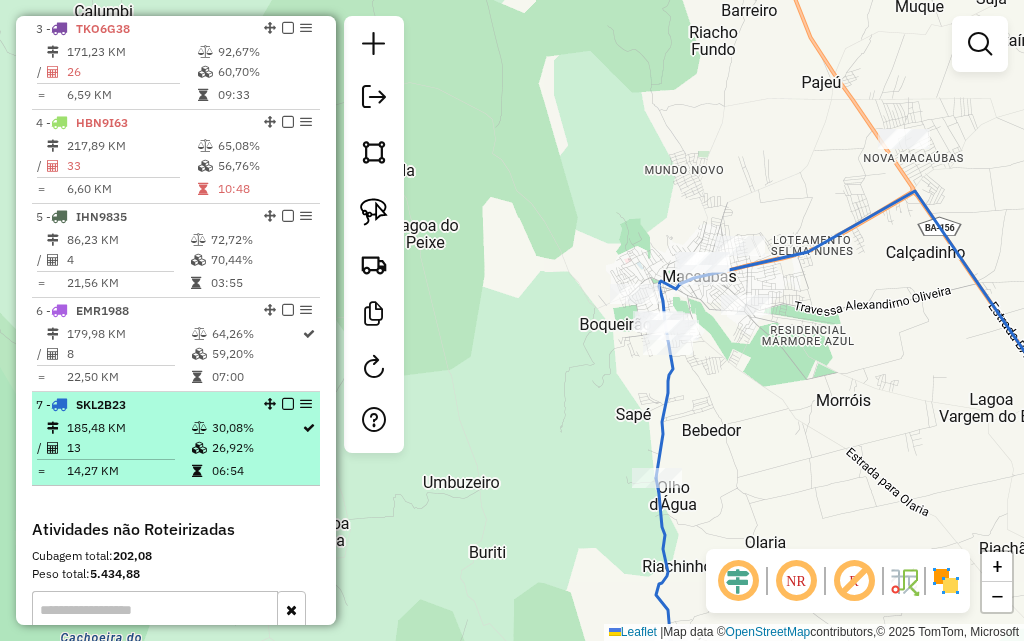 select on "**********" 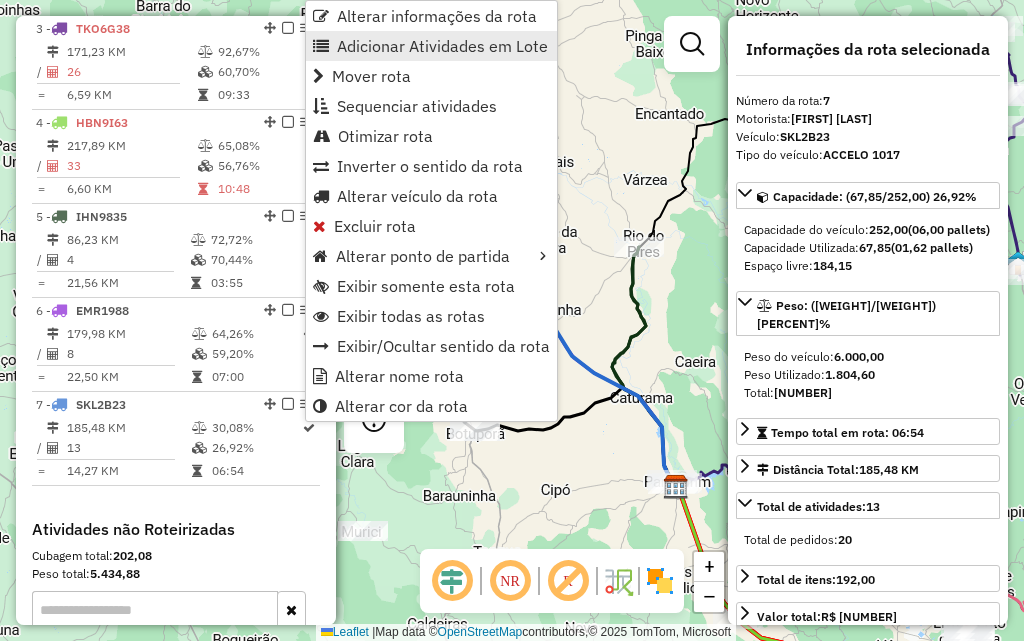 click on "Adicionar Atividades em Lote" at bounding box center [442, 46] 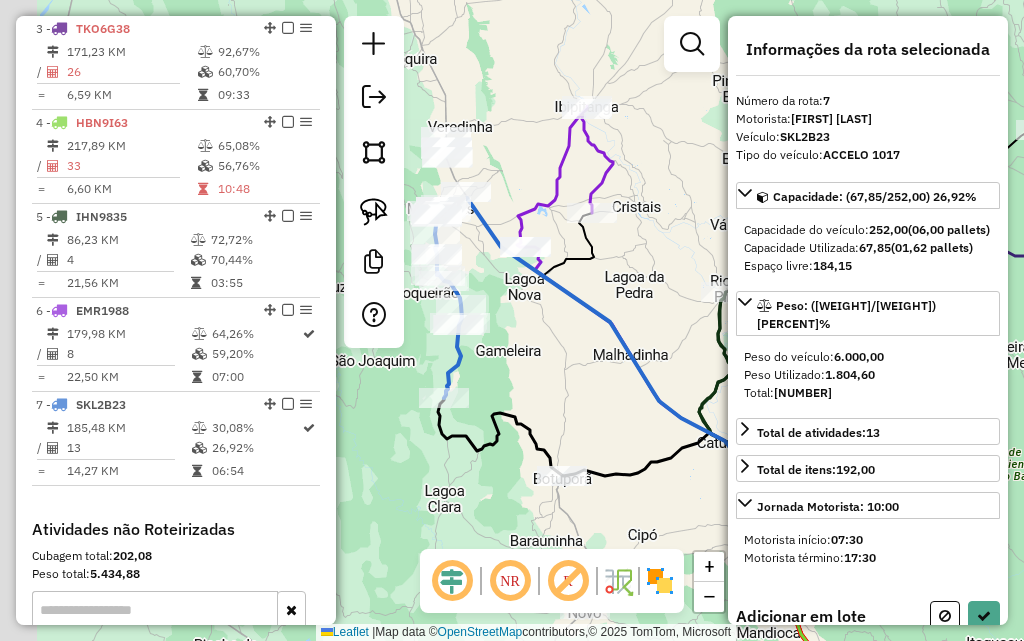 drag, startPoint x: 454, startPoint y: 261, endPoint x: 560, endPoint y: 311, distance: 117.20068 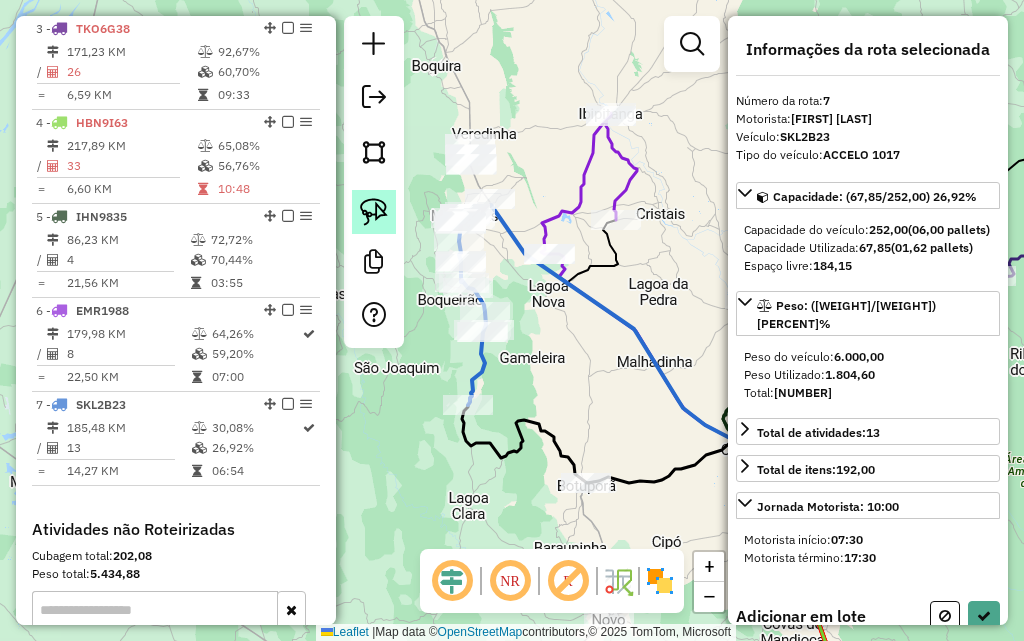 click 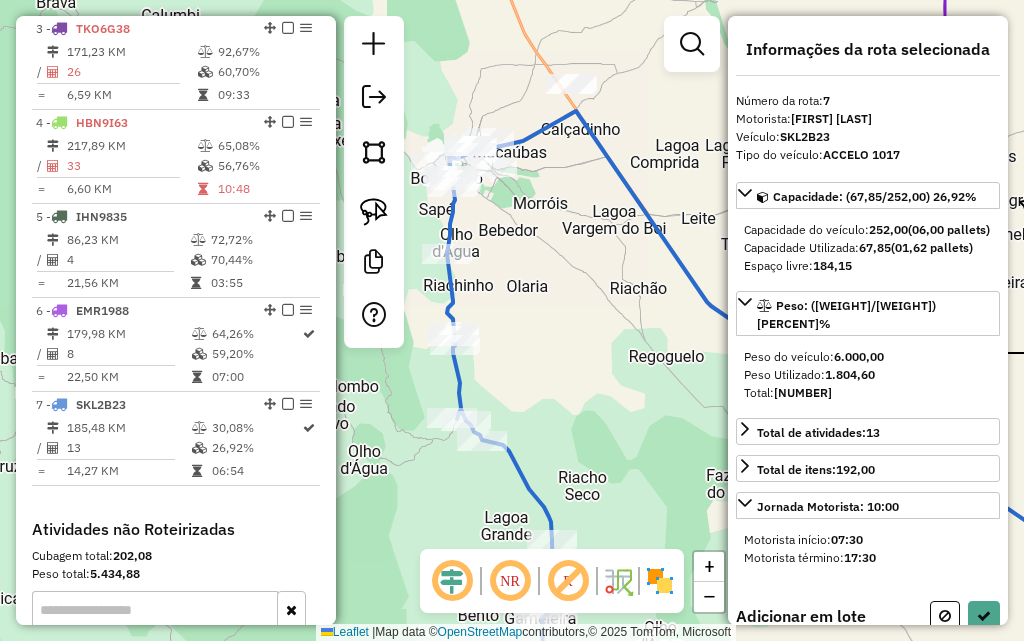 drag, startPoint x: 504, startPoint y: 201, endPoint x: 535, endPoint y: 251, distance: 58.830265 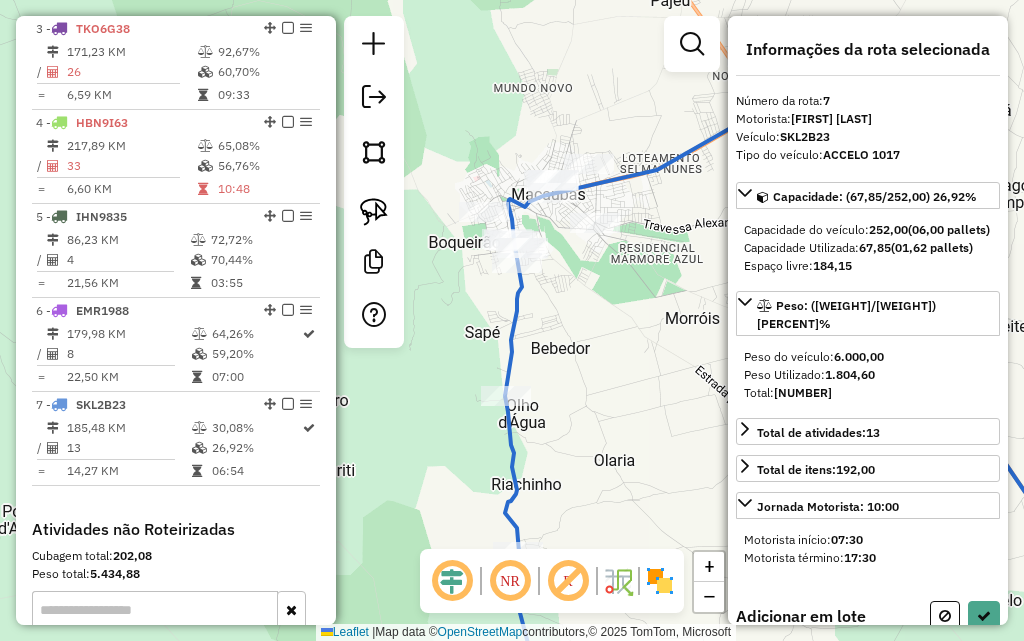 drag, startPoint x: 513, startPoint y: 272, endPoint x: 609, endPoint y: 342, distance: 118.810776 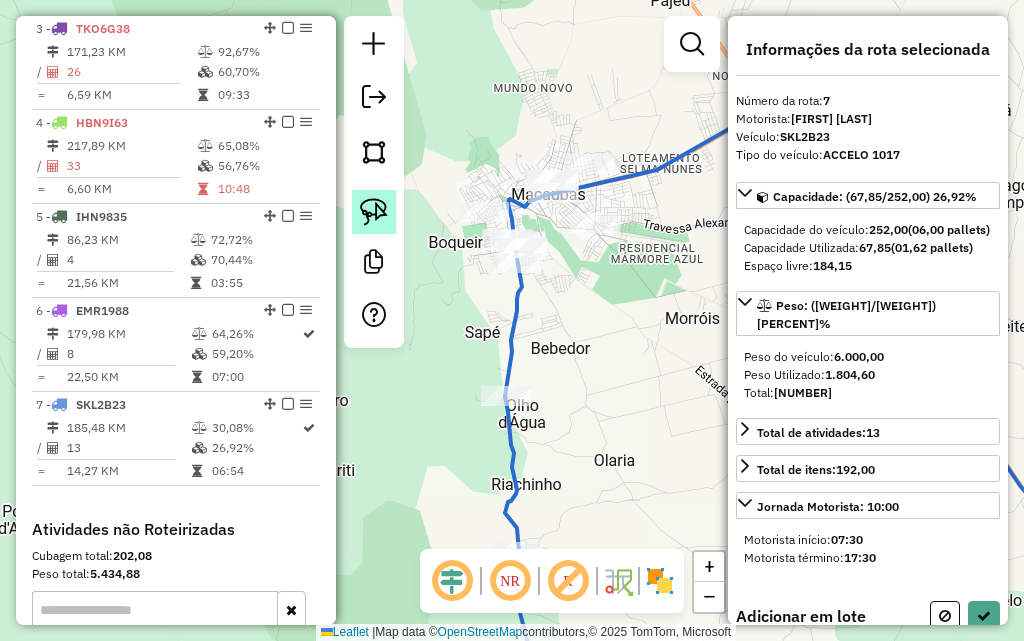 drag, startPoint x: 363, startPoint y: 216, endPoint x: 385, endPoint y: 214, distance: 22.090721 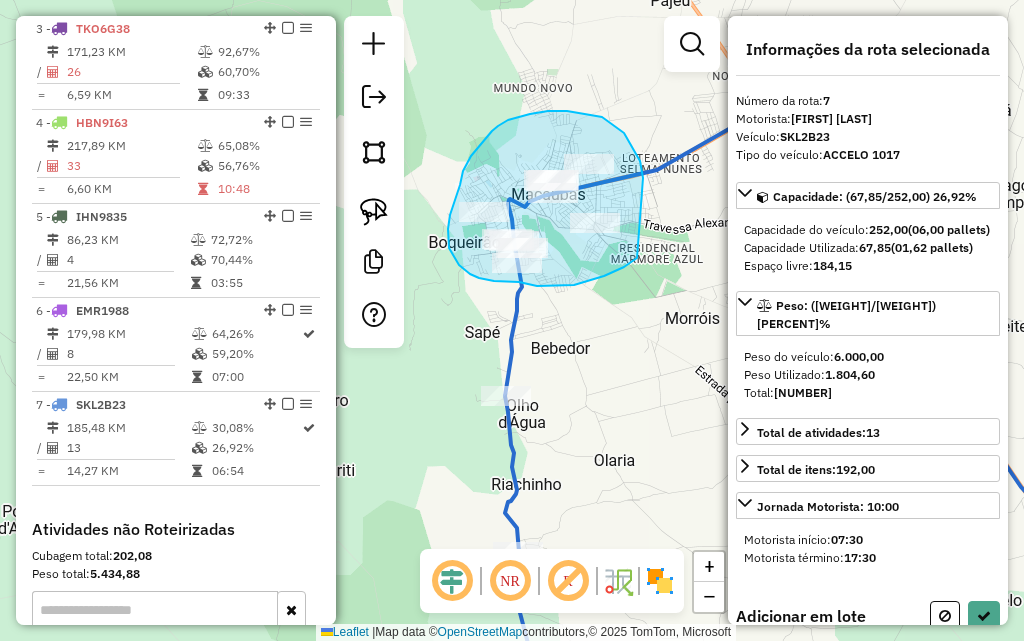 drag, startPoint x: 643, startPoint y: 178, endPoint x: 637, endPoint y: 258, distance: 80.224686 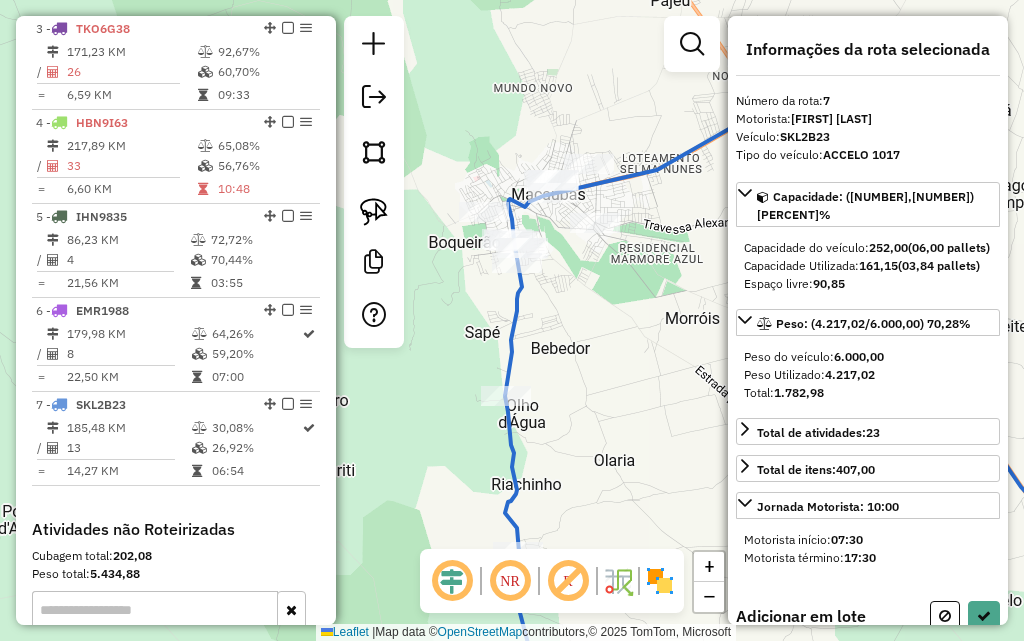 scroll, scrollTop: 100, scrollLeft: 0, axis: vertical 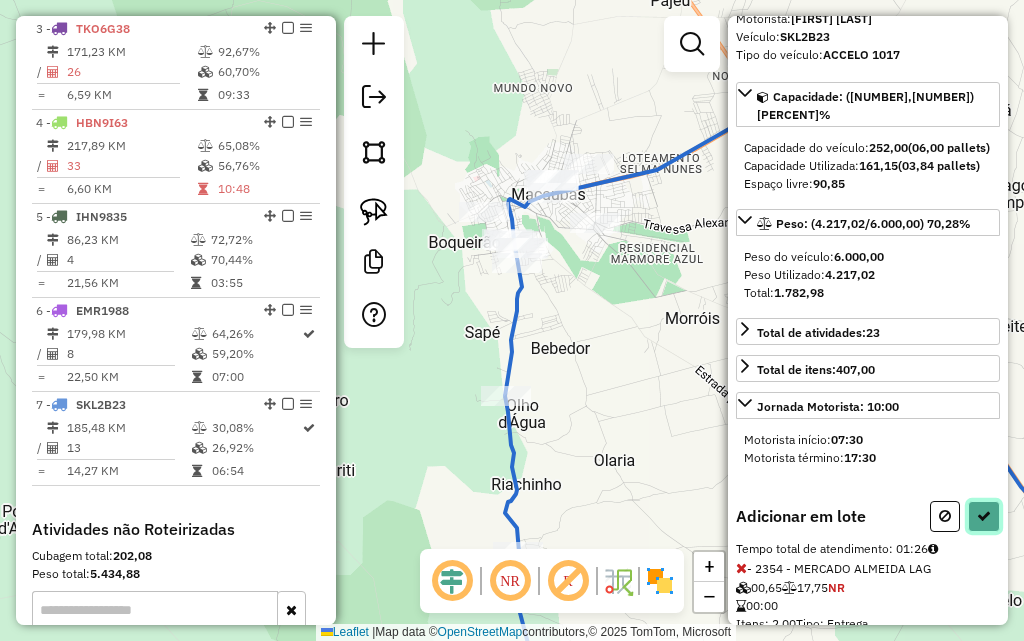 click at bounding box center [984, 516] 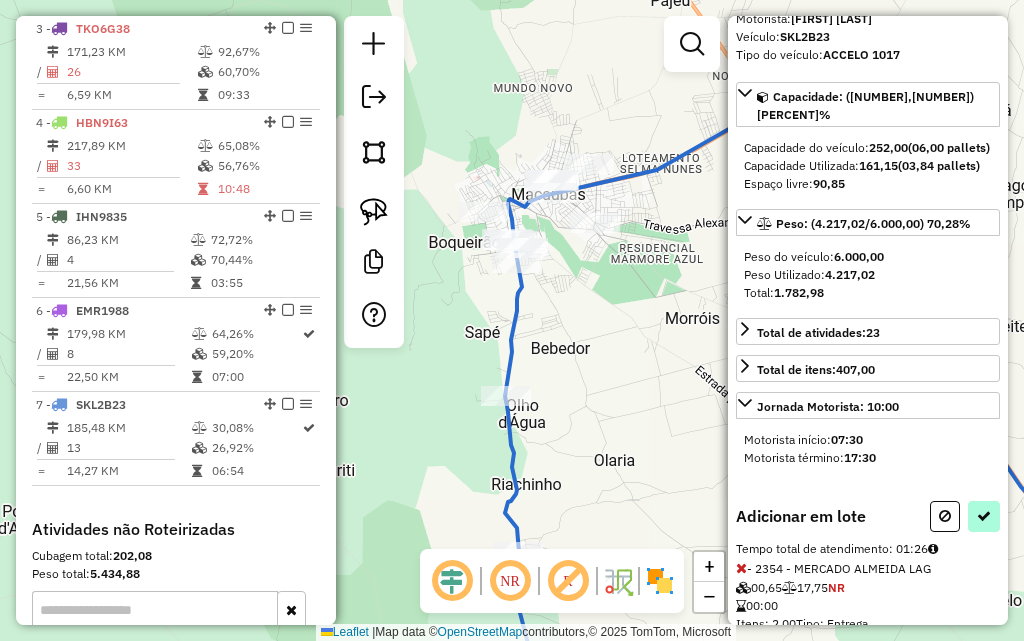 select on "**********" 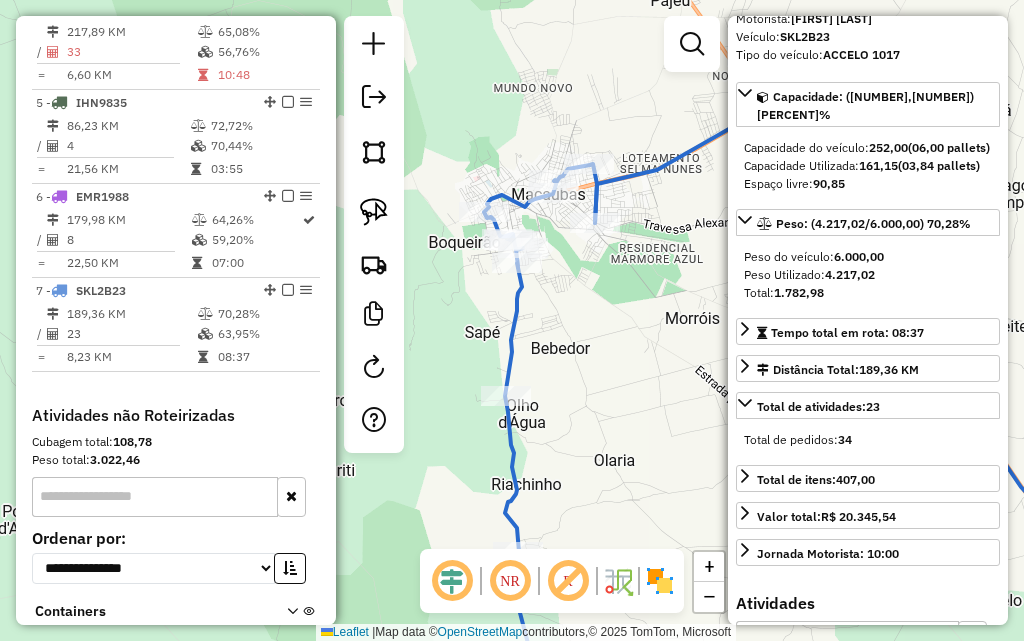 scroll, scrollTop: 1192, scrollLeft: 0, axis: vertical 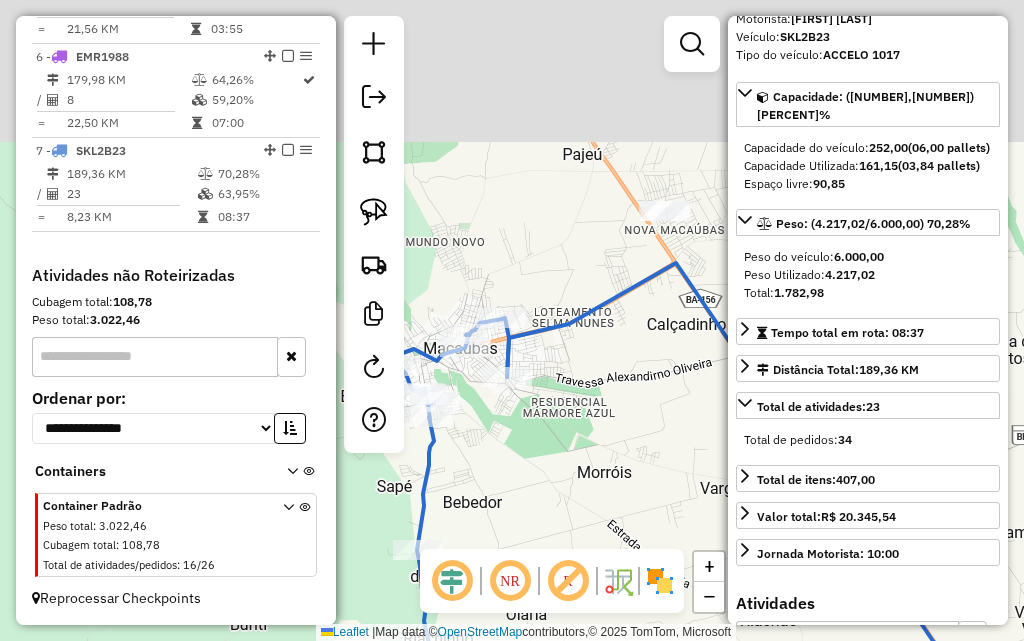 drag, startPoint x: 600, startPoint y: 339, endPoint x: 486, endPoint y: 497, distance: 194.83327 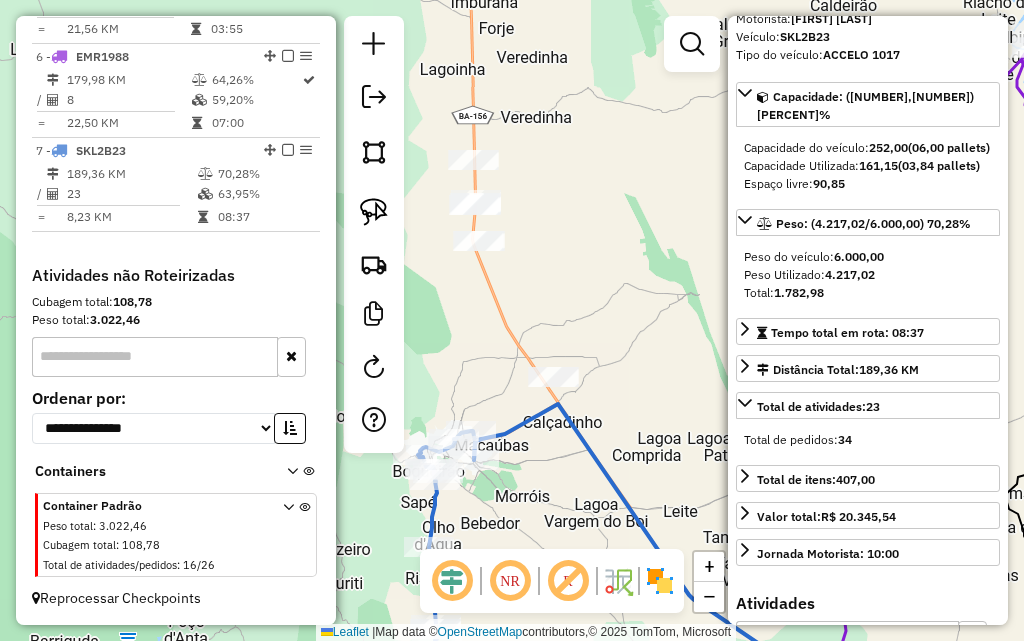 drag, startPoint x: 584, startPoint y: 234, endPoint x: 602, endPoint y: 321, distance: 88.84256 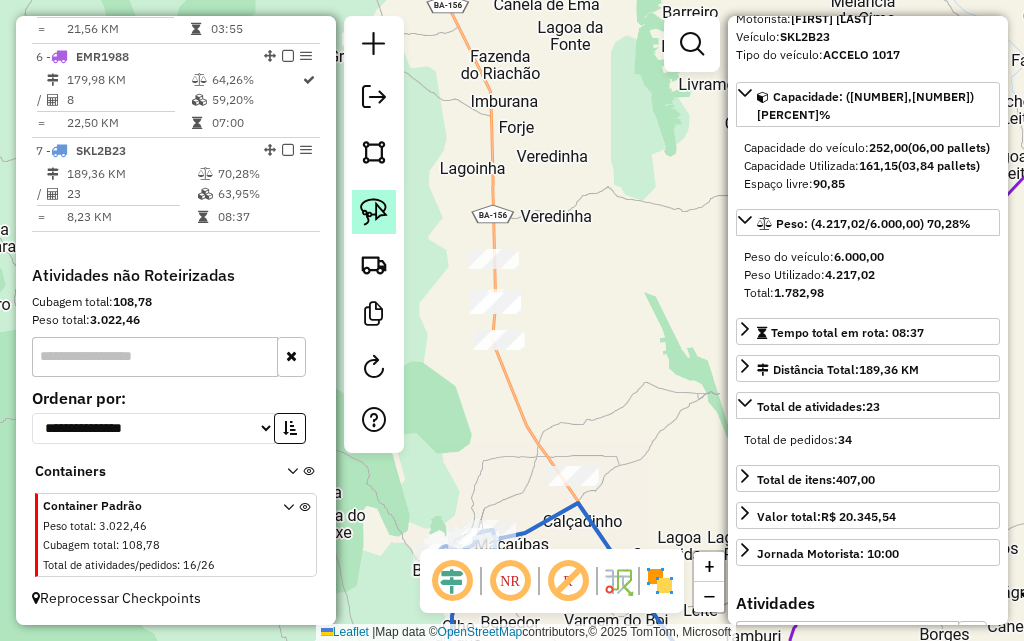 click 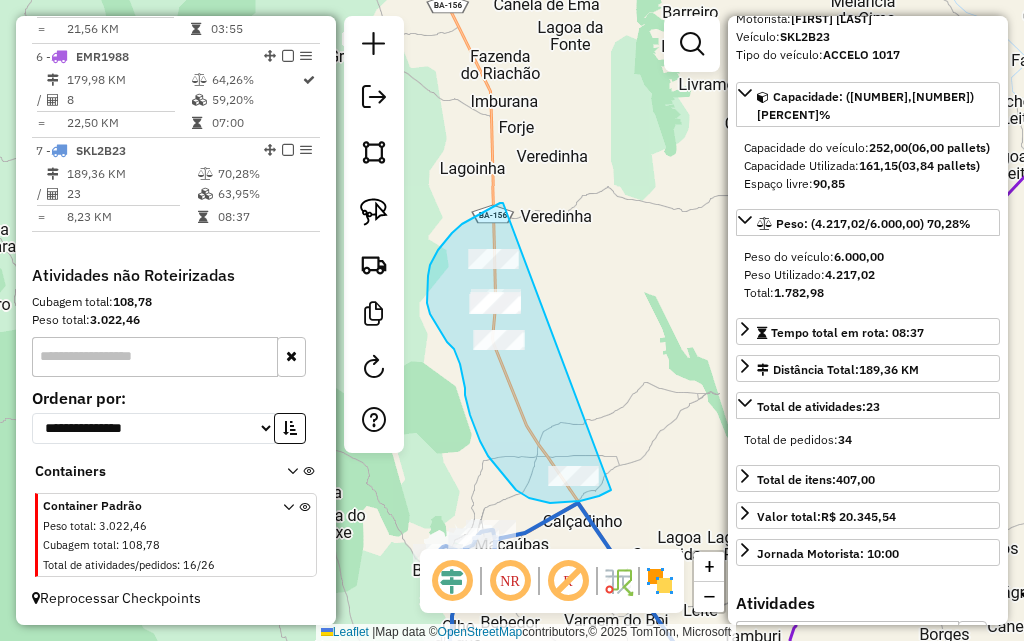 drag, startPoint x: 503, startPoint y: 203, endPoint x: 635, endPoint y: 473, distance: 300.53952 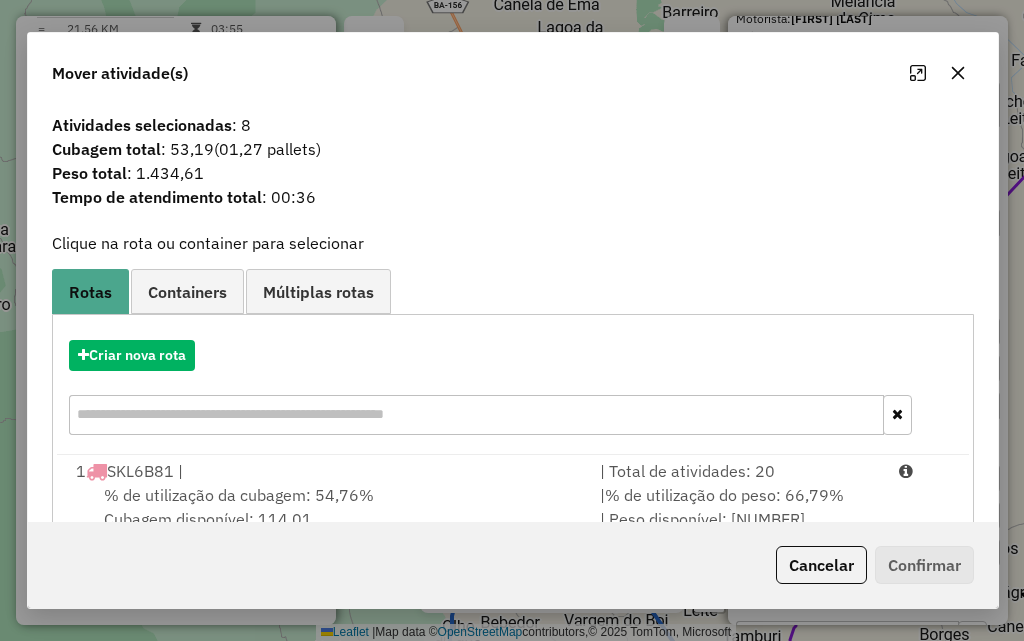 click 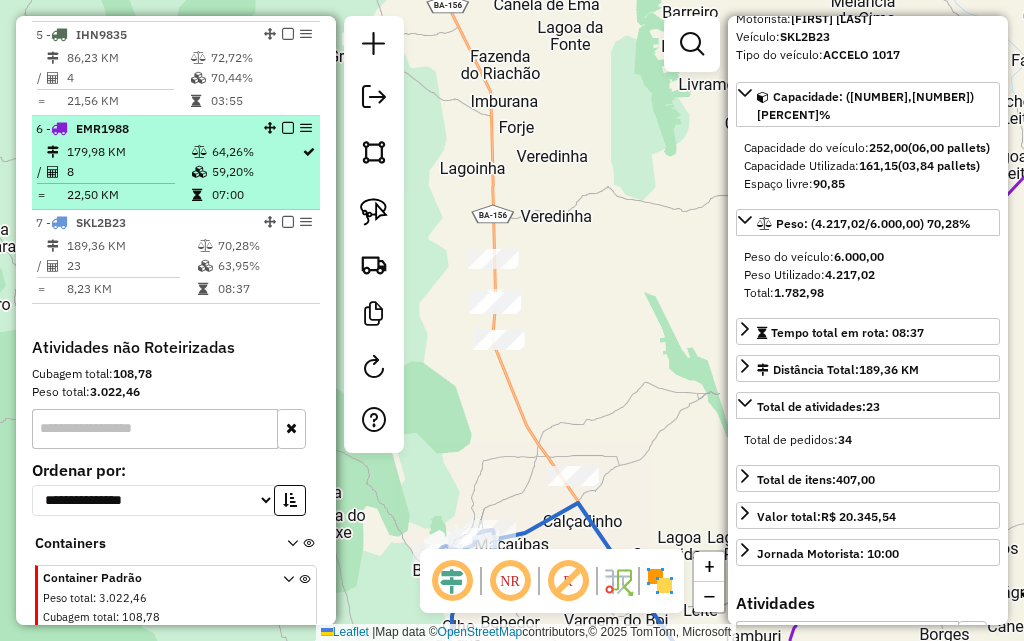 scroll, scrollTop: 1092, scrollLeft: 0, axis: vertical 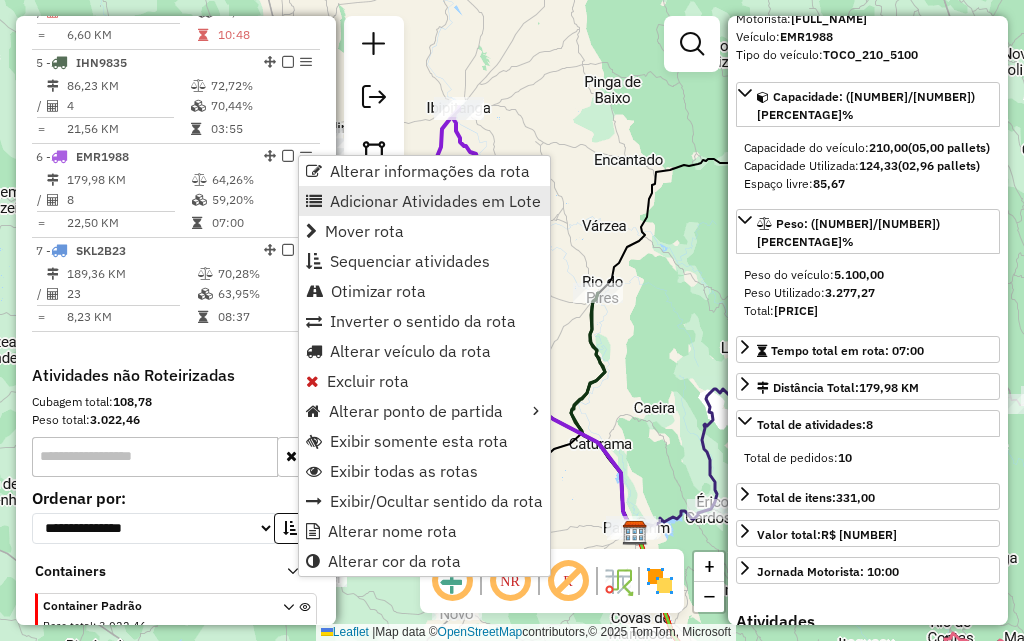 click on "Adicionar Atividades em Lote" at bounding box center (435, 201) 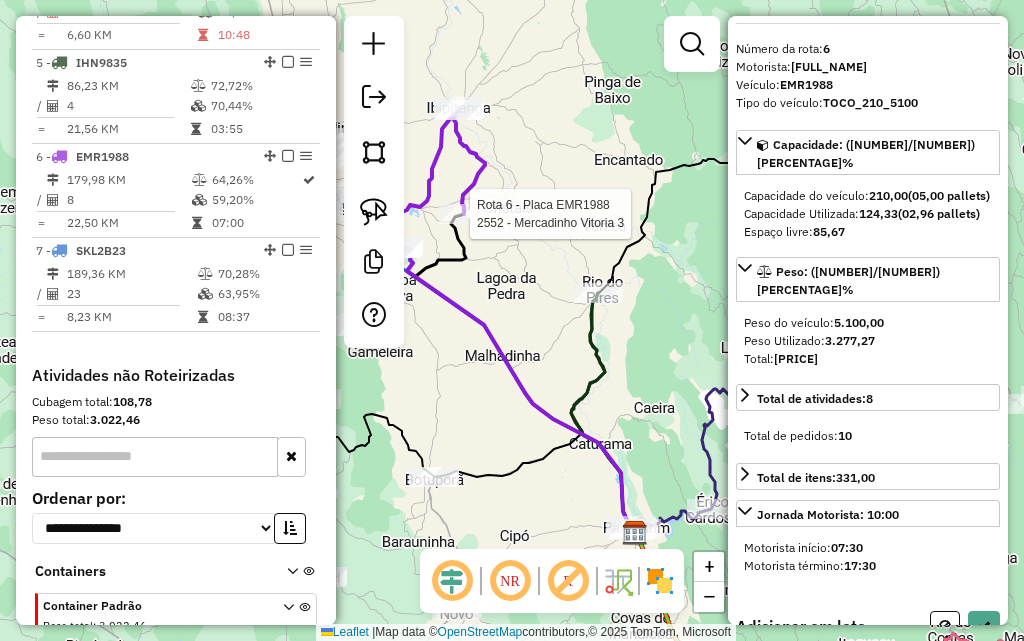 scroll, scrollTop: 59, scrollLeft: 0, axis: vertical 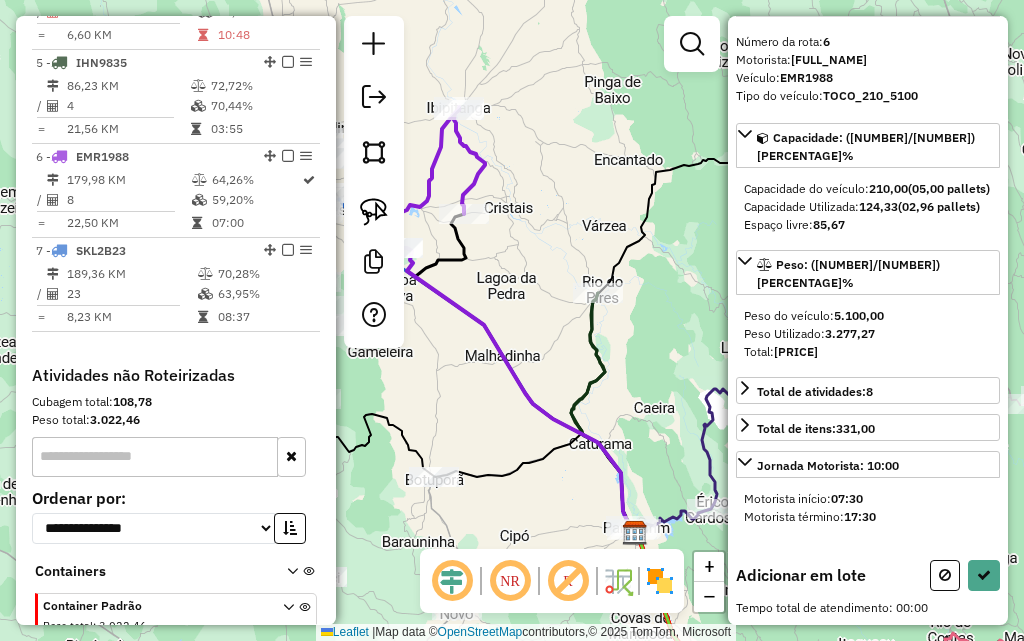 drag, startPoint x: 590, startPoint y: 209, endPoint x: 687, endPoint y: 262, distance: 110.535065 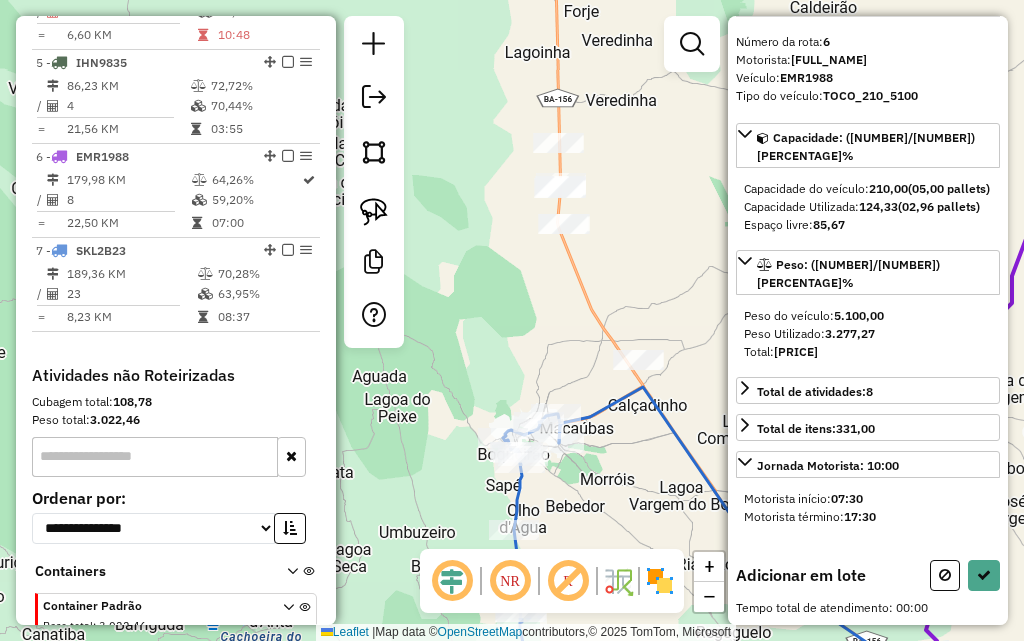 drag, startPoint x: 646, startPoint y: 223, endPoint x: 592, endPoint y: 188, distance: 64.3506 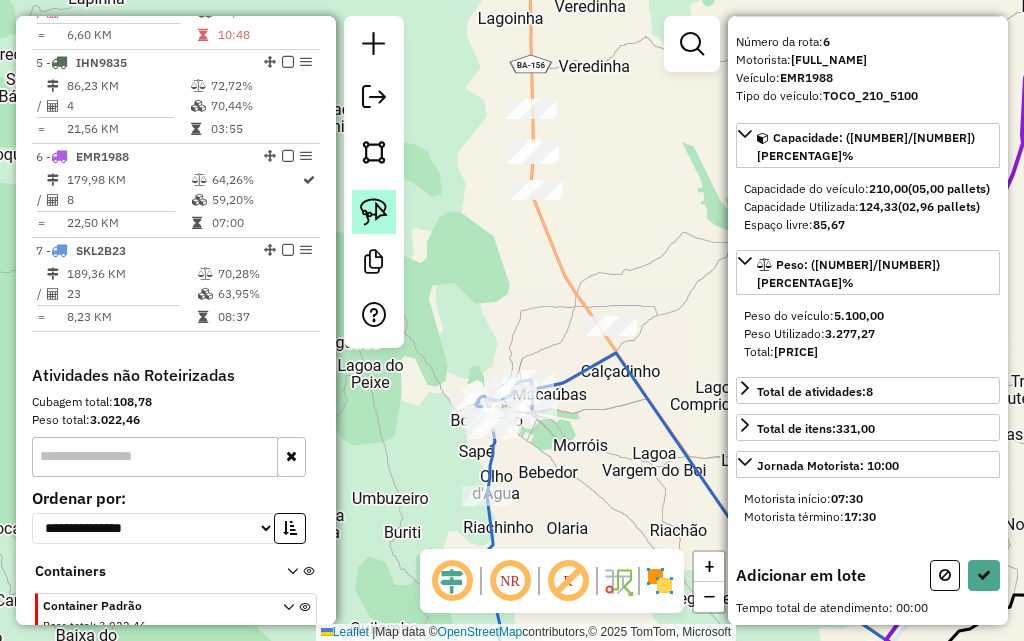 click 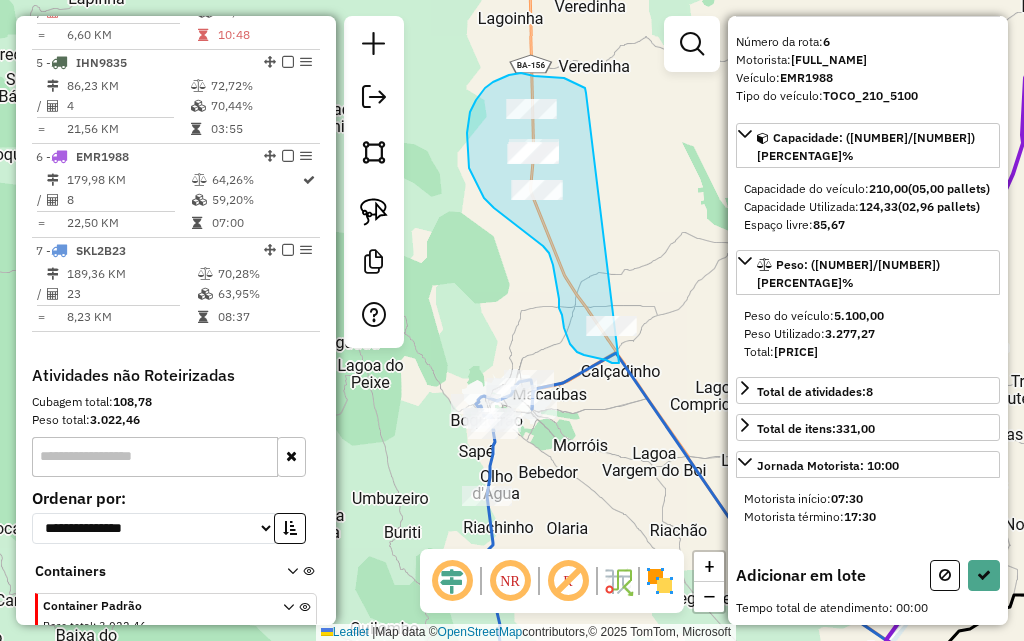 drag, startPoint x: 586, startPoint y: 90, endPoint x: 689, endPoint y: 315, distance: 247.45505 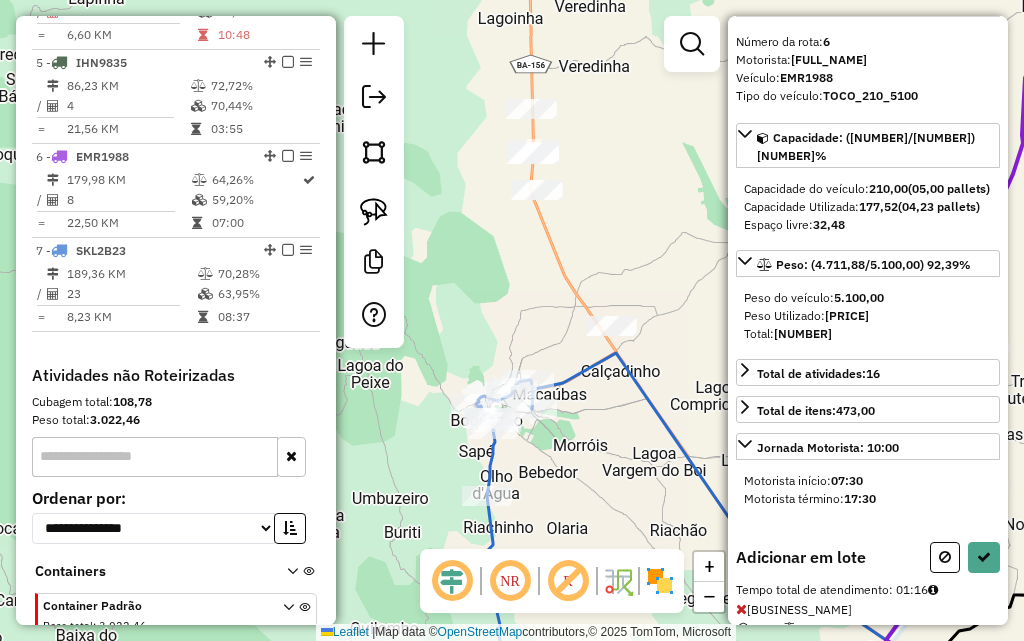 scroll, scrollTop: 100, scrollLeft: 0, axis: vertical 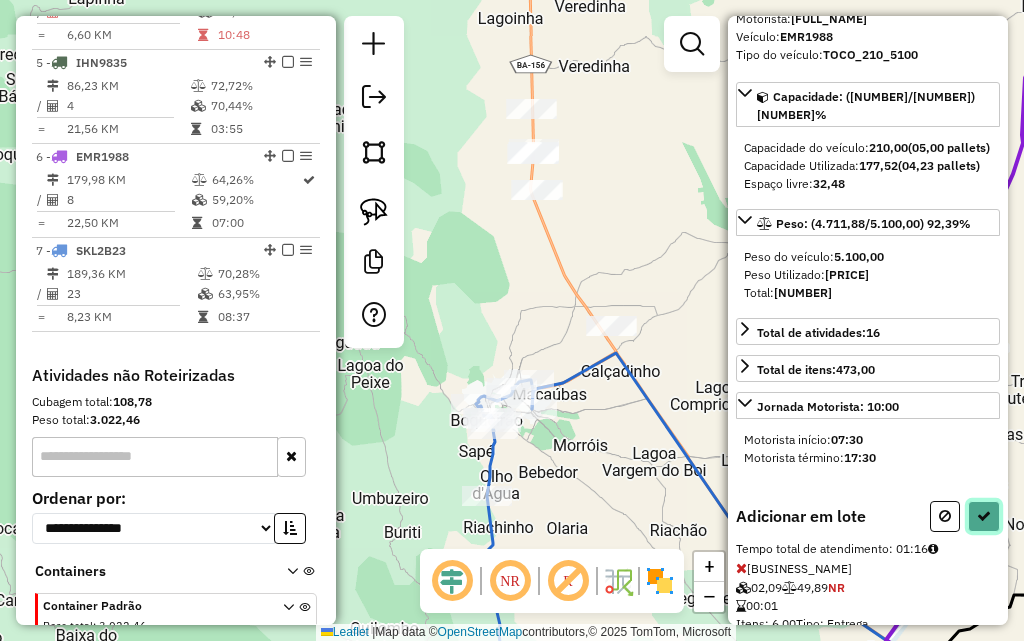 click at bounding box center [984, 516] 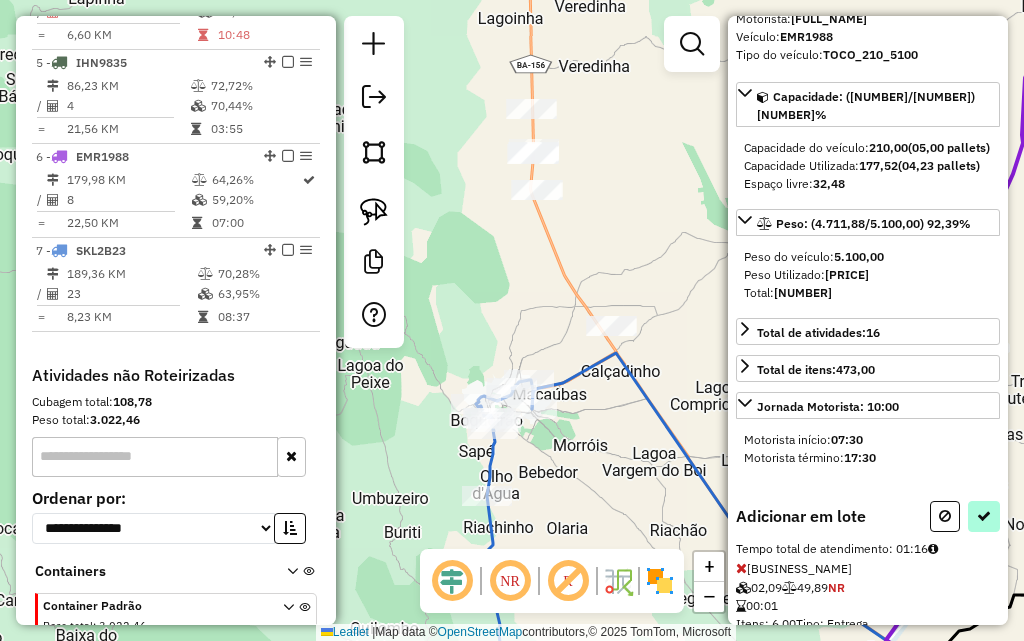 select on "**********" 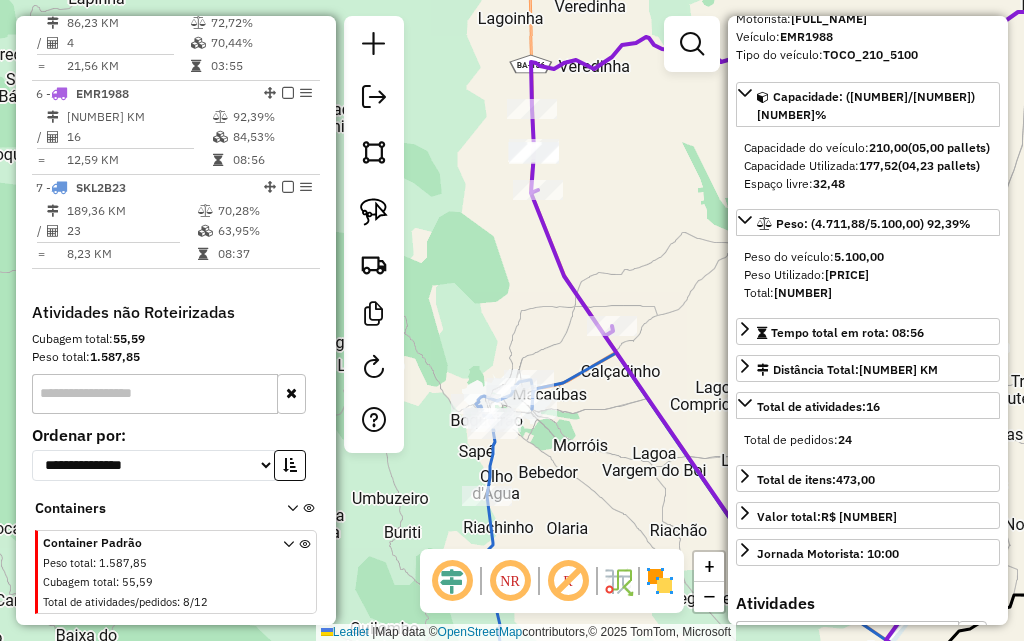 scroll, scrollTop: 1192, scrollLeft: 0, axis: vertical 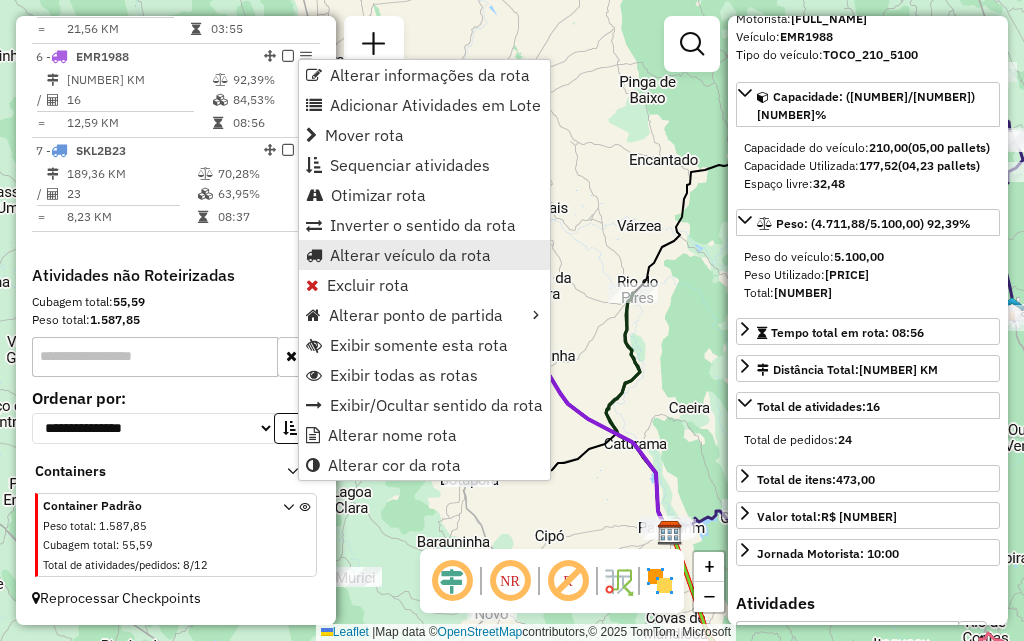 click on "Alterar veículo da rota" at bounding box center [410, 255] 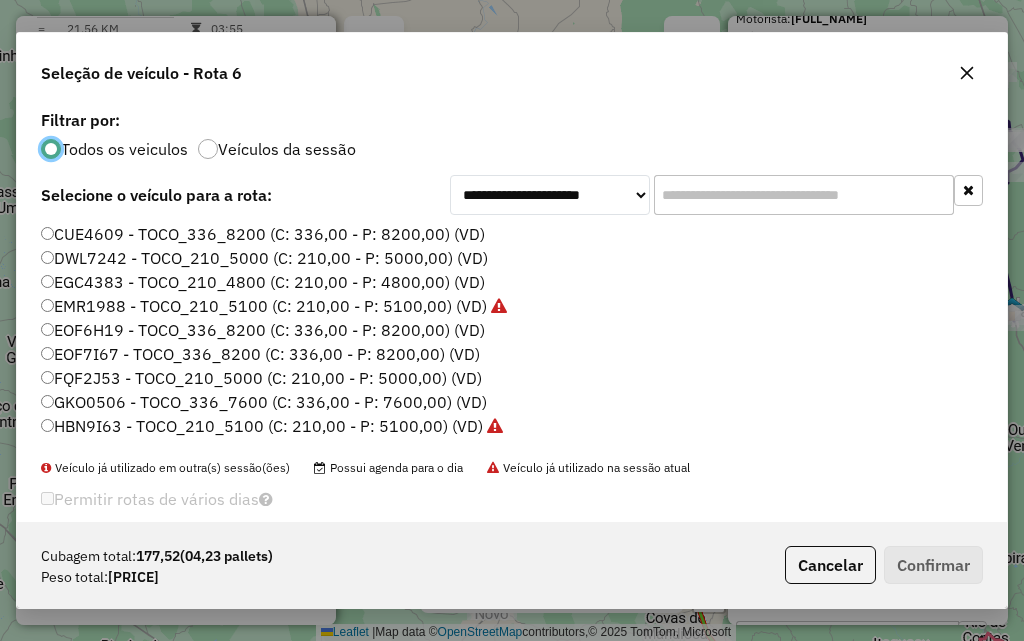 scroll, scrollTop: 11, scrollLeft: 6, axis: both 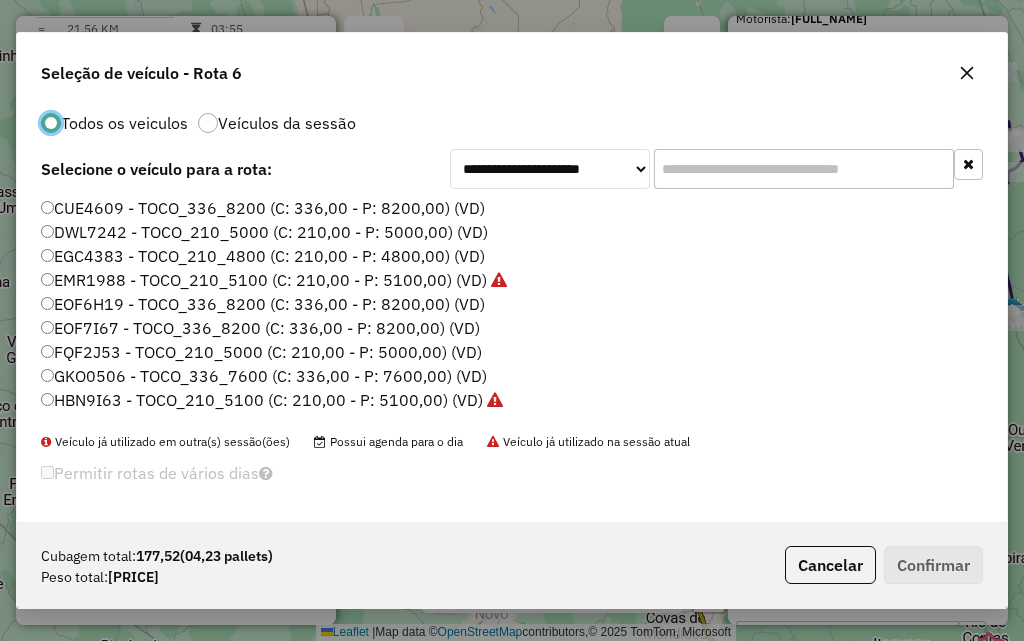 click 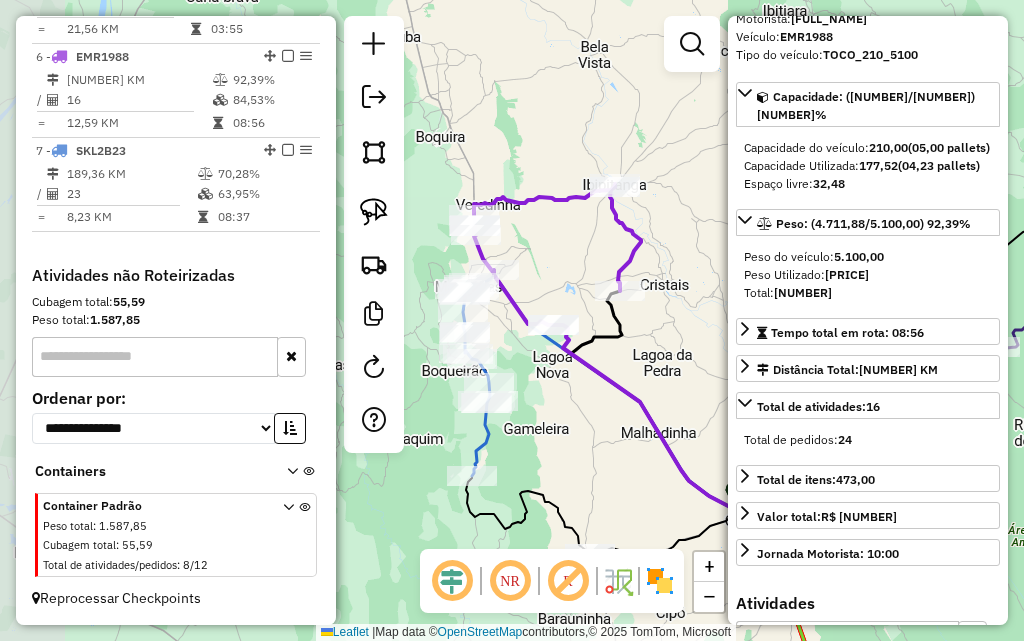 drag, startPoint x: 596, startPoint y: 207, endPoint x: 727, endPoint y: 283, distance: 151.44966 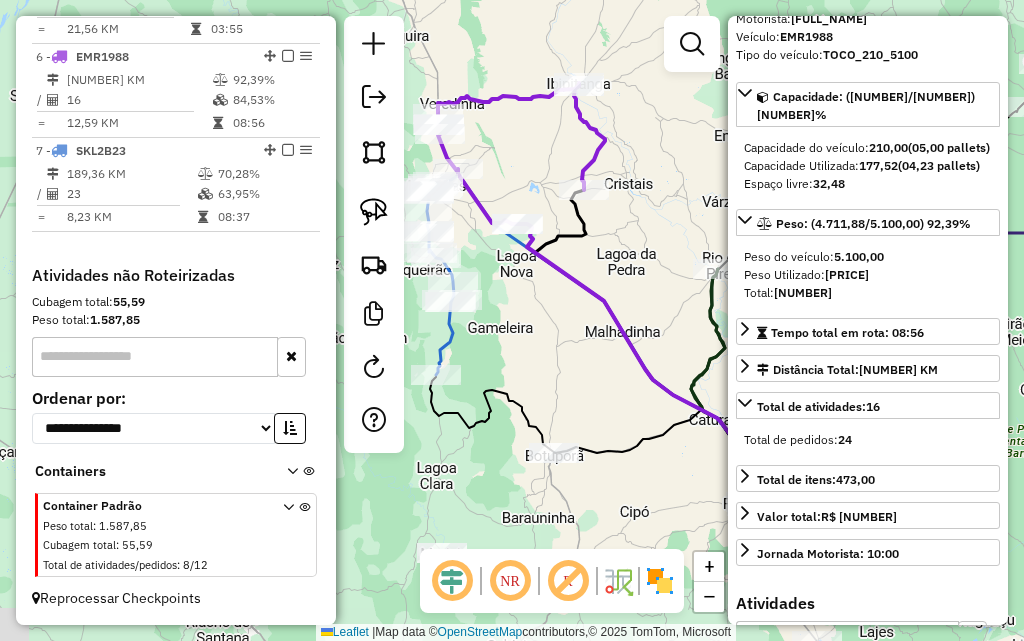 drag, startPoint x: 685, startPoint y: 272, endPoint x: 608, endPoint y: 114, distance: 175.76405 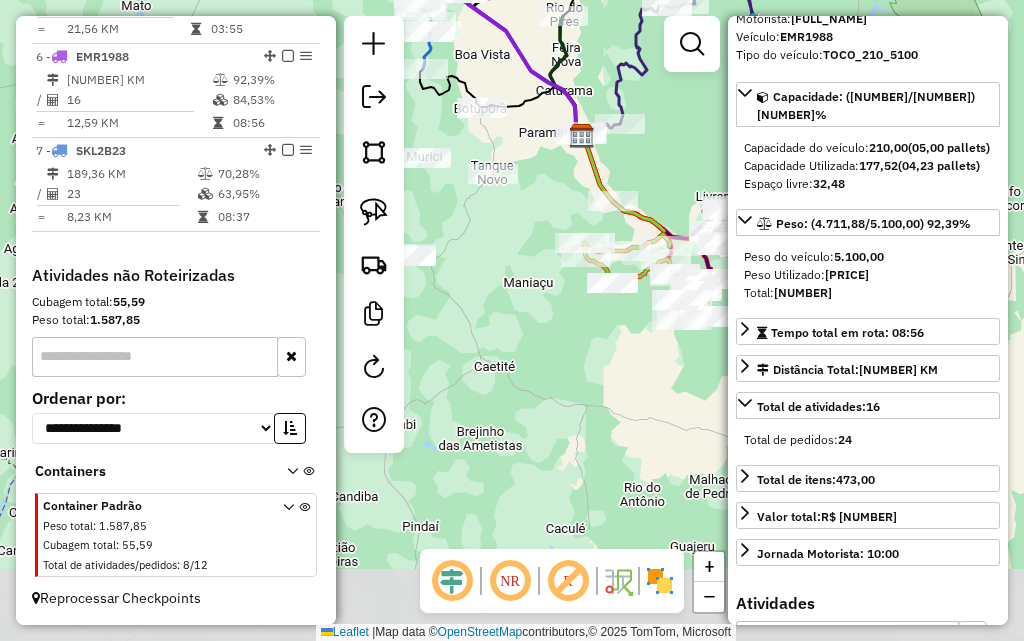 drag, startPoint x: 644, startPoint y: 376, endPoint x: 544, endPoint y: 182, distance: 218.25673 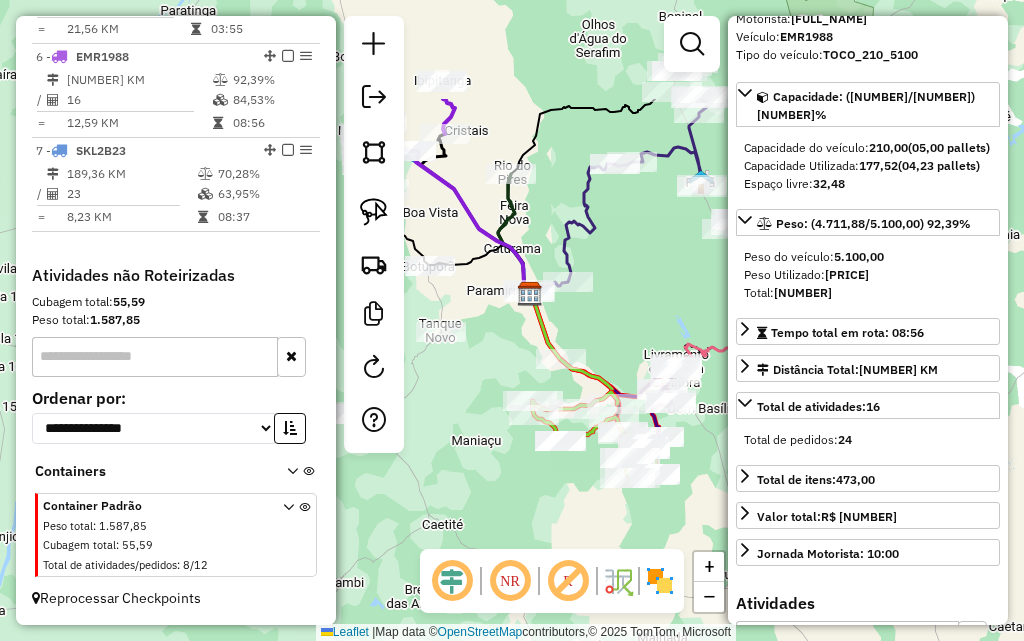 drag, startPoint x: 683, startPoint y: 160, endPoint x: 640, endPoint y: 321, distance: 166.64333 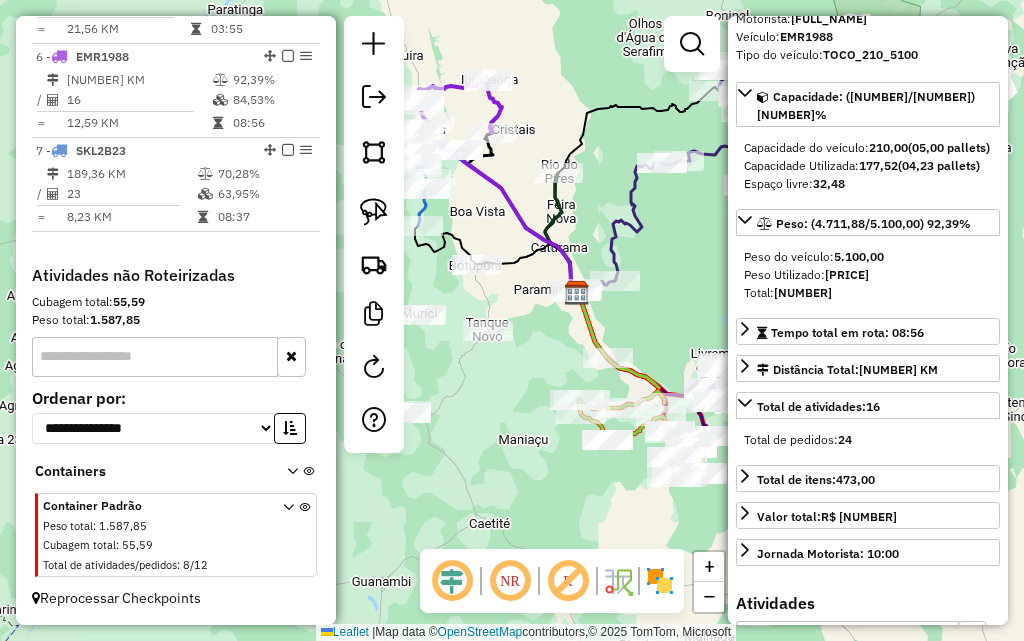 drag, startPoint x: 636, startPoint y: 289, endPoint x: 702, endPoint y: 268, distance: 69.260376 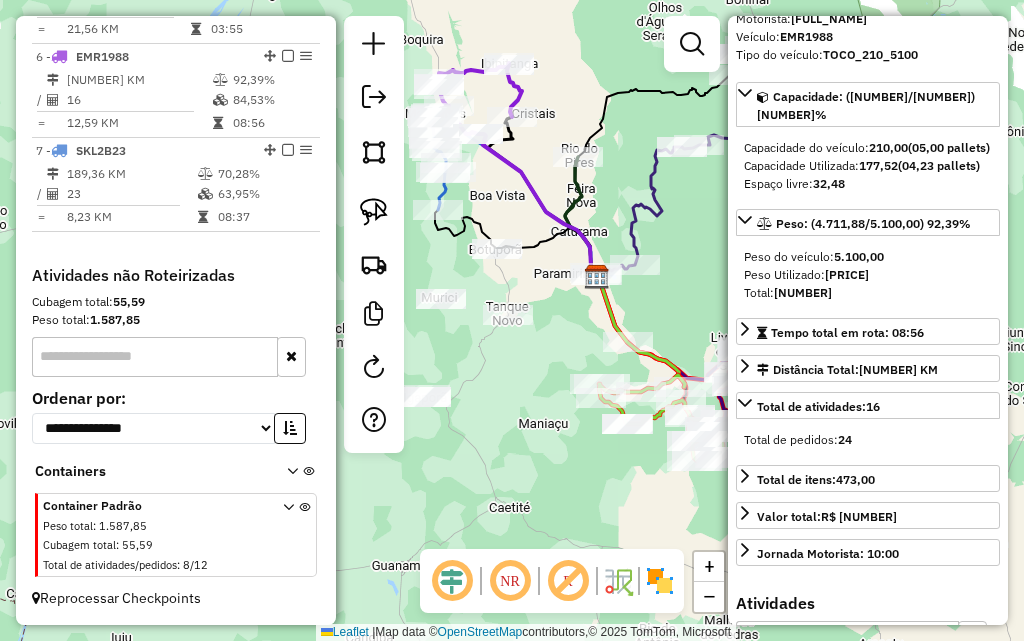 click on "Janela de atendimento Grade de atendimento Capacidade Transportadoras Veículos Cliente Pedidos  Rotas Selecione os dias de semana para filtrar as janelas de atendimento  Seg   Ter   Qua   Qui   Sex   Sáb   Dom  Informe o período da janela de atendimento: De: Até:  Filtrar exatamente a janela do cliente  Considerar janela de atendimento padrão  Selecione os dias de semana para filtrar as grades de atendimento  Seg   Ter   Qua   Qui   Sex   Sáb   Dom   Considerar clientes sem dia de atendimento cadastrado  Clientes fora do dia de atendimento selecionado Filtrar as atividades entre os valores definidos abaixo:  Peso mínimo:   Peso máximo:   Cubagem mínima:   Cubagem máxima:   De:   Até:  Filtrar as atividades entre o tempo de atendimento definido abaixo:  De:   Até:   Considerar capacidade total dos clientes não roteirizados Transportadora: Selecione um ou mais itens Tipo de veículo: Selecione um ou mais itens Veículo: Selecione um ou mais itens Motorista: Selecione um ou mais itens Nome: Rótulo:" 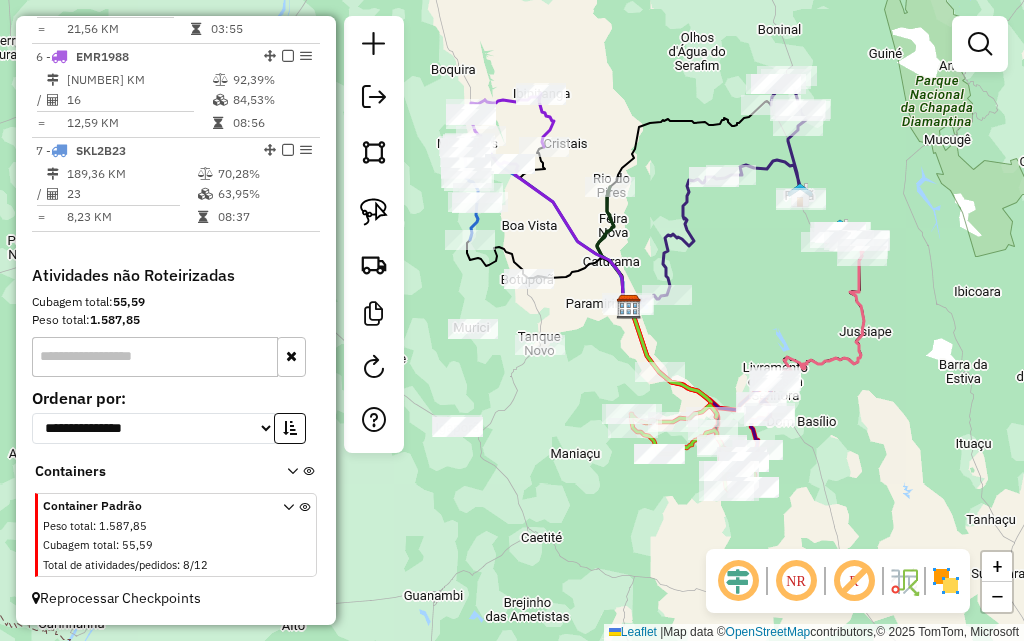 drag, startPoint x: 769, startPoint y: 275, endPoint x: 801, endPoint y: 305, distance: 43.863426 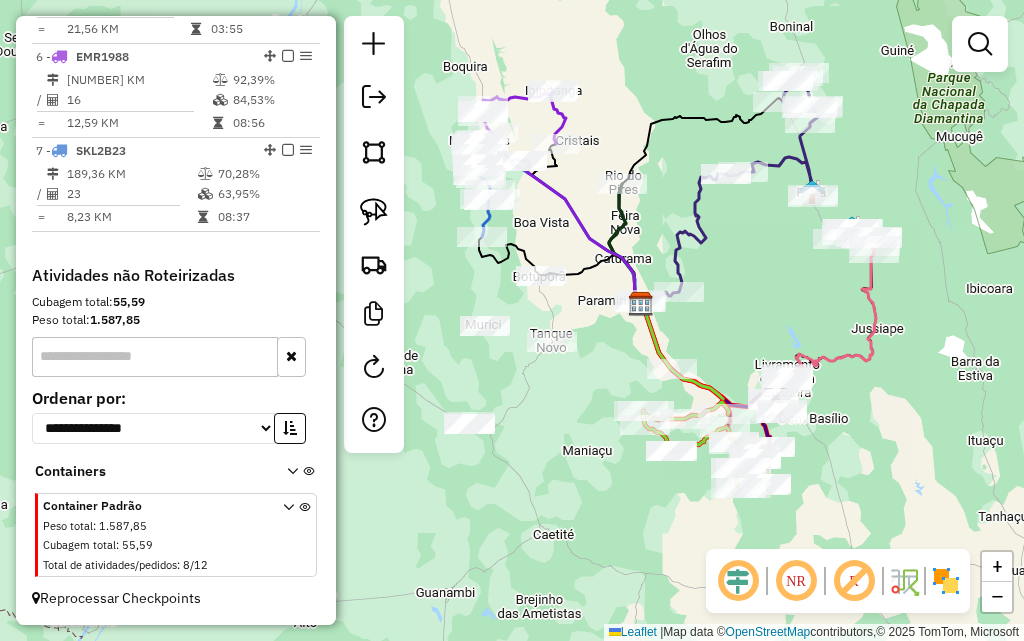 drag, startPoint x: 597, startPoint y: 377, endPoint x: 664, endPoint y: 357, distance: 69.92139 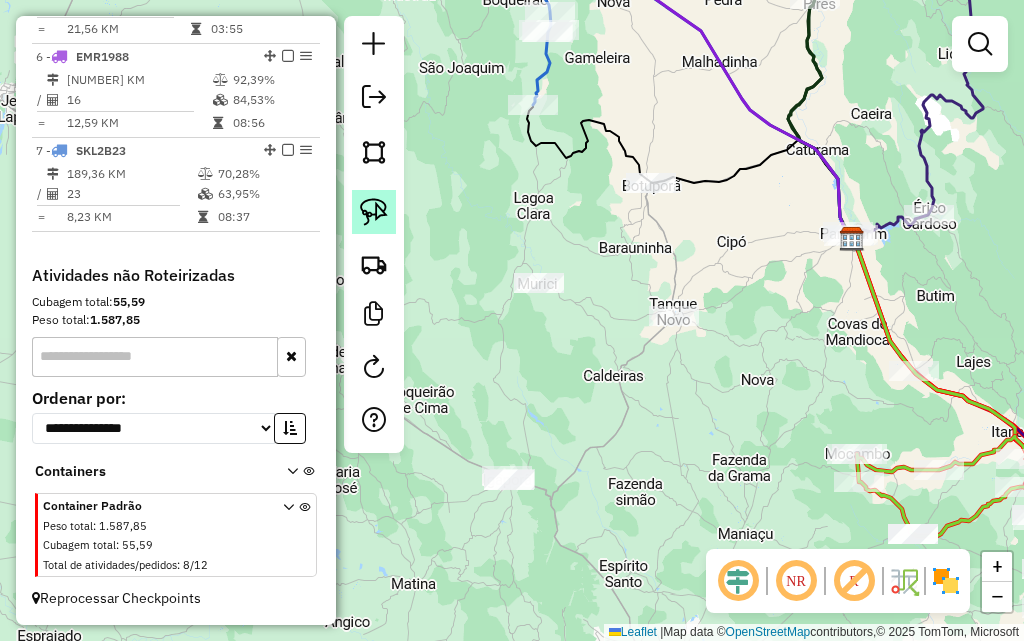 click 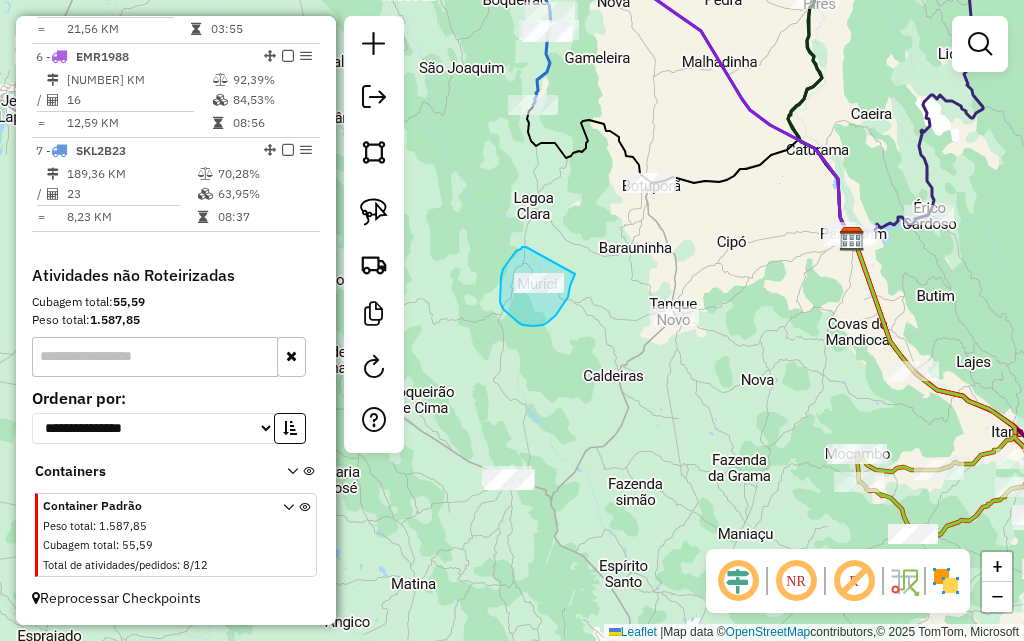 drag, startPoint x: 526, startPoint y: 247, endPoint x: 575, endPoint y: 273, distance: 55.470715 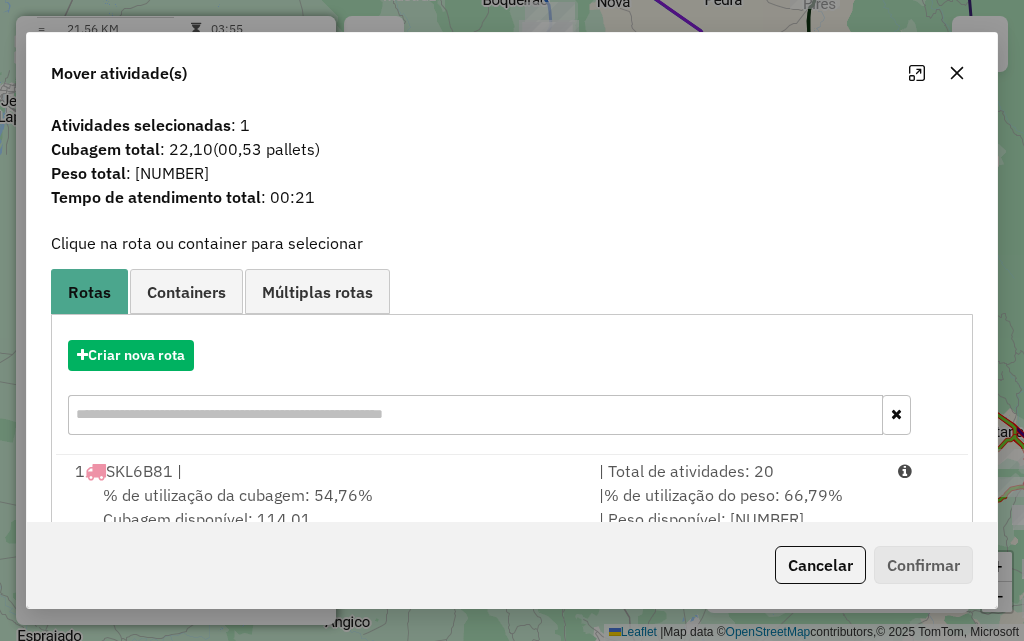 click 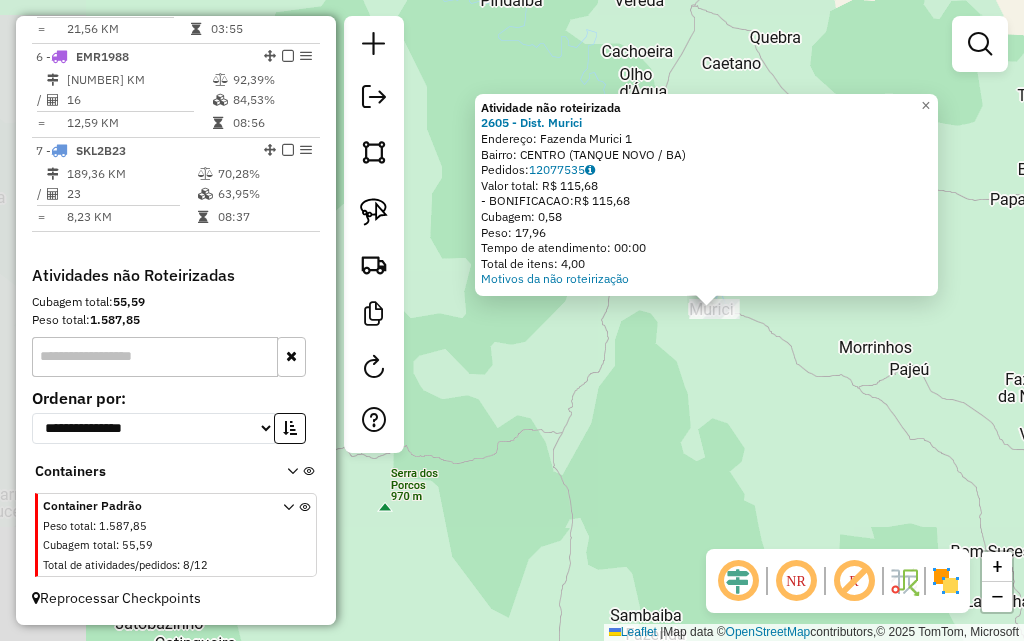 drag, startPoint x: 554, startPoint y: 337, endPoint x: 749, endPoint y: 326, distance: 195.31001 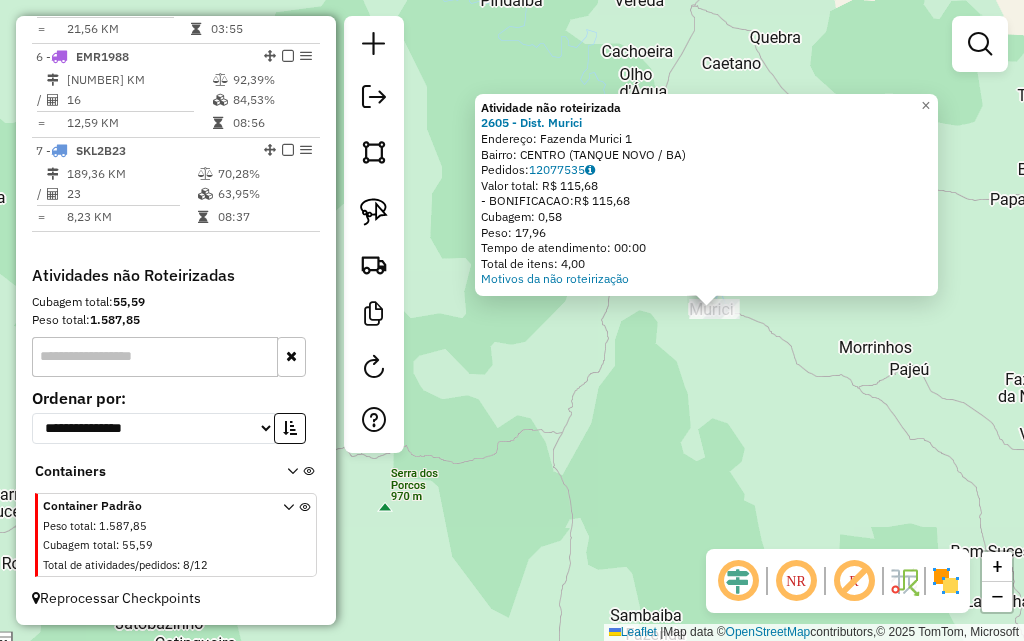 click on "Atividade não roteirizada 2605 - Dist. Murici  Endereço:  [STREET] [NUMBER]   Bairro: CENTRO (TANQUE NOVO / BA)   Pedidos:  [NUMBER]   Valor total: R$ [PRICE]   - BONIFICACAO:  R$ [PRICE]   Cubagem: [CUBAGE]   Peso: [WEIGHT]   Tempo de atendimento: [TIME]   Total de itens: [NUMBER]  Motivos da não roteirização × Janela de atendimento Grade de atendimento Capacidade Transportadoras Veículos Cliente Pedidos  Rotas Selecione os dias de semana para filtrar as janelas de atendimento  Seg   Ter   Qua   Qui   Sex   Sáb   Dom  Informe o período da janela de atendimento: De: Até:  Filtrar exatamente a janela do cliente  Considerar janela de atendimento padrão  Selecione os dias de semana para filtrar as grades de atendimento  Seg   Ter   Qua   Qui   Sex   Sáb   Dom   Considerar clientes sem dia de atendimento cadastrado  Clientes fora do dia de atendimento selecionado Filtrar as atividades entre os valores definidos abaixo:  Peso mínimo:   Peso máximo:   Cubagem mínima:   Cubagem máxima:   De:   Até:   De:   Até:" 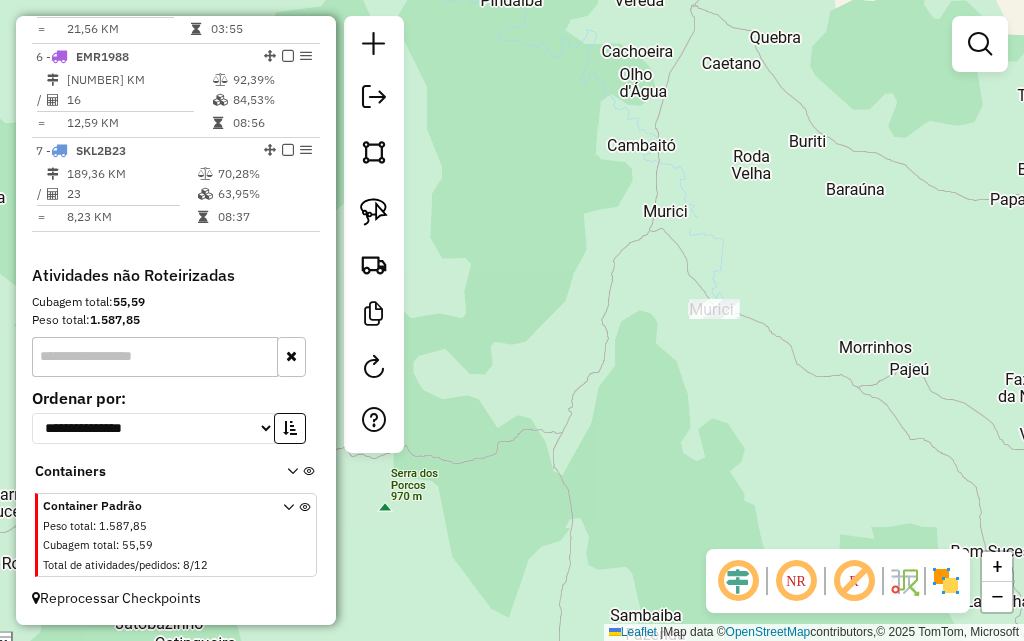 click on "Janela de atendimento Grade de atendimento Capacidade Transportadoras Veículos Cliente Pedidos  Rotas Selecione os dias de semana para filtrar as janelas de atendimento  Seg   Ter   Qua   Qui   Sex   Sáb   Dom  Informe o período da janela de atendimento: De: Até:  Filtrar exatamente a janela do cliente  Considerar janela de atendimento padrão  Selecione os dias de semana para filtrar as grades de atendimento  Seg   Ter   Qua   Qui   Sex   Sáb   Dom   Considerar clientes sem dia de atendimento cadastrado  Clientes fora do dia de atendimento selecionado Filtrar as atividades entre os valores definidos abaixo:  Peso mínimo:   Peso máximo:   Cubagem mínima:   Cubagem máxima:   De:   Até:  Filtrar as atividades entre o tempo de atendimento definido abaixo:  De:   Até:   Considerar capacidade total dos clientes não roteirizados Transportadora: Selecione um ou mais itens Tipo de veículo: Selecione um ou mais itens Veículo: Selecione um ou mais itens Motorista: Selecione um ou mais itens Nome: Rótulo:" 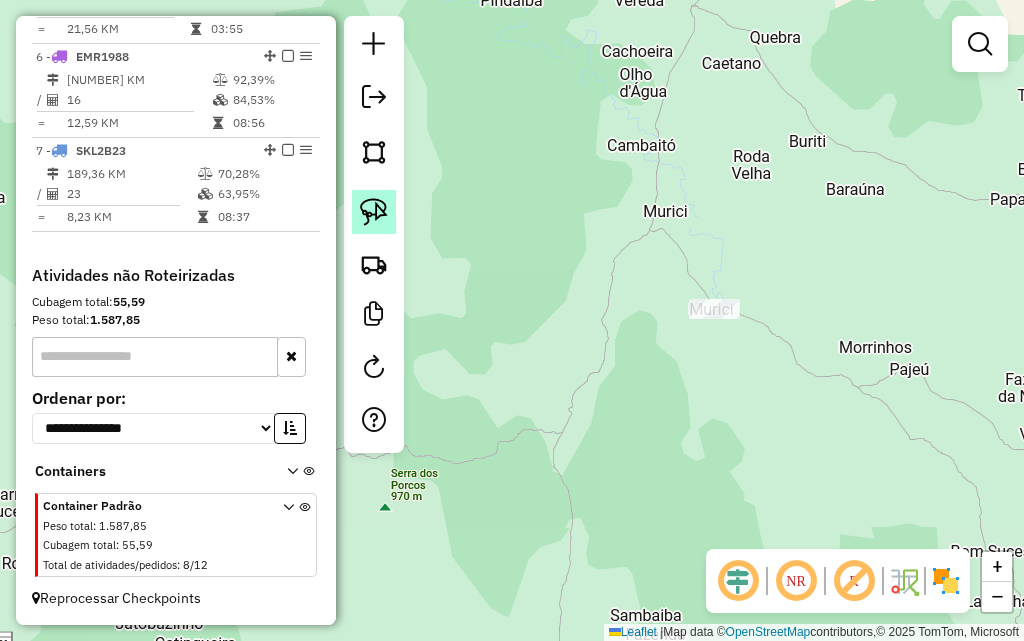 click 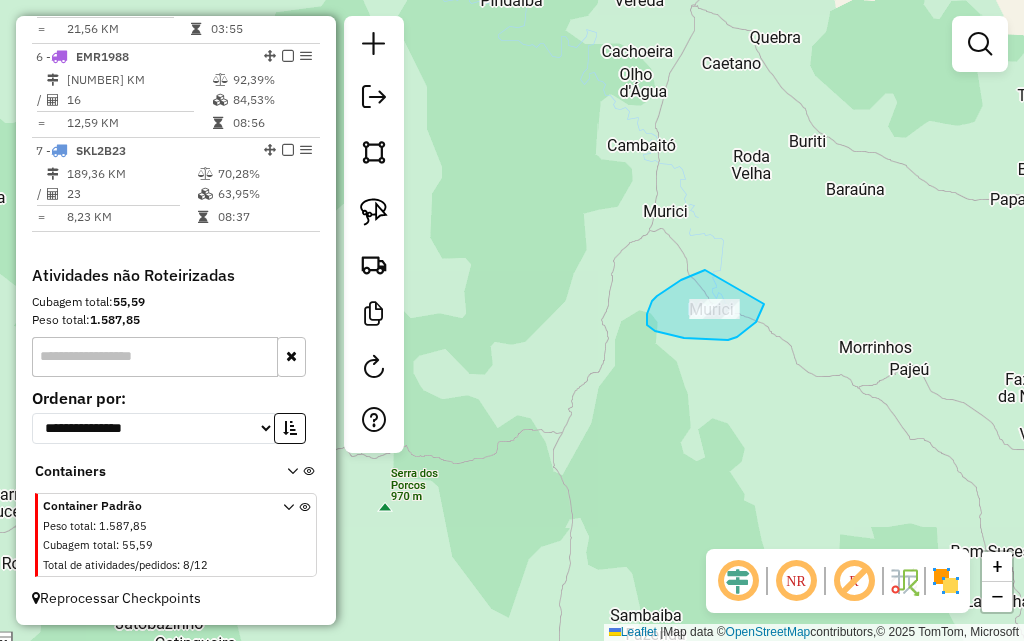 drag, startPoint x: 705, startPoint y: 270, endPoint x: 765, endPoint y: 299, distance: 66.64083 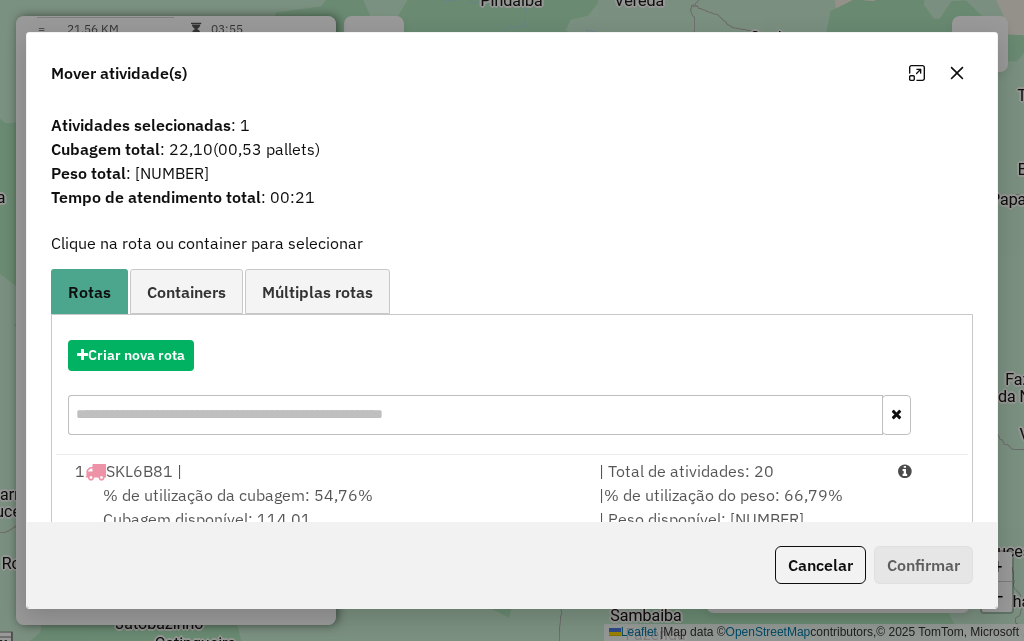click 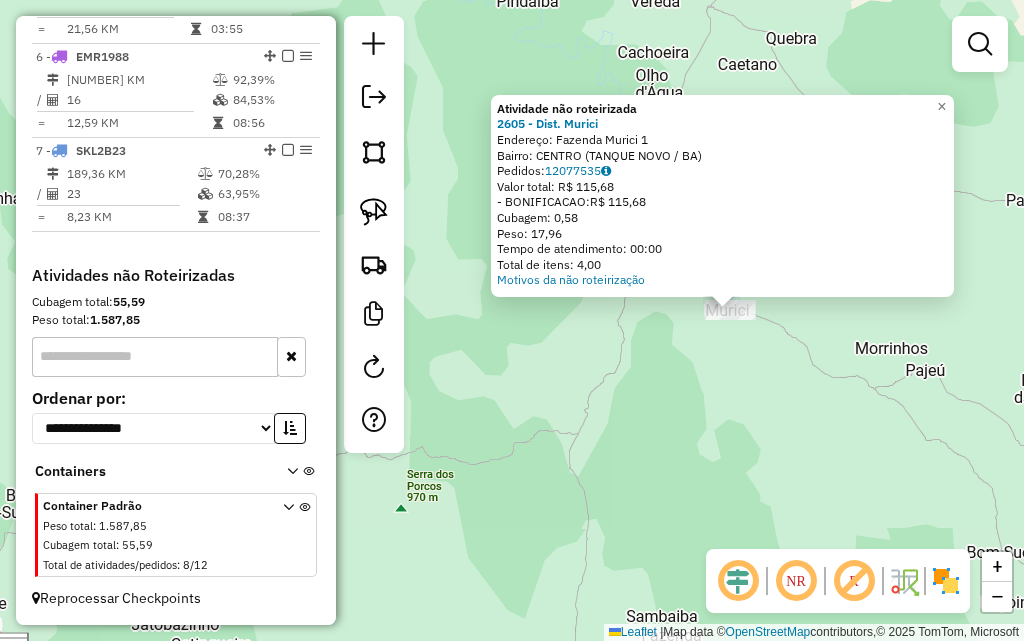 drag, startPoint x: 615, startPoint y: 396, endPoint x: 833, endPoint y: 386, distance: 218.22923 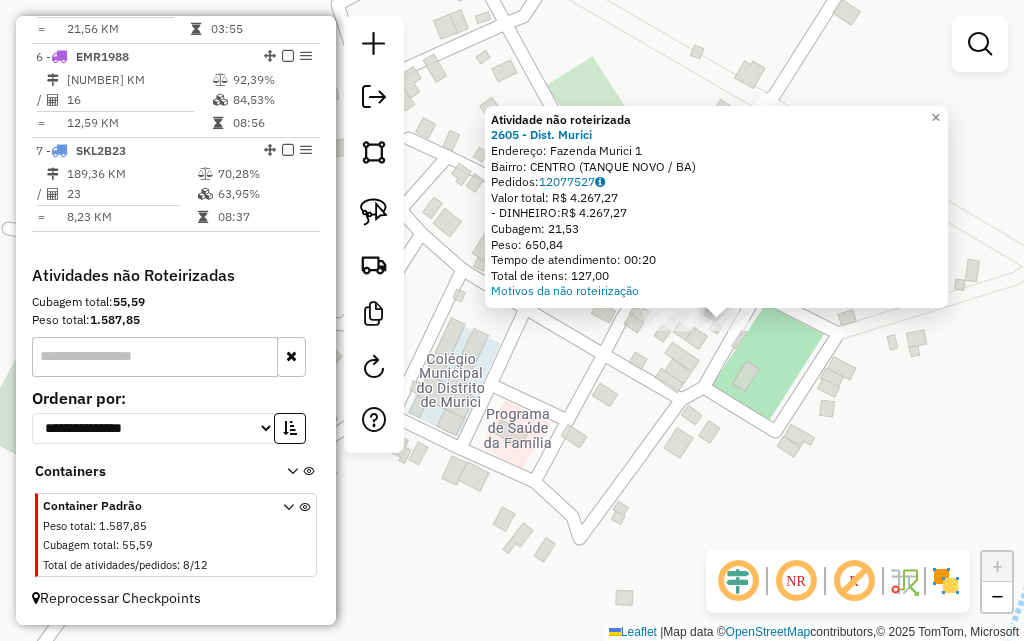 drag, startPoint x: 682, startPoint y: 332, endPoint x: 896, endPoint y: 331, distance: 214.00233 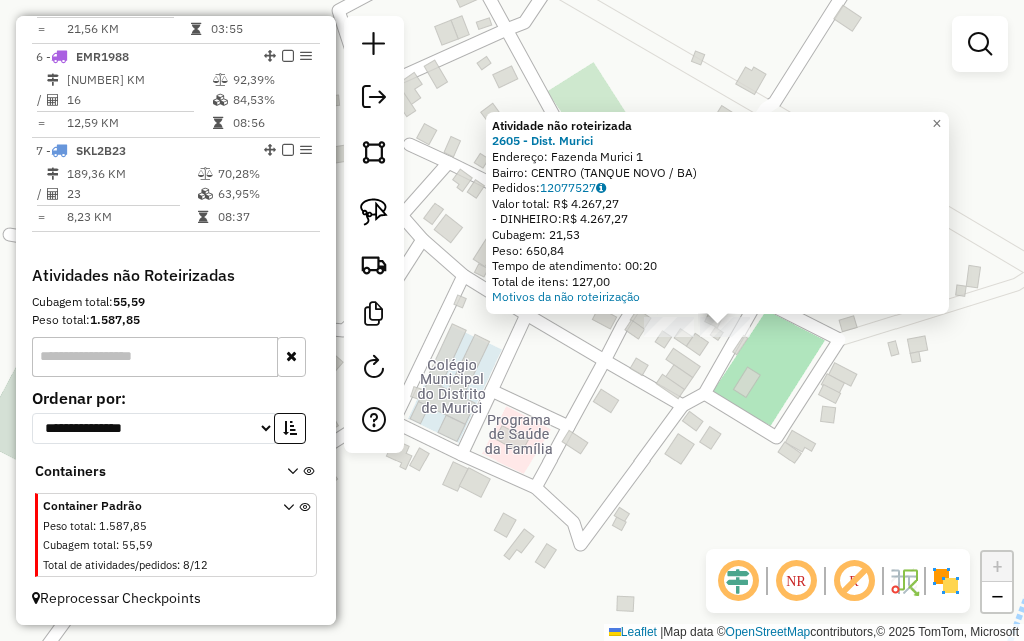 click on "Atividade não roteirizada 2605 - Dist. Murici  Endereço:  [STREET] [NUMBER]   Bairro: CENTRO (TANQUE NOVO / BA)   Pedidos:  [NUMBER]   Valor total: R$ [PRICE]   - DINHEIRO:  R$ [PRICE]   Cubagem: [CUBAGE]   Peso: [WEIGHT]   Tempo de atendimento: [TIME]   Total de itens: [NUMBER]  Motivos da não roteirização × Janela de atendimento Grade de atendimento Capacidade Transportadoras Veículos Cliente Pedidos  Rotas Selecione os dias de semana para filtrar as janelas de atendimento  Seg   Ter   Qua   Qui   Sex   Sáb   Dom  Informe o período da janela de atendimento: De: Até:  Filtrar exatamente a janela do cliente  Considerar janela de atendimento padrão  Selecione os dias de semana para filtrar as grades de atendimento  Seg   Ter   Qua   Qui   Sex   Sáb   Dom   Considerar clientes sem dia de atendimento cadastrado  Clientes fora do dia de atendimento selecionado Filtrar as atividades entre os valores definidos abaixo:  Peso mínimo:   Peso máximo:   Cubagem mínima:   Cubagem máxima:   De:   Até:   De:   Até:  De:  De:" 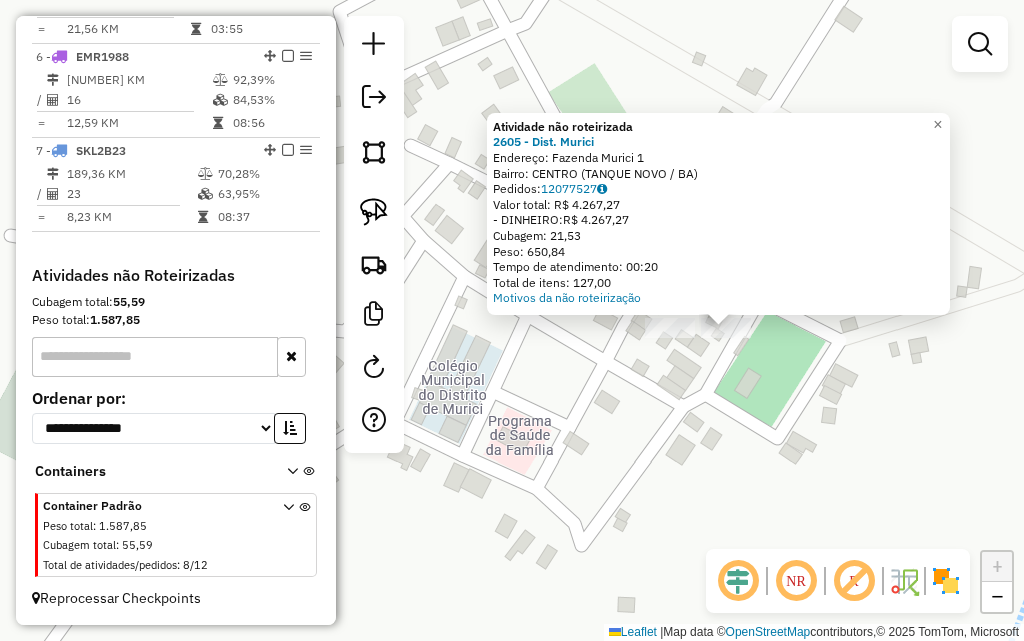 click on "Atividade não roteirizada 2605 - Dist. Murici  Endereço:  [STREET] [NUMBER]   Bairro: CENTRO (TANQUE NOVO / BA)   Pedidos:  [NUMBER]   Valor total: R$ [PRICE]   - DINHEIRO:  R$ [PRICE]   Cubagem: [CUBAGE]   Peso: [WEIGHT]   Tempo de atendimento: [TIME]   Total de itens: [NUMBER]  Motivos da não roteirização × Janela de atendimento Grade de atendimento Capacidade Transportadoras Veículos Cliente Pedidos  Rotas Selecione os dias de semana para filtrar as janelas de atendimento  Seg   Ter   Qua   Qui   Sex   Sáb   Dom  Informe o período da janela de atendimento: De: Até:  Filtrar exatamente a janela do cliente  Considerar janela de atendimento padrão  Selecione os dias de semana para filtrar as grades de atendimento  Seg   Ter   Qua   Qui   Sex   Sáb   Dom   Considerar clientes sem dia de atendimento cadastrado  Clientes fora do dia de atendimento selecionado Filtrar as atividades entre os valores definidos abaixo:  Peso mínimo:   Peso máximo:   Cubagem mínima:   Cubagem máxima:   De:   Até:   De:   Até:  De:  De:" 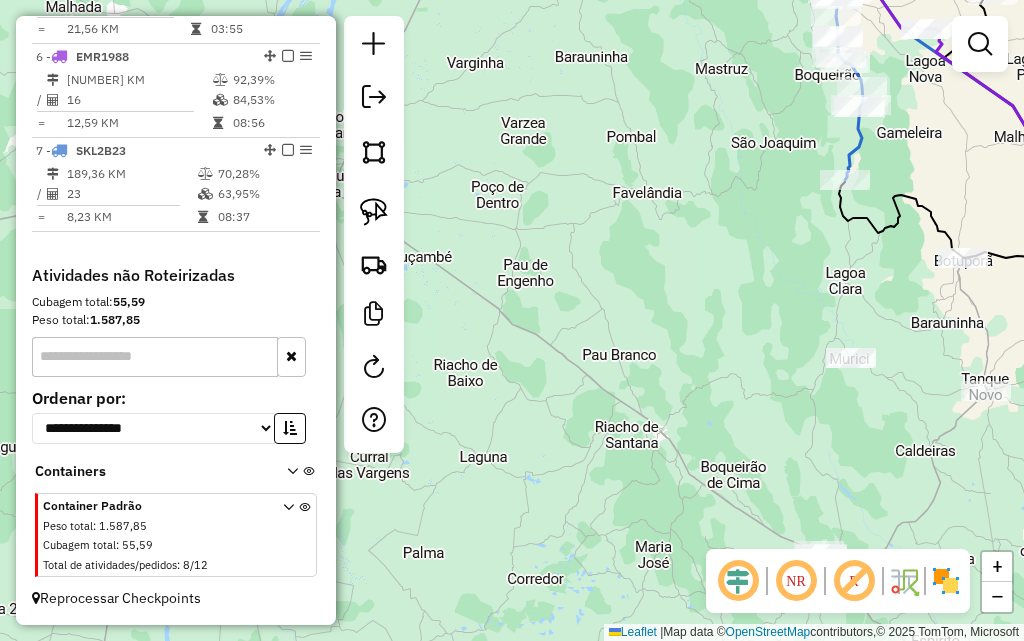click on "Janela de atendimento Grade de atendimento Capacidade Transportadoras Veículos Cliente Pedidos  Rotas Selecione os dias de semana para filtrar as janelas de atendimento  Seg   Ter   Qua   Qui   Sex   Sáb   Dom  Informe o período da janela de atendimento: De: Até:  Filtrar exatamente a janela do cliente  Considerar janela de atendimento padrão  Selecione os dias de semana para filtrar as grades de atendimento  Seg   Ter   Qua   Qui   Sex   Sáb   Dom   Considerar clientes sem dia de atendimento cadastrado  Clientes fora do dia de atendimento selecionado Filtrar as atividades entre os valores definidos abaixo:  Peso mínimo:   Peso máximo:   Cubagem mínima:   Cubagem máxima:   De:   Até:  Filtrar as atividades entre o tempo de atendimento definido abaixo:  De:   Até:   Considerar capacidade total dos clientes não roteirizados Transportadora: Selecione um ou mais itens Tipo de veículo: Selecione um ou mais itens Veículo: Selecione um ou mais itens Motorista: Selecione um ou mais itens Nome: Rótulo:" 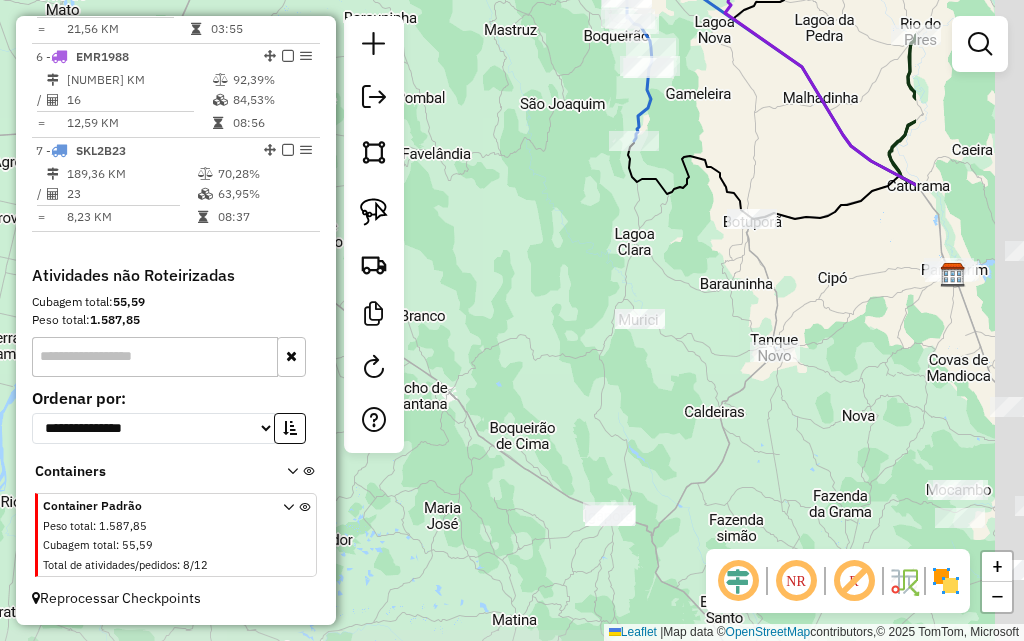 drag, startPoint x: 935, startPoint y: 340, endPoint x: 718, endPoint y: 300, distance: 220.65584 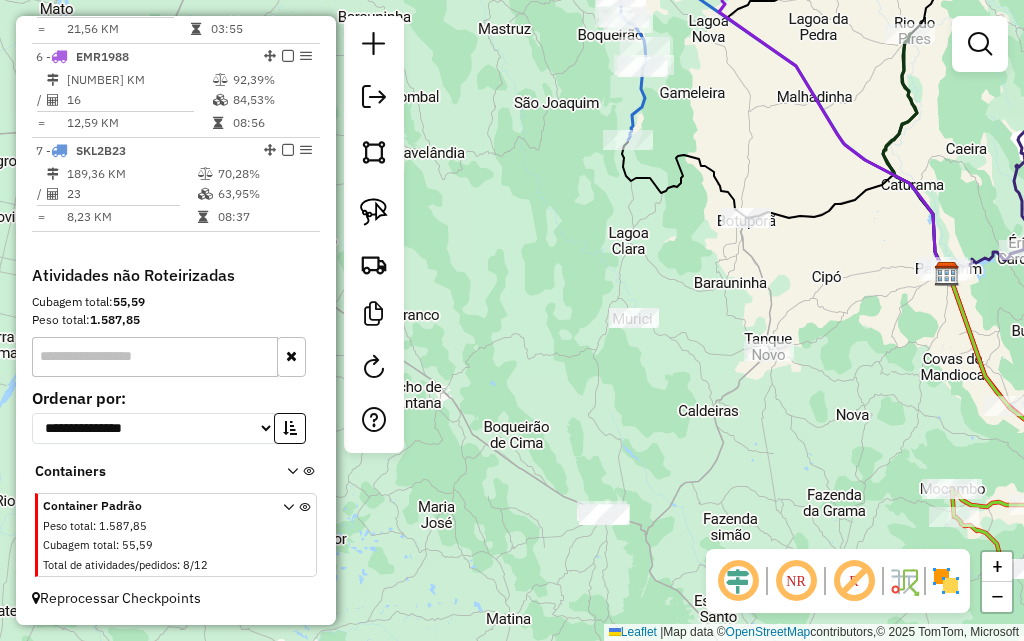 drag, startPoint x: 370, startPoint y: 215, endPoint x: 615, endPoint y: 220, distance: 245.05101 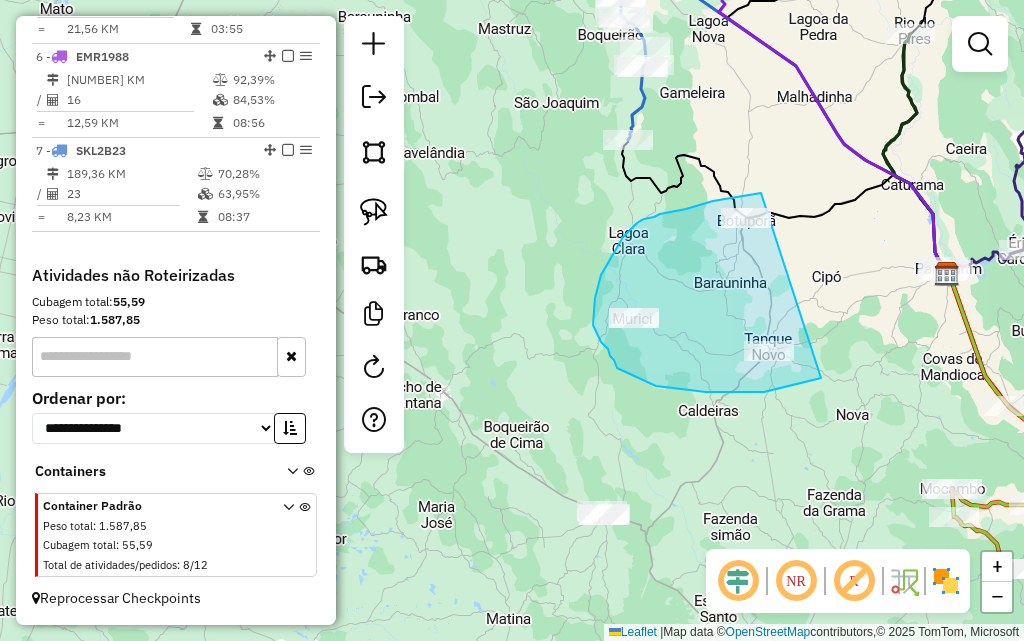 drag, startPoint x: 761, startPoint y: 193, endPoint x: 831, endPoint y: 373, distance: 193.13208 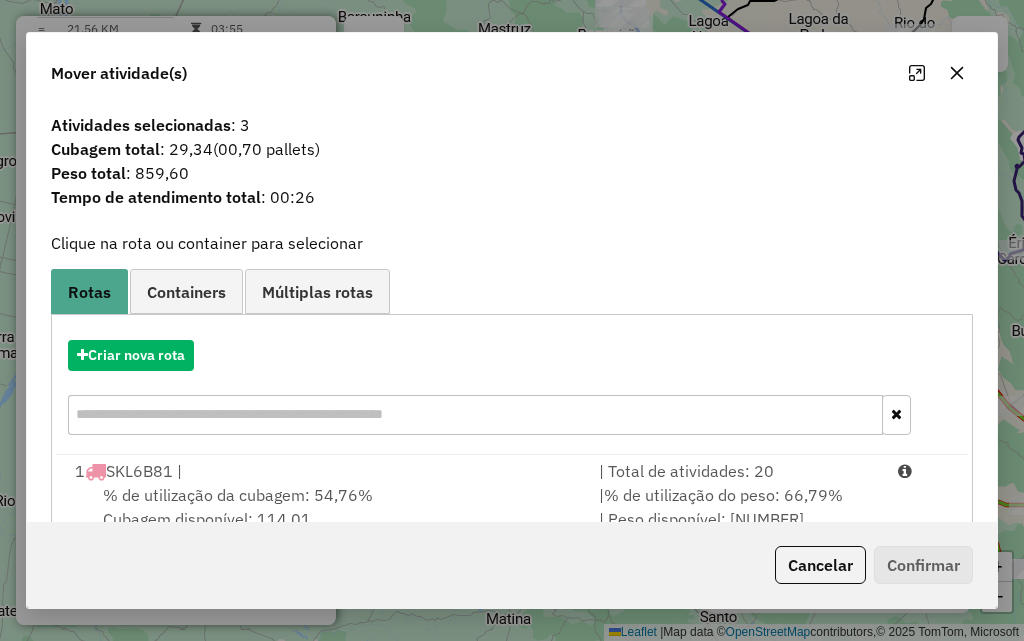 click 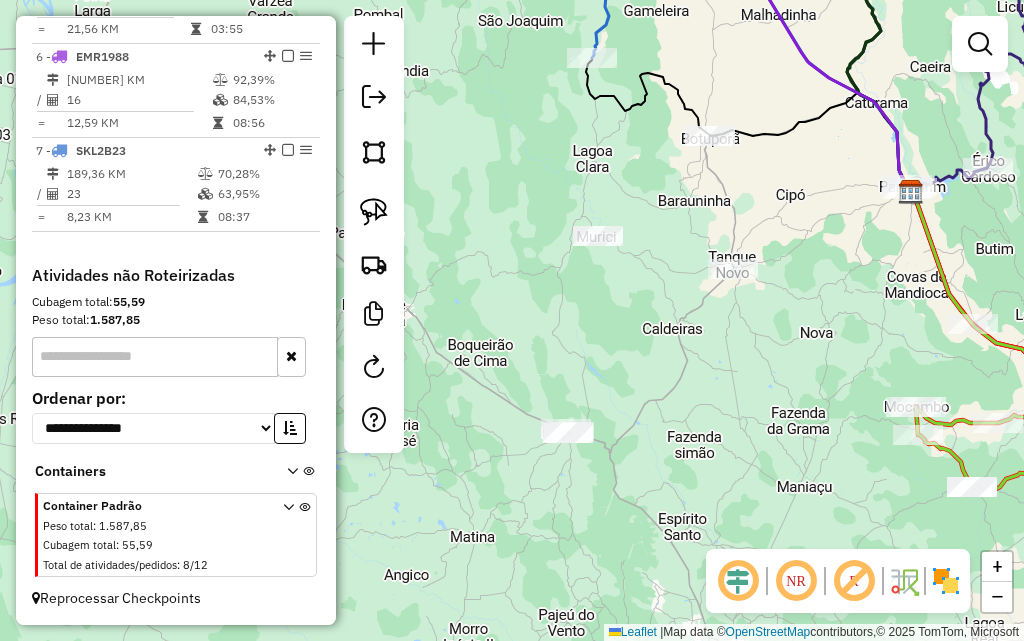 drag, startPoint x: 785, startPoint y: 305, endPoint x: 754, endPoint y: 205, distance: 104.69479 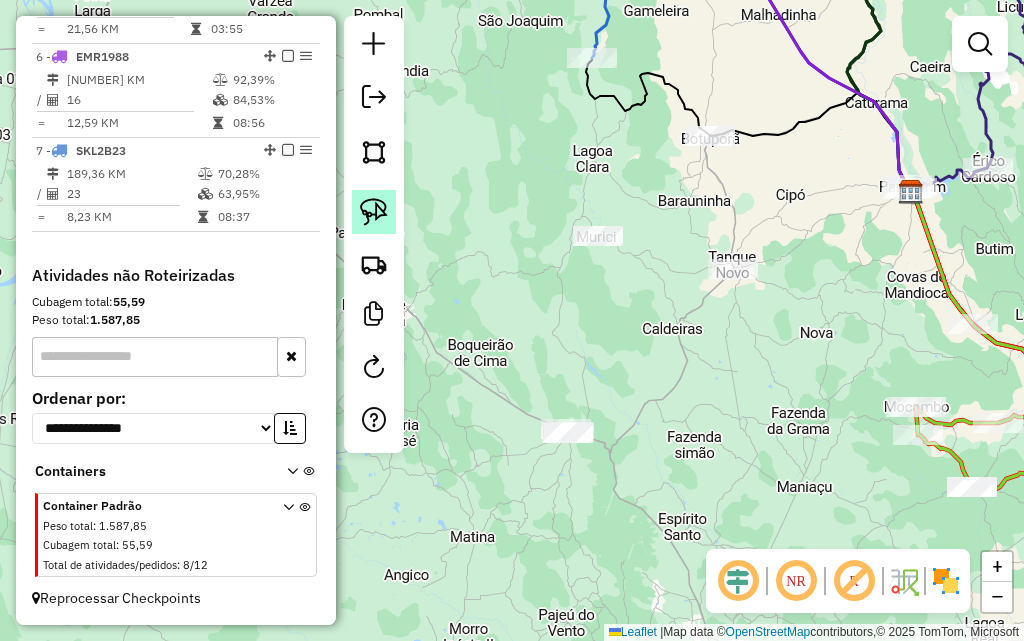 click 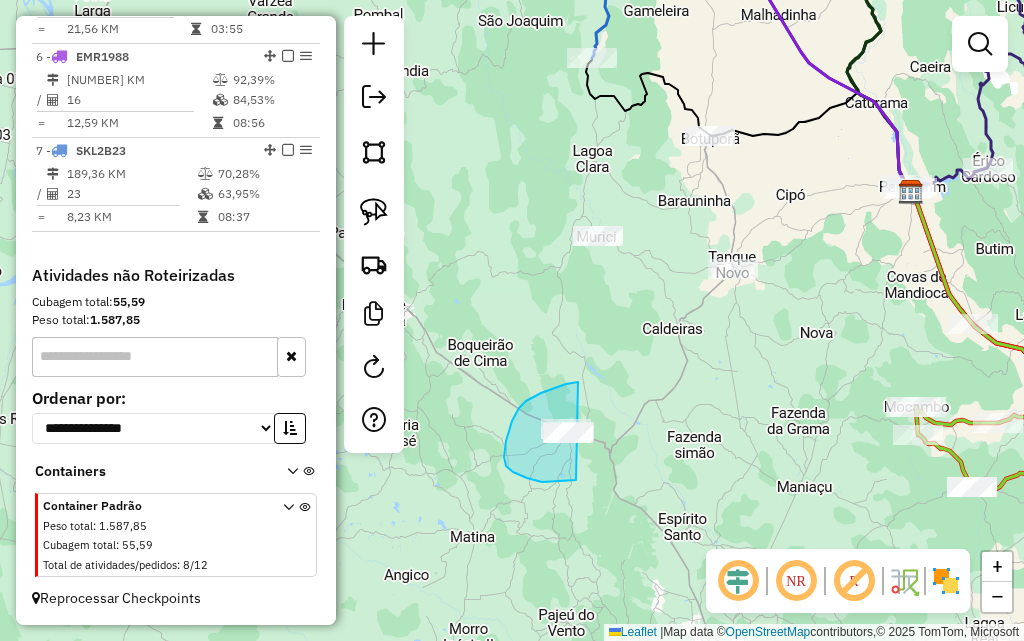 drag, startPoint x: 578, startPoint y: 382, endPoint x: 653, endPoint y: 440, distance: 94.81033 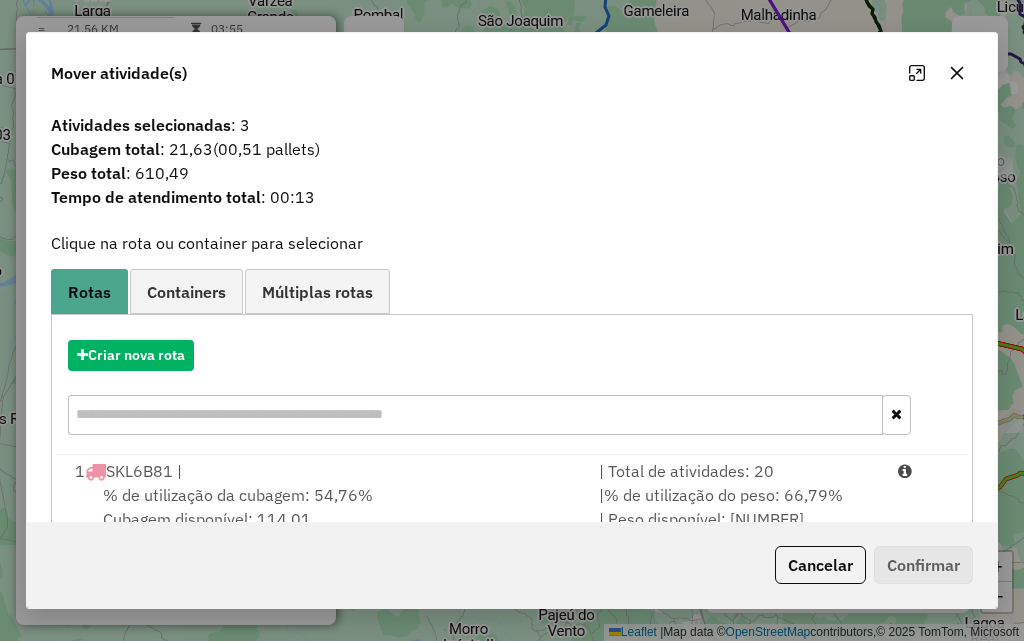 click 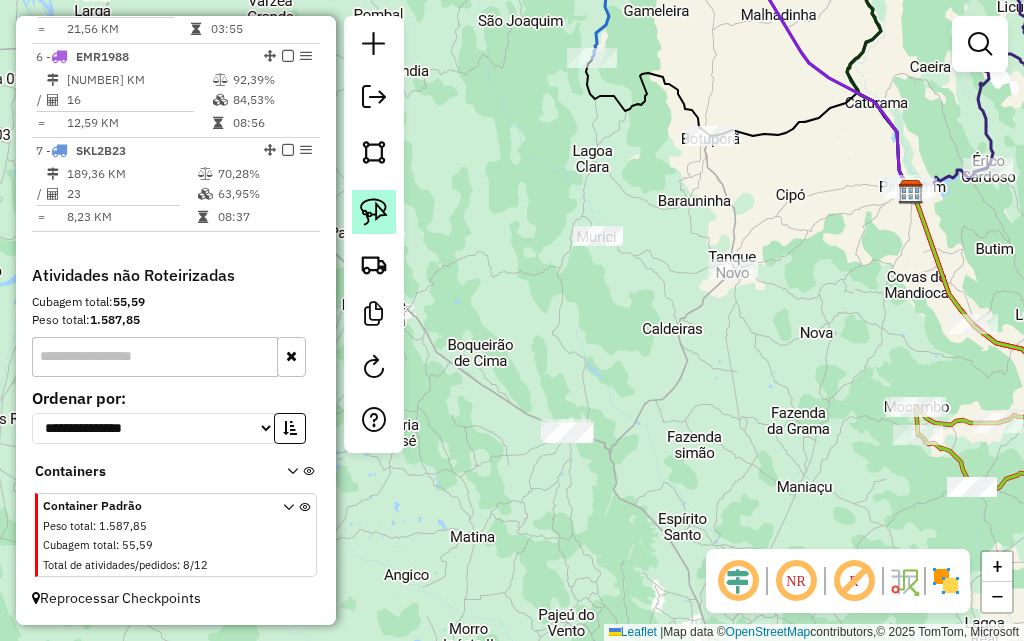 drag, startPoint x: 366, startPoint y: 201, endPoint x: 550, endPoint y: 211, distance: 184.27155 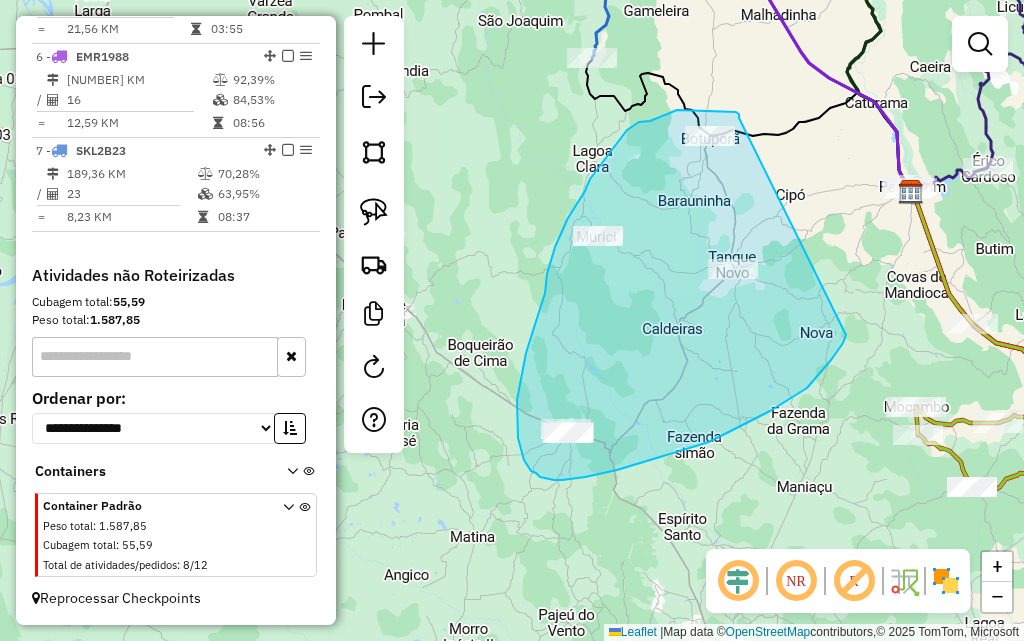 drag, startPoint x: 738, startPoint y: 113, endPoint x: 851, endPoint y: 284, distance: 204.96341 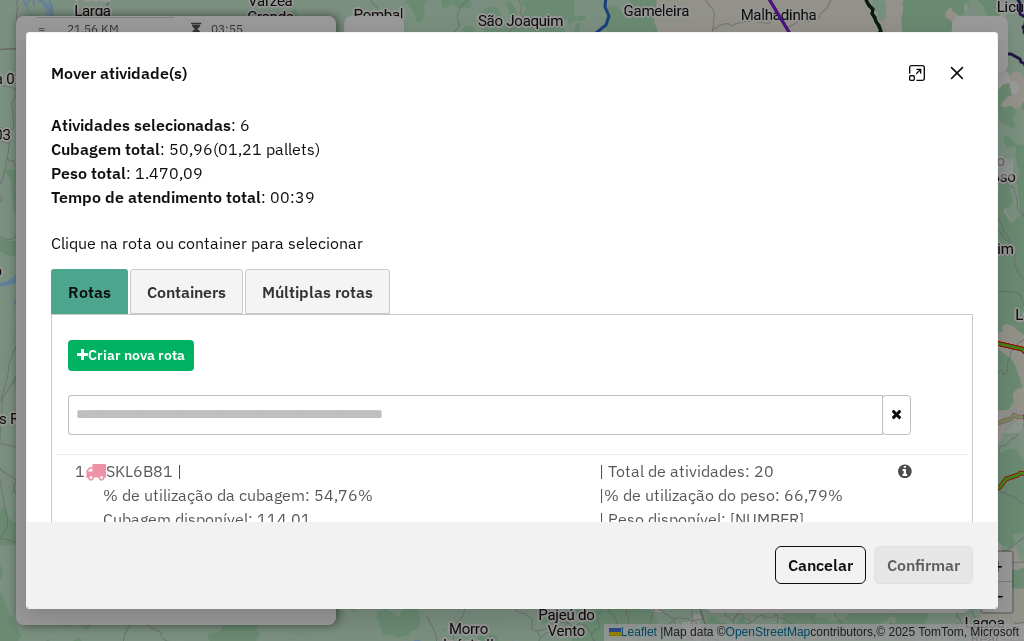 click 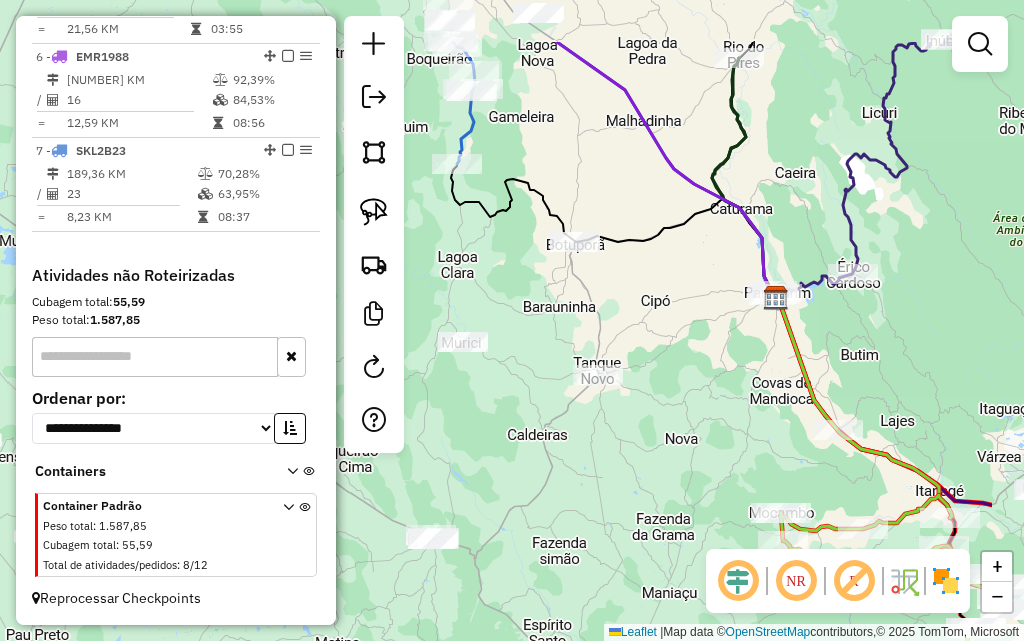 drag, startPoint x: 796, startPoint y: 330, endPoint x: 661, endPoint y: 436, distance: 171.64207 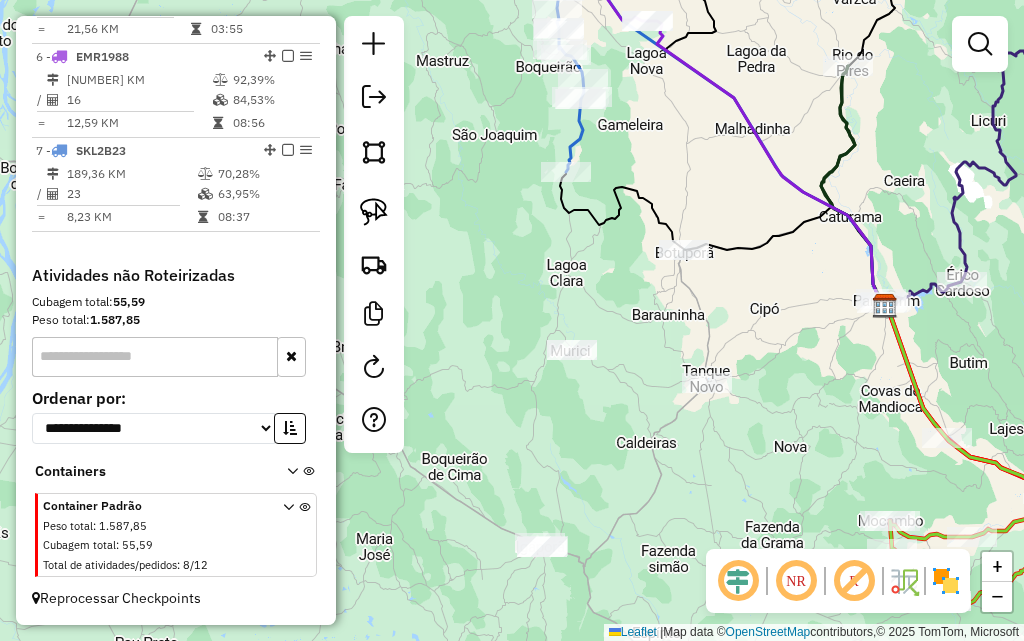drag, startPoint x: 701, startPoint y: 270, endPoint x: 810, endPoint y: 278, distance: 109.29318 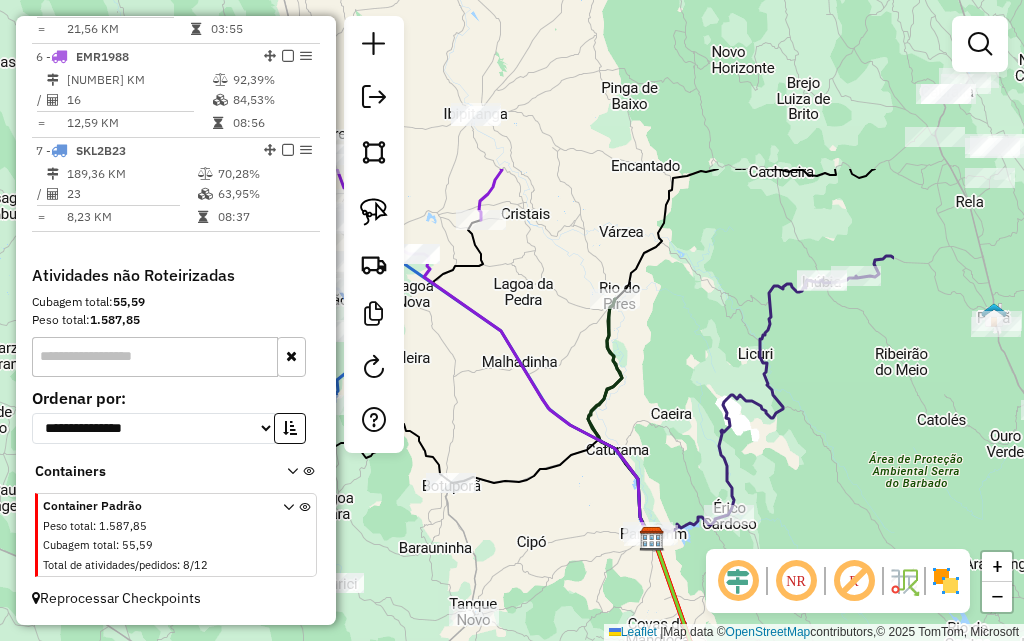 drag, startPoint x: 779, startPoint y: 331, endPoint x: 714, endPoint y: 471, distance: 154.35349 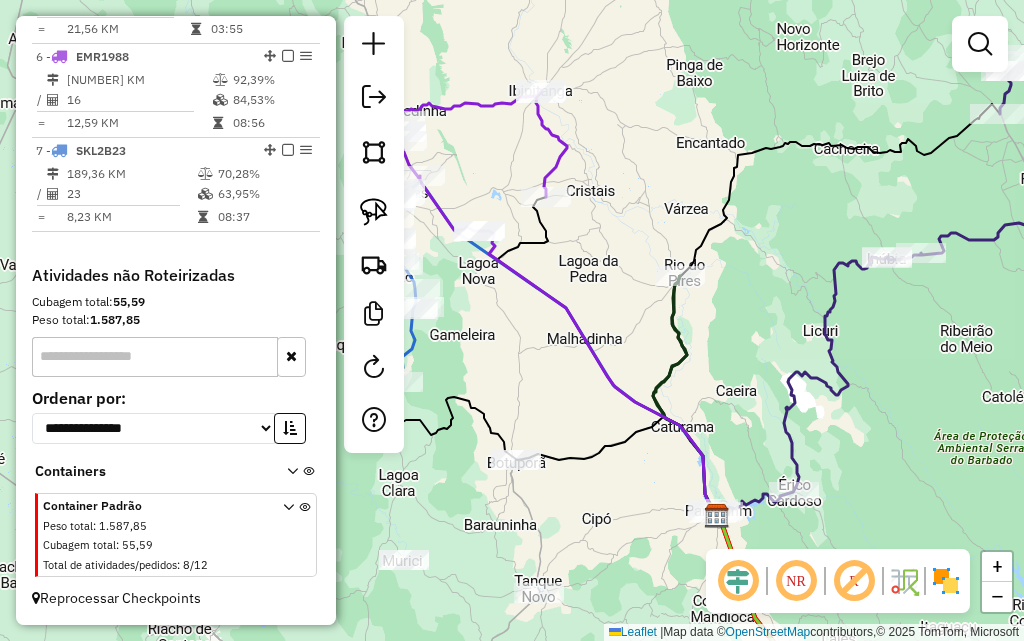 click on "Janela de atendimento Grade de atendimento Capacidade Transportadoras Veículos Cliente Pedidos  Rotas Selecione os dias de semana para filtrar as janelas de atendimento  Seg   Ter   Qua   Qui   Sex   Sáb   Dom  Informe o período da janela de atendimento: De: Até:  Filtrar exatamente a janela do cliente  Considerar janela de atendimento padrão  Selecione os dias de semana para filtrar as grades de atendimento  Seg   Ter   Qua   Qui   Sex   Sáb   Dom   Considerar clientes sem dia de atendimento cadastrado  Clientes fora do dia de atendimento selecionado Filtrar as atividades entre os valores definidos abaixo:  Peso mínimo:   Peso máximo:   Cubagem mínima:   Cubagem máxima:   De:   Até:  Filtrar as atividades entre o tempo de atendimento definido abaixo:  De:   Até:   Considerar capacidade total dos clientes não roteirizados Transportadora: Selecione um ou mais itens Tipo de veículo: Selecione um ou mais itens Veículo: Selecione um ou mais itens Motorista: Selecione um ou mais itens Nome: Rótulo:" 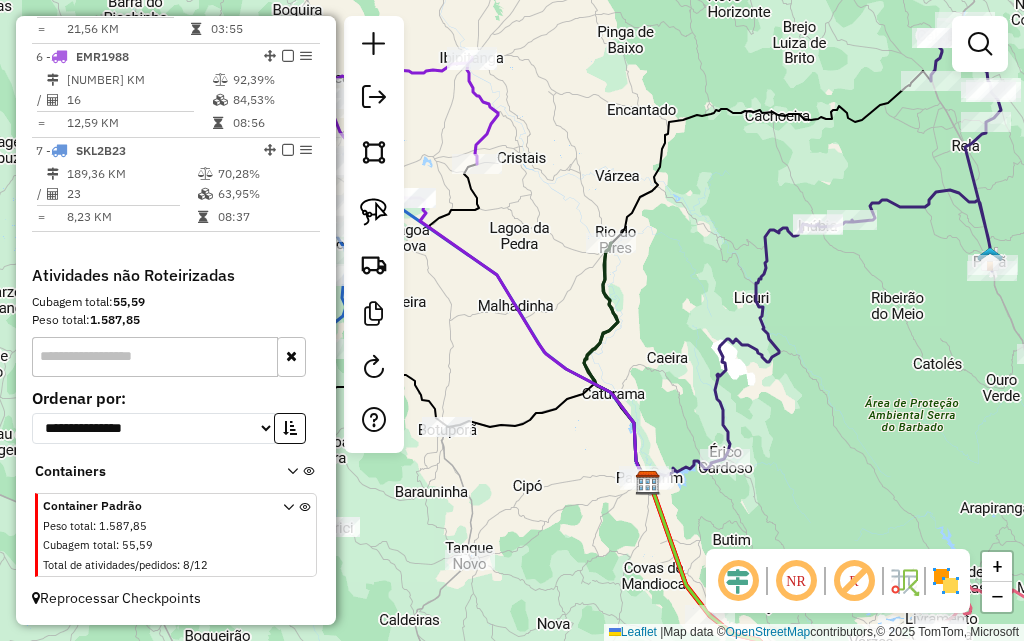 drag, startPoint x: 944, startPoint y: 423, endPoint x: 760, endPoint y: 316, distance: 212.84972 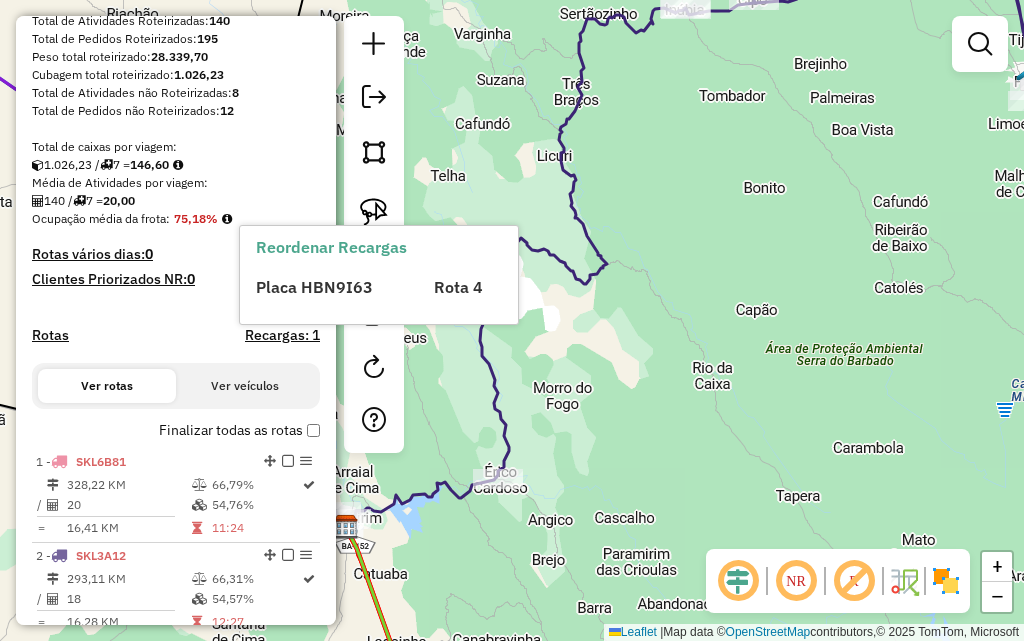 scroll, scrollTop: 92, scrollLeft: 0, axis: vertical 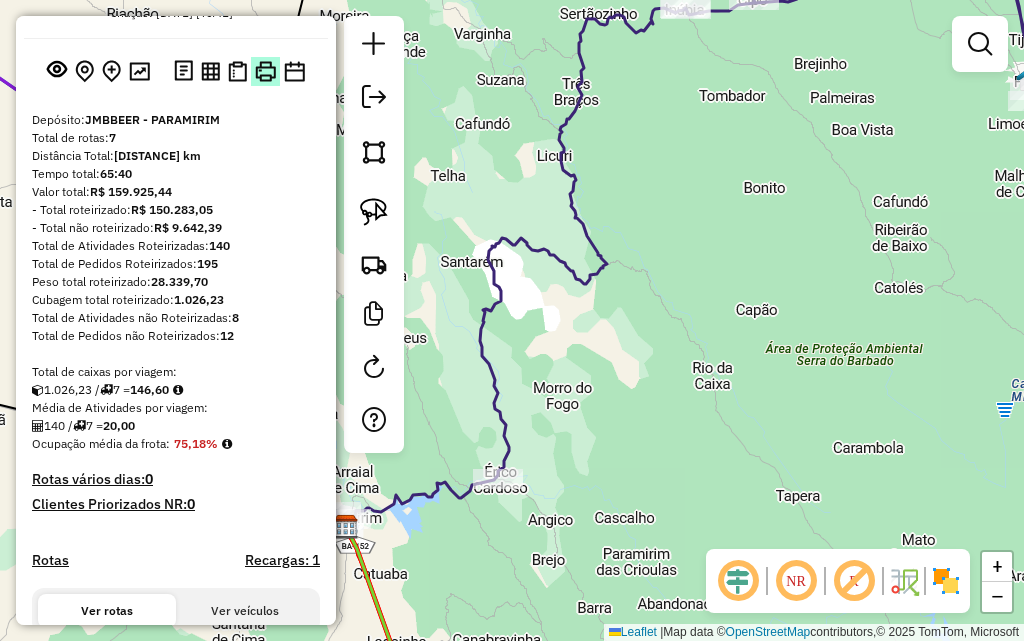 click at bounding box center [265, 71] 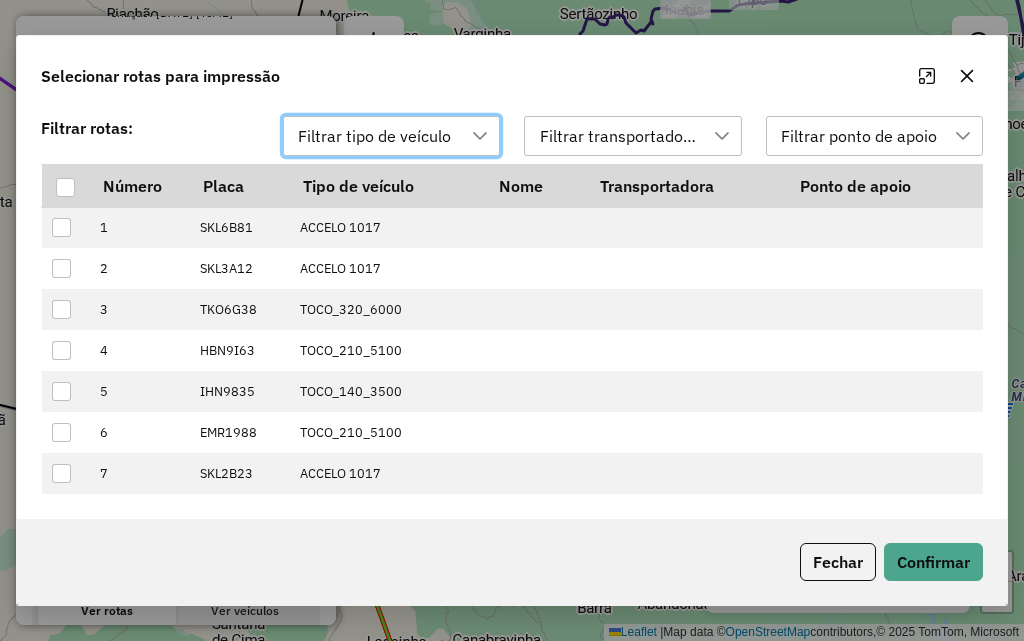 scroll, scrollTop: 15, scrollLeft: 91, axis: both 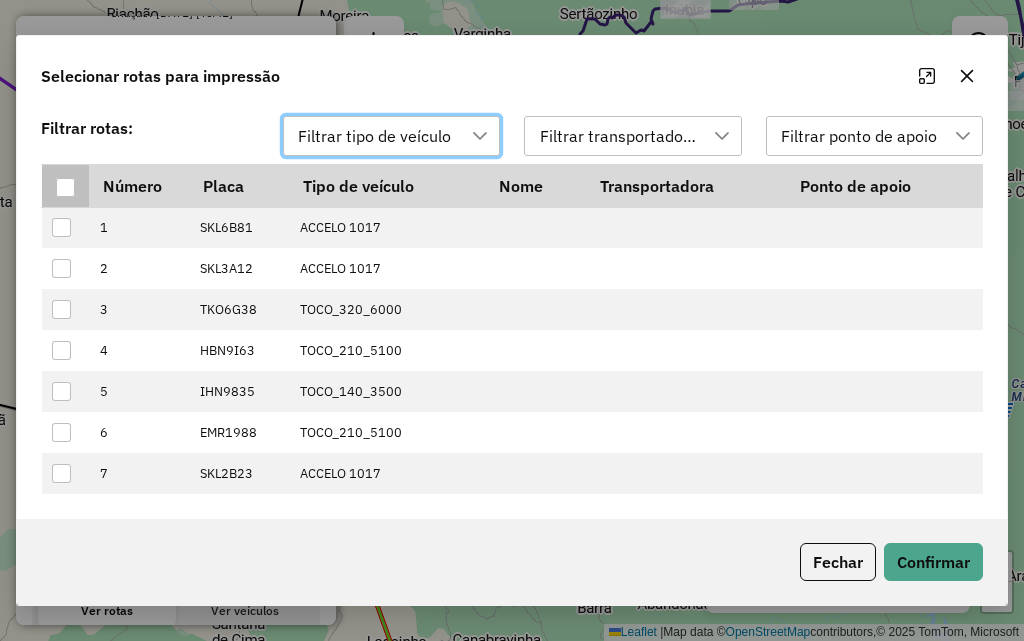 click at bounding box center [65, 187] 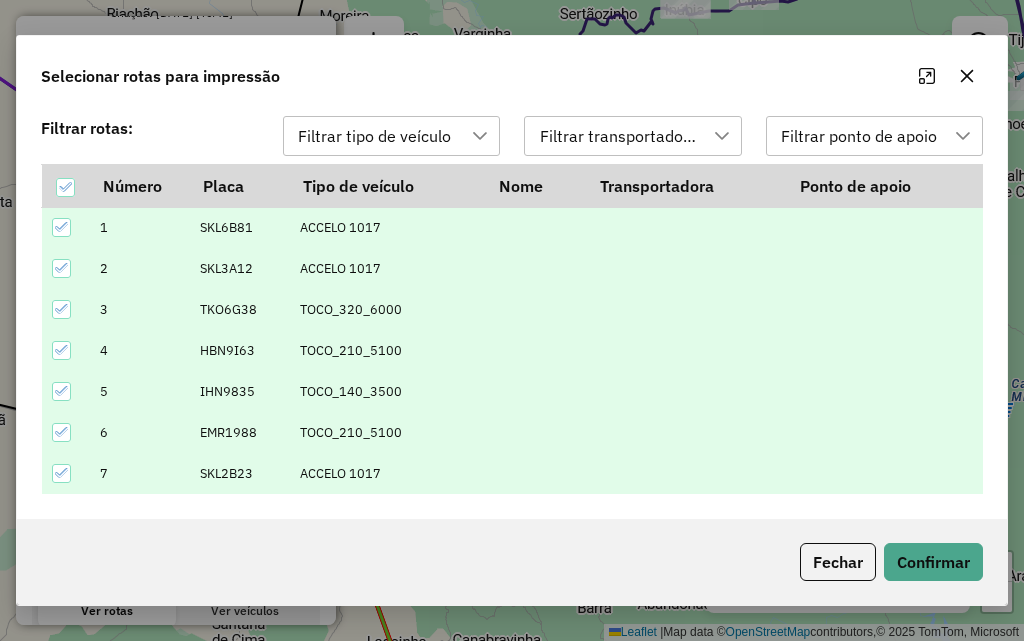 click on "Fechar   Confirmar" 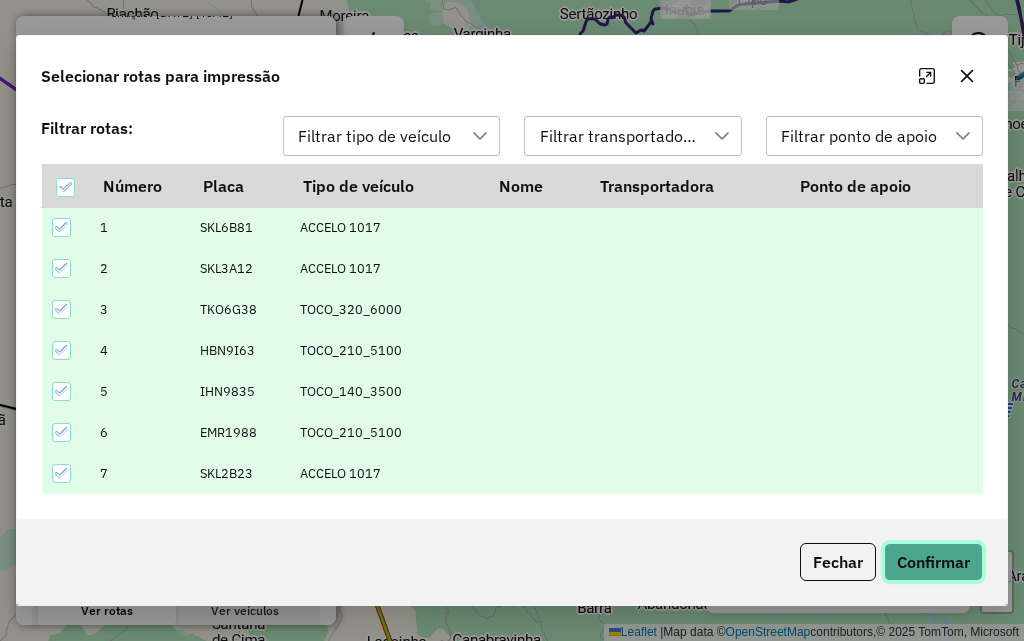 click on "Confirmar" 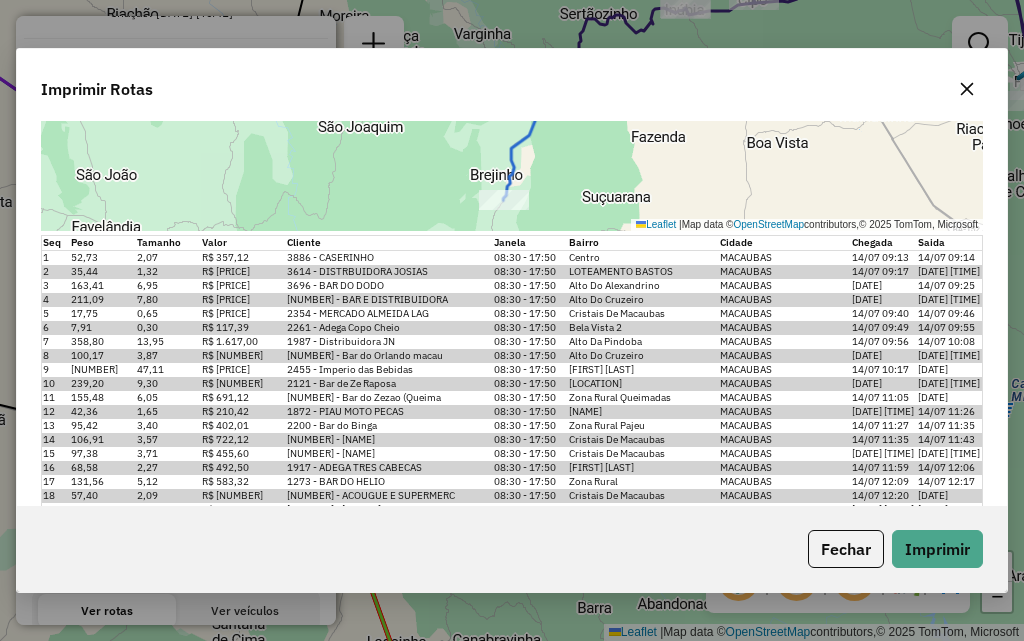 scroll, scrollTop: 5992, scrollLeft: 0, axis: vertical 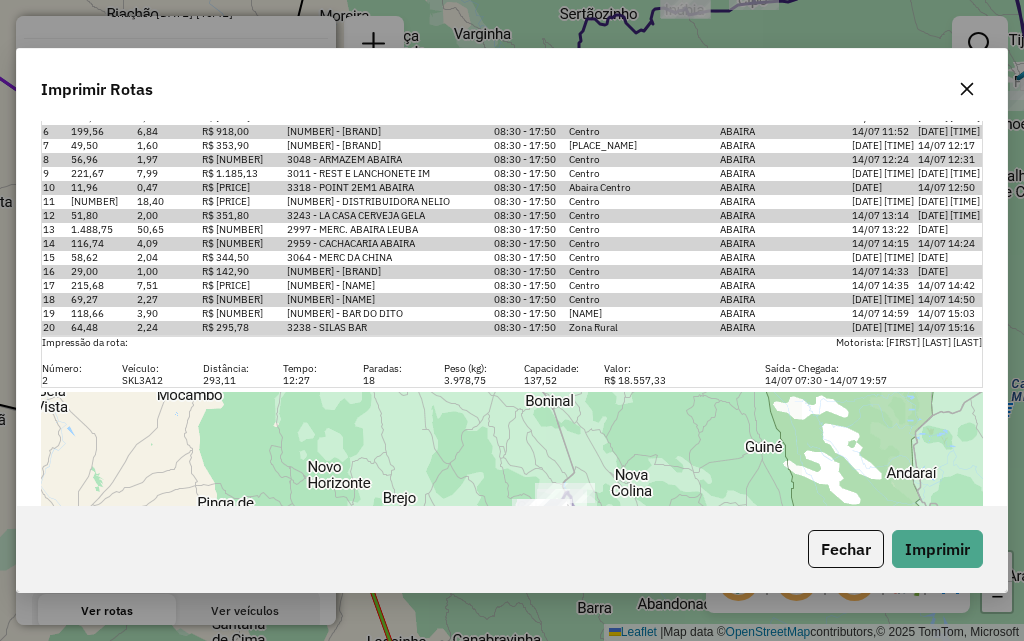 click 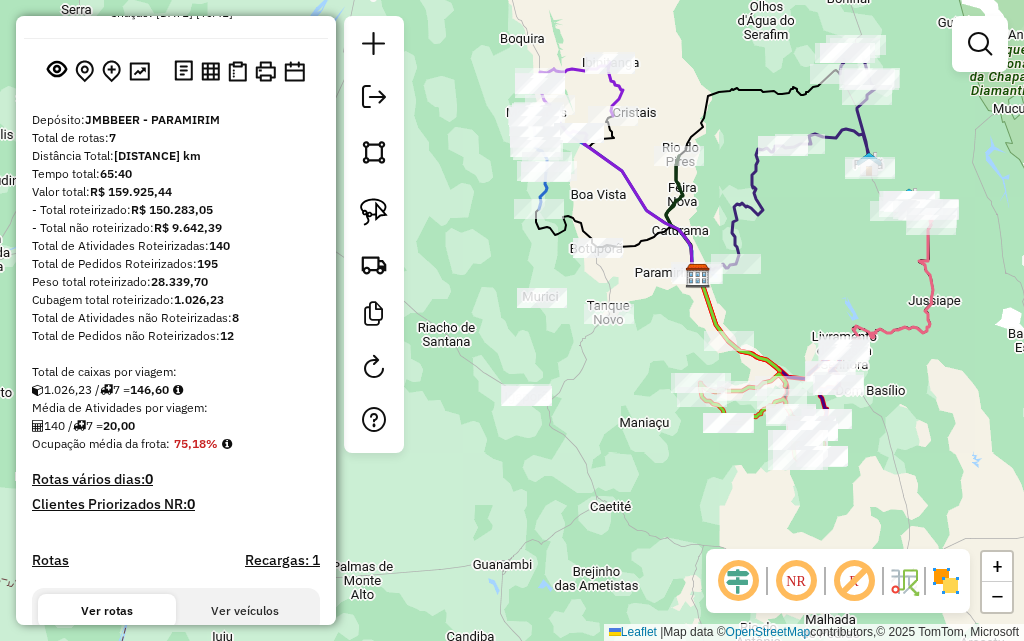 drag, startPoint x: 624, startPoint y: 278, endPoint x: 773, endPoint y: 241, distance: 153.52524 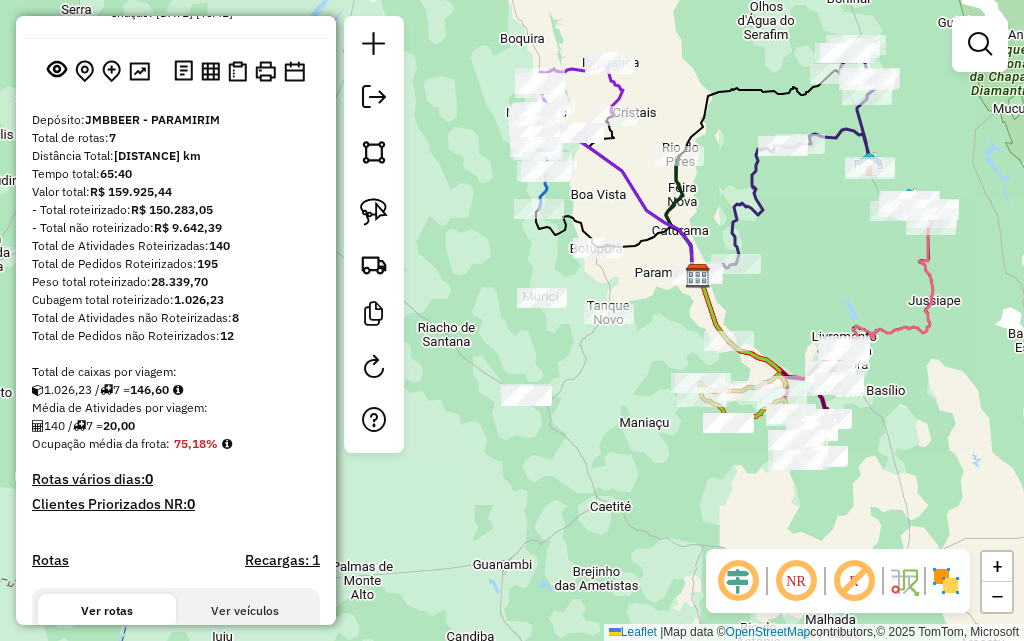 click on "Informações da Sessão [NUMBER] - [DATE]     Criação: [DATE] [TIME]" at bounding box center [176, -5] 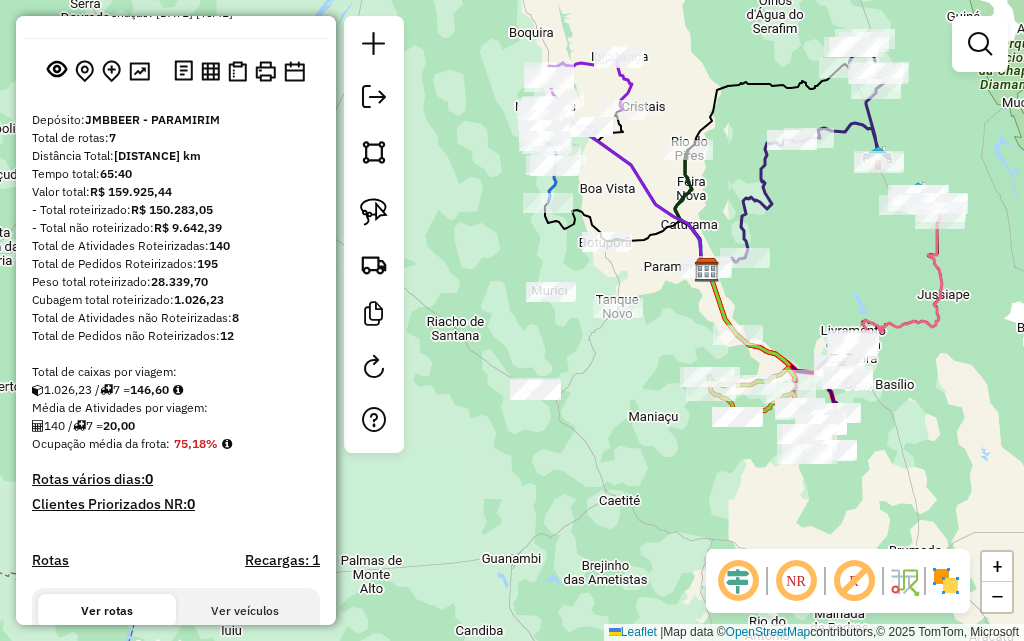 drag, startPoint x: 799, startPoint y: 235, endPoint x: 808, endPoint y: 229, distance: 10.816654 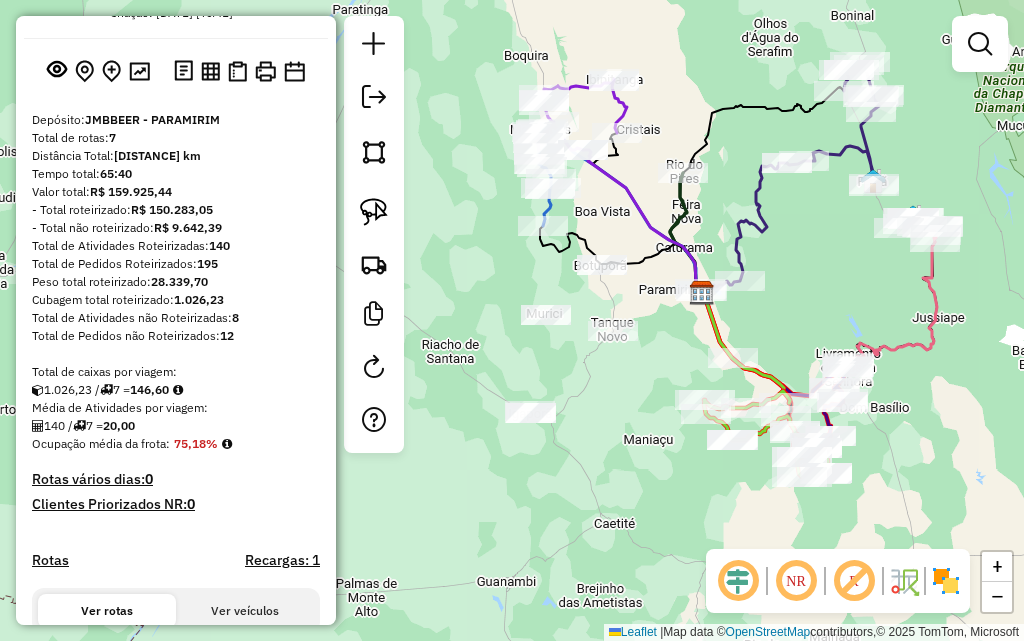 drag, startPoint x: 571, startPoint y: 349, endPoint x: 566, endPoint y: 372, distance: 23.537205 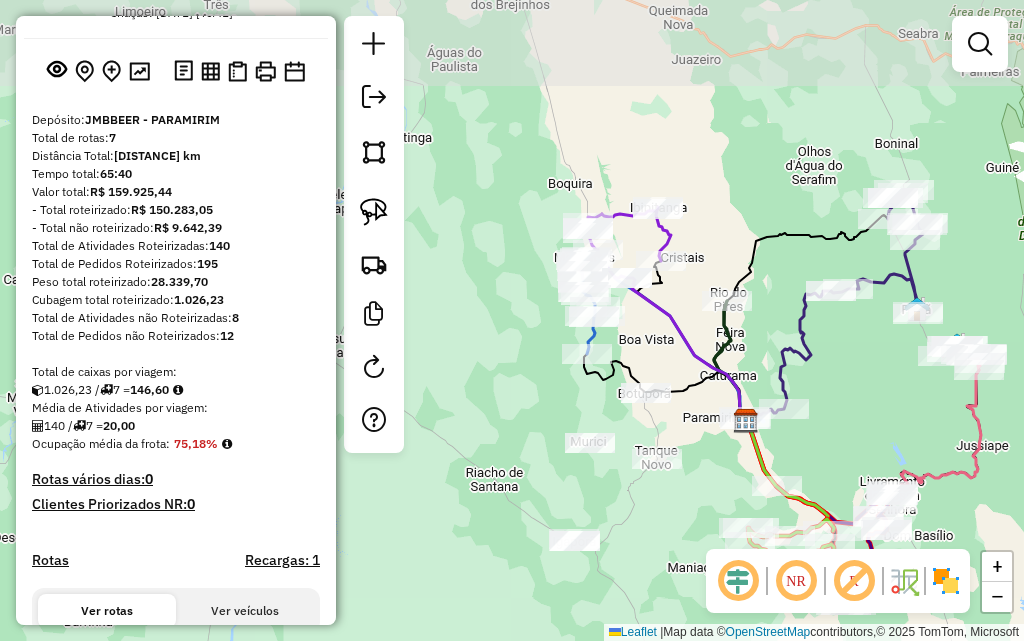 drag, startPoint x: 696, startPoint y: 62, endPoint x: 735, endPoint y: 156, distance: 101.76935 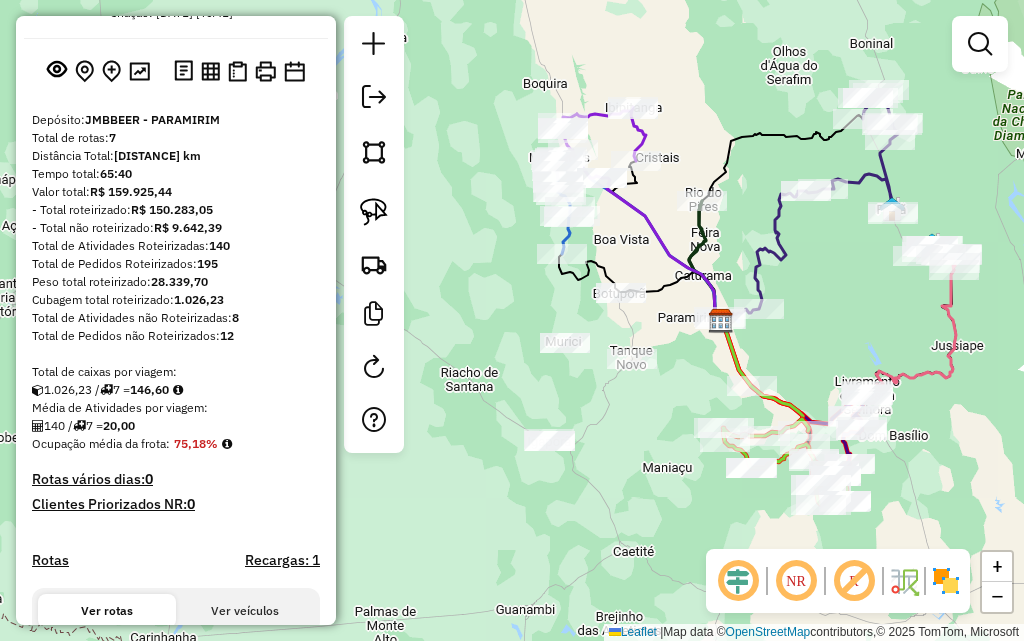 drag, startPoint x: 733, startPoint y: 156, endPoint x: 707, endPoint y: 57, distance: 102.357216 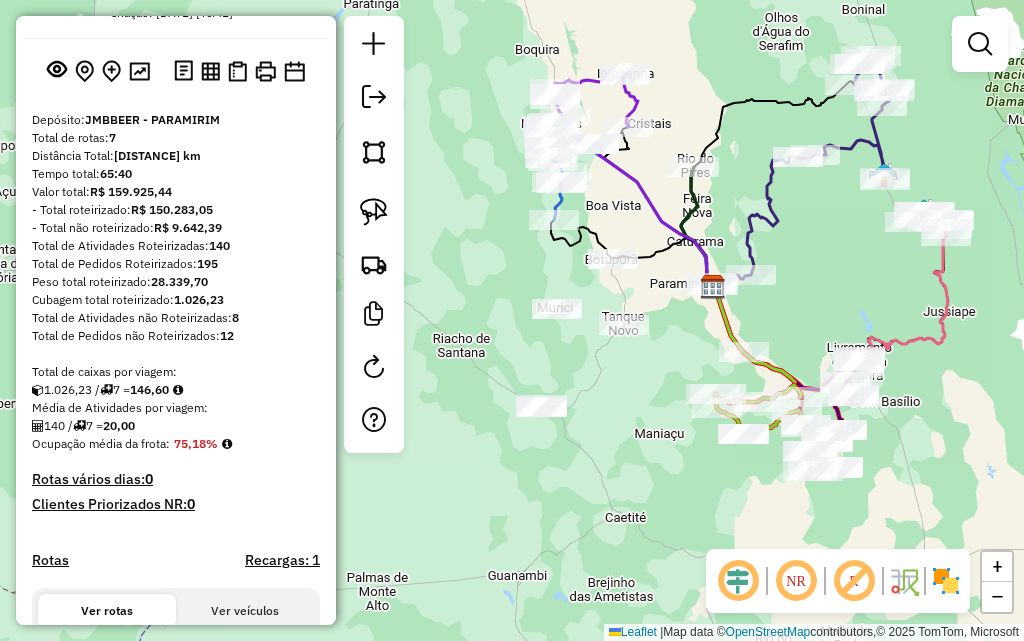 drag, startPoint x: 730, startPoint y: 113, endPoint x: 716, endPoint y: 49, distance: 65.51336 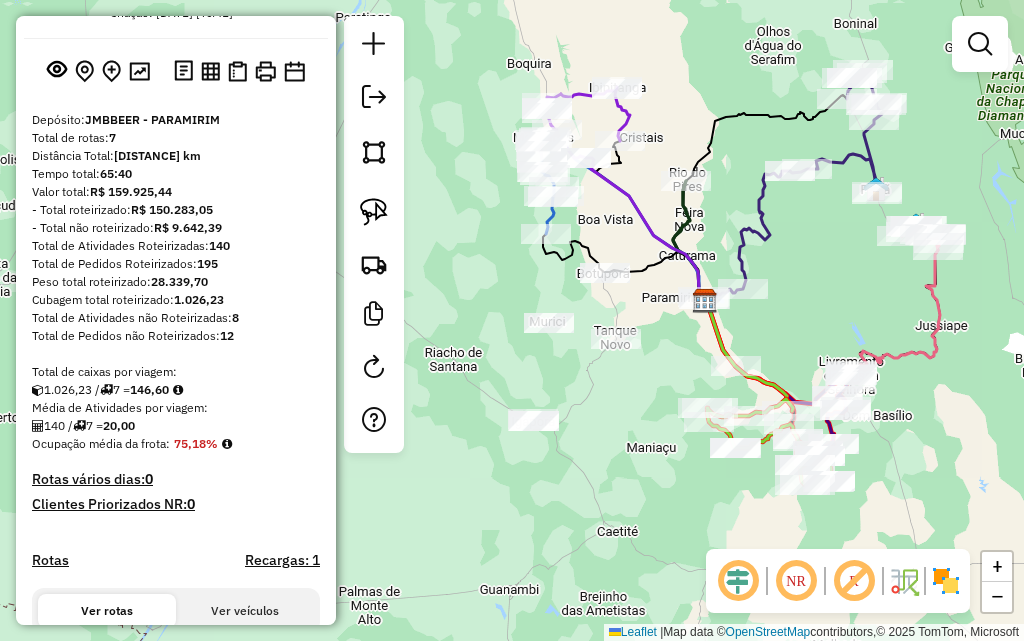 drag, startPoint x: 699, startPoint y: 65, endPoint x: 686, endPoint y: 167, distance: 102.825096 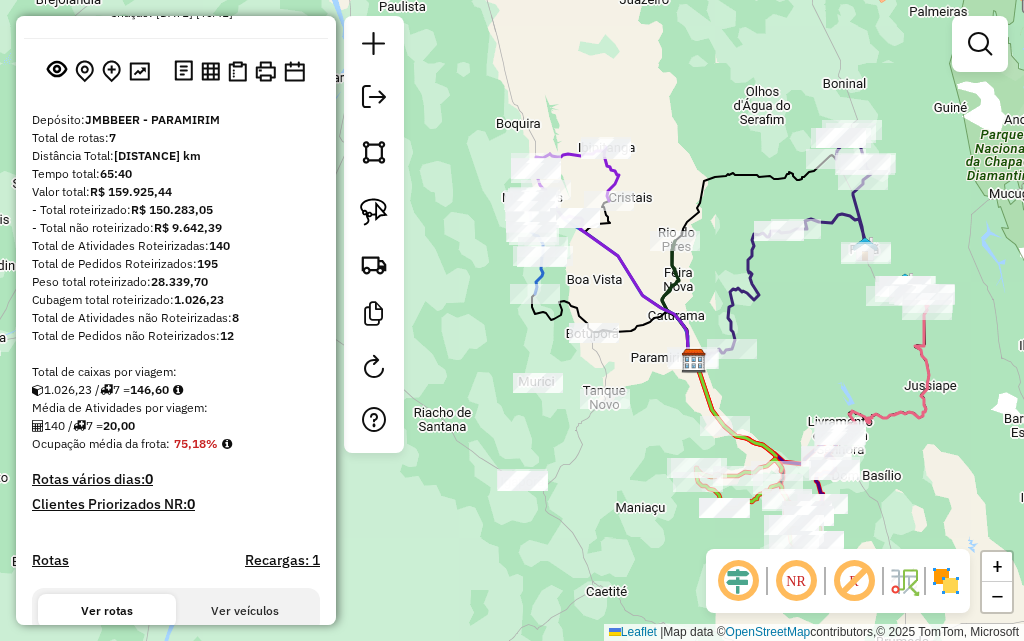 scroll, scrollTop: 0, scrollLeft: 0, axis: both 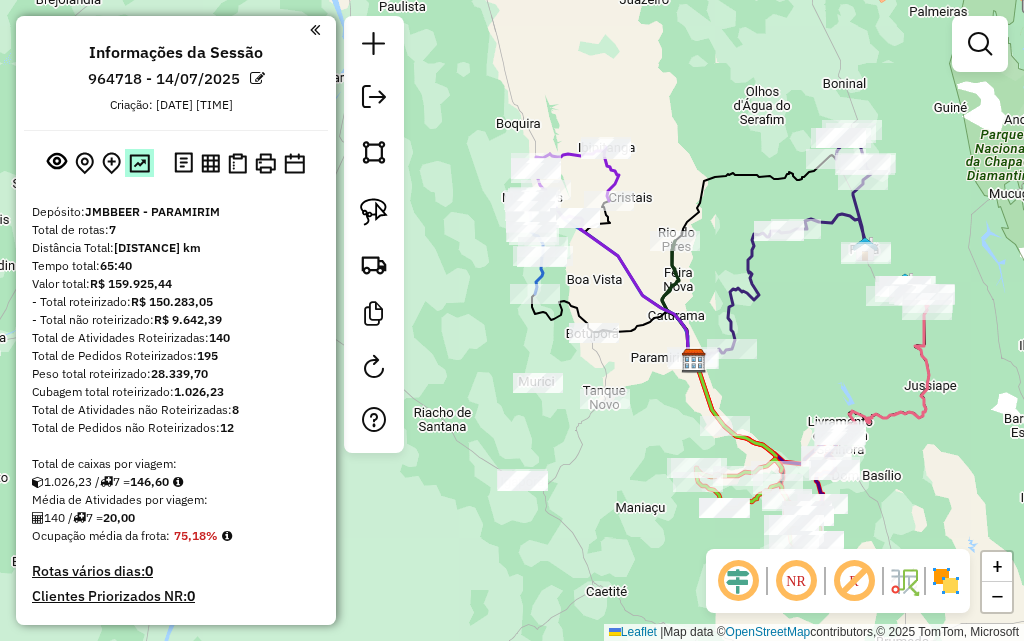 click at bounding box center (139, 163) 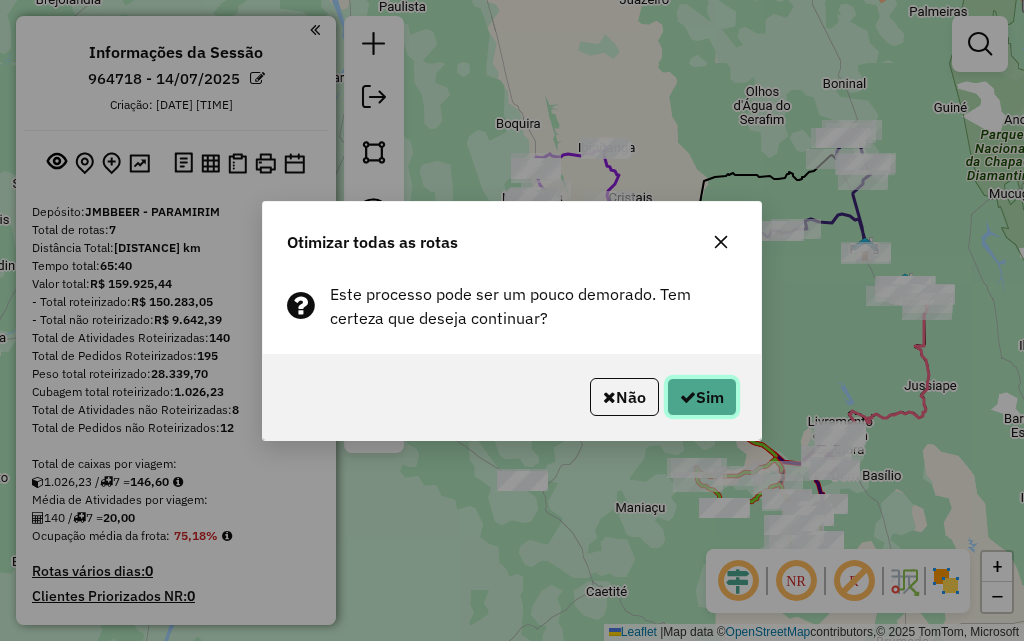 click 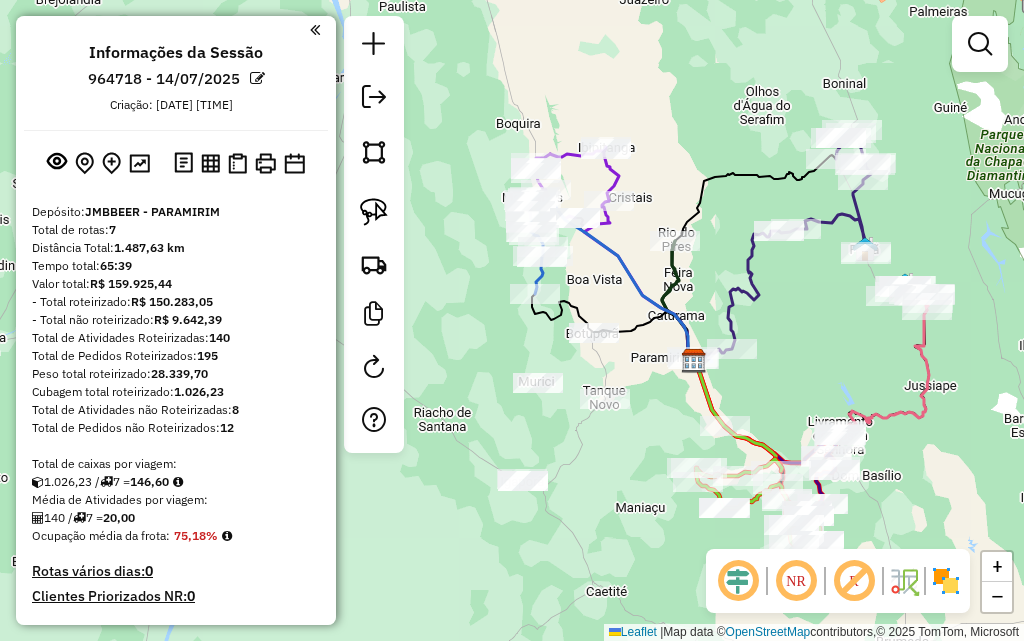 drag, startPoint x: 669, startPoint y: 164, endPoint x: 661, endPoint y: 127, distance: 37.85499 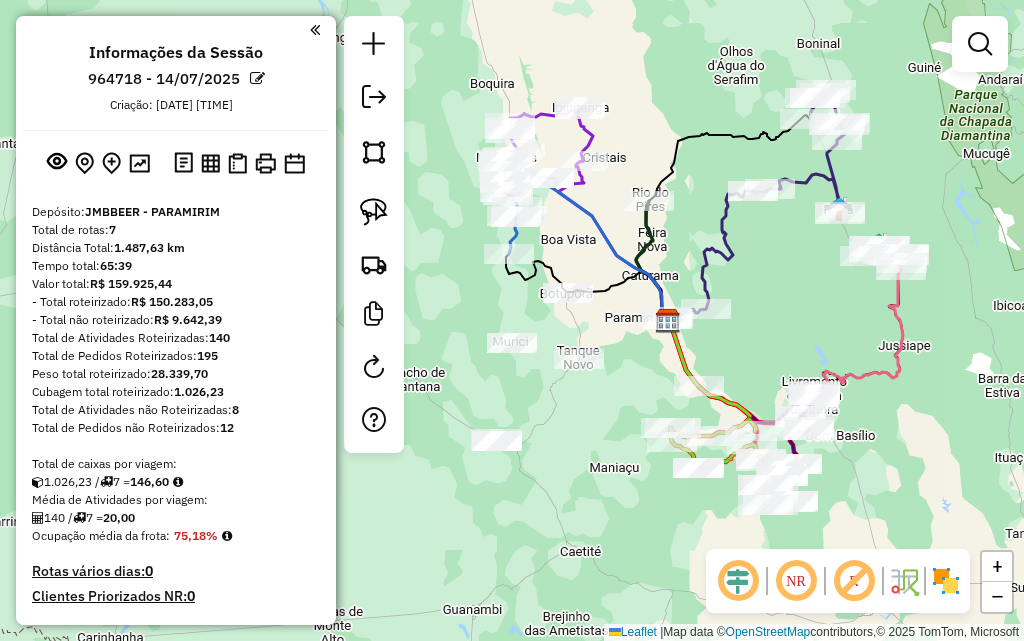 drag, startPoint x: 472, startPoint y: 102, endPoint x: 454, endPoint y: 100, distance: 18.110771 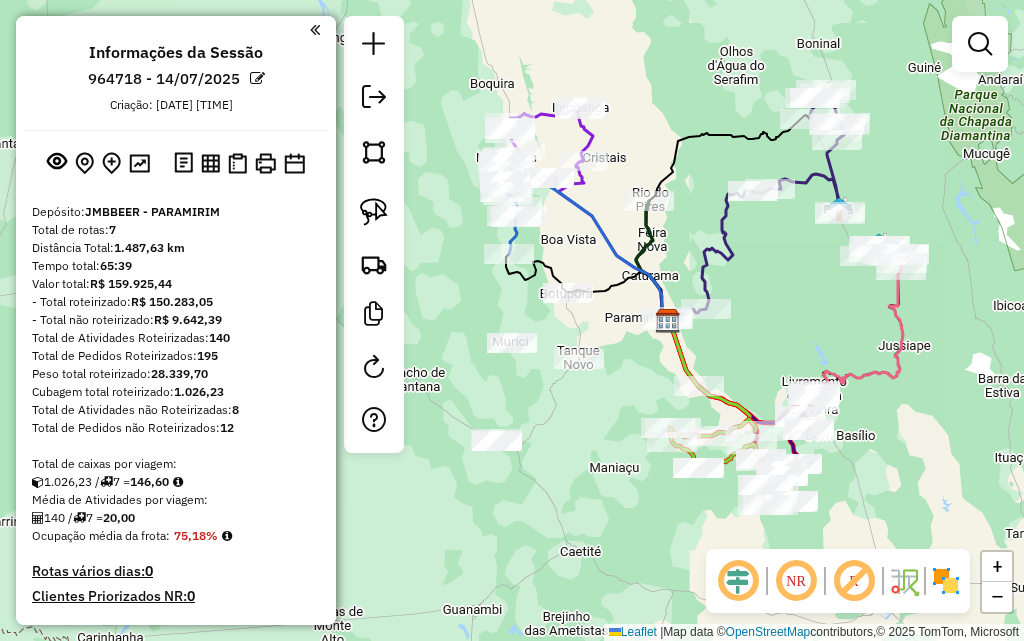 click on "Janela de atendimento Grade de atendimento Capacidade Transportadoras Veículos Cliente Pedidos  Rotas Selecione os dias de semana para filtrar as janelas de atendimento  Seg   Ter   Qua   Qui   Sex   Sáb   Dom  Informe o período da janela de atendimento: De: Até:  Filtrar exatamente a janela do cliente  Considerar janela de atendimento padrão  Selecione os dias de semana para filtrar as grades de atendimento  Seg   Ter   Qua   Qui   Sex   Sáb   Dom   Considerar clientes sem dia de atendimento cadastrado  Clientes fora do dia de atendimento selecionado Filtrar as atividades entre os valores definidos abaixo:  Peso mínimo:   Peso máximo:   Cubagem mínima:   Cubagem máxima:   De:   Até:  Filtrar as atividades entre o tempo de atendimento definido abaixo:  De:   Até:   Considerar capacidade total dos clientes não roteirizados Transportadora: Selecione um ou mais itens Tipo de veículo: Selecione um ou mais itens Veículo: Selecione um ou mais itens Motorista: Selecione um ou mais itens Nome: Rótulo:" 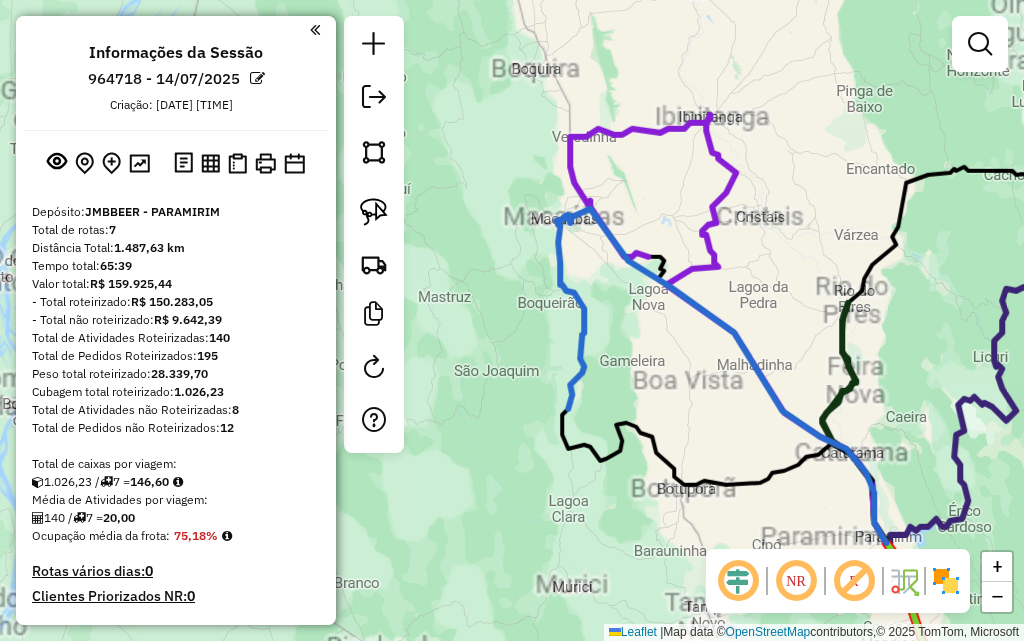 click on "Janela de atendimento Grade de atendimento Capacidade Transportadoras Veículos Cliente Pedidos  Rotas Selecione os dias de semana para filtrar as janelas de atendimento  Seg   Ter   Qua   Qui   Sex   Sáb   Dom  Informe o período da janela de atendimento: De: Até:  Filtrar exatamente a janela do cliente  Considerar janela de atendimento padrão  Selecione os dias de semana para filtrar as grades de atendimento  Seg   Ter   Qua   Qui   Sex   Sáb   Dom   Considerar clientes sem dia de atendimento cadastrado  Clientes fora do dia de atendimento selecionado Filtrar as atividades entre os valores definidos abaixo:  Peso mínimo:   Peso máximo:   Cubagem mínima:   Cubagem máxima:   De:   Até:  Filtrar as atividades entre o tempo de atendimento definido abaixo:  De:   Até:   Considerar capacidade total dos clientes não roteirizados Transportadora: Selecione um ou mais itens Tipo de veículo: Selecione um ou mais itens Veículo: Selecione um ou mais itens Motorista: Selecione um ou mais itens Nome: Rótulo:" 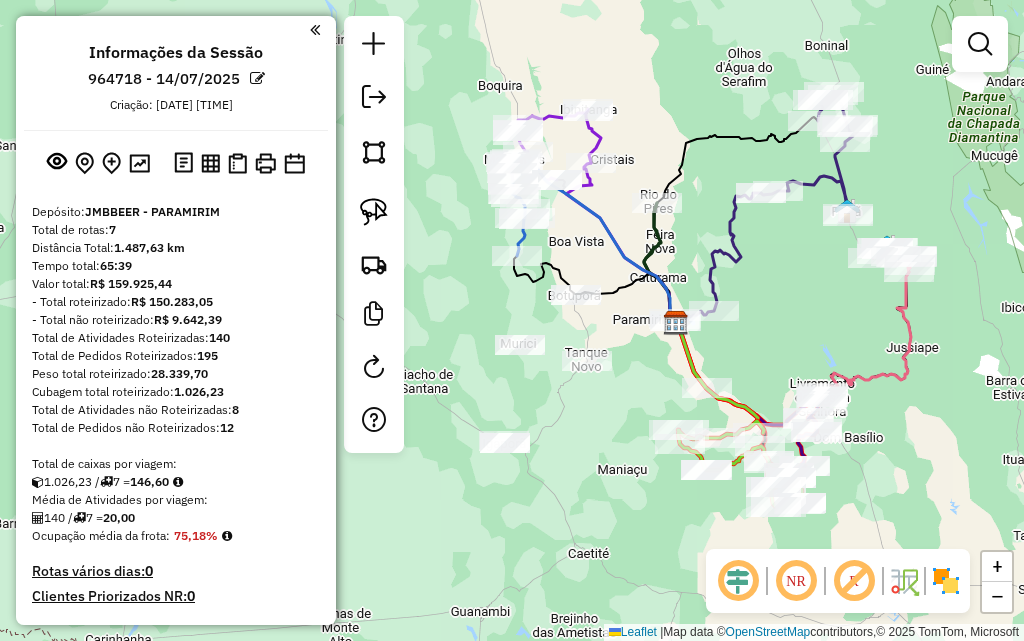 click on "Janela de atendimento Grade de atendimento Capacidade Transportadoras Veículos Cliente Pedidos  Rotas Selecione os dias de semana para filtrar as janelas de atendimento  Seg   Ter   Qua   Qui   Sex   Sáb   Dom  Informe o período da janela de atendimento: De: Até:  Filtrar exatamente a janela do cliente  Considerar janela de atendimento padrão  Selecione os dias de semana para filtrar as grades de atendimento  Seg   Ter   Qua   Qui   Sex   Sáb   Dom   Considerar clientes sem dia de atendimento cadastrado  Clientes fora do dia de atendimento selecionado Filtrar as atividades entre os valores definidos abaixo:  Peso mínimo:   Peso máximo:   Cubagem mínima:   Cubagem máxima:   De:   Até:  Filtrar as atividades entre o tempo de atendimento definido abaixo:  De:   Até:   Considerar capacidade total dos clientes não roteirizados Transportadora: Selecione um ou mais itens Tipo de veículo: Selecione um ou mais itens Veículo: Selecione um ou mais itens Motorista: Selecione um ou mais itens Nome: Rótulo:" 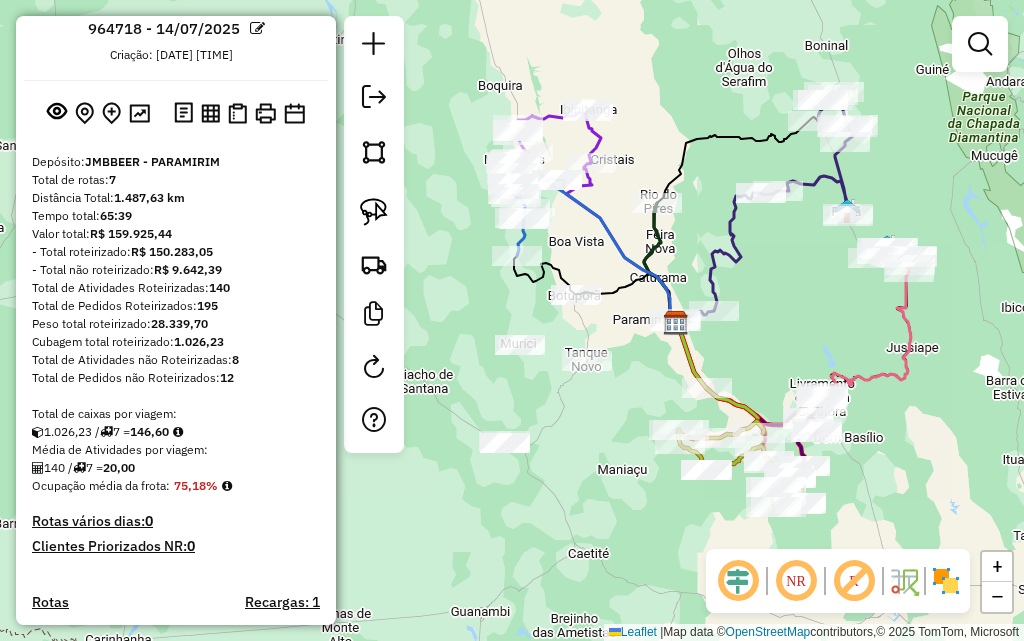 scroll, scrollTop: 0, scrollLeft: 0, axis: both 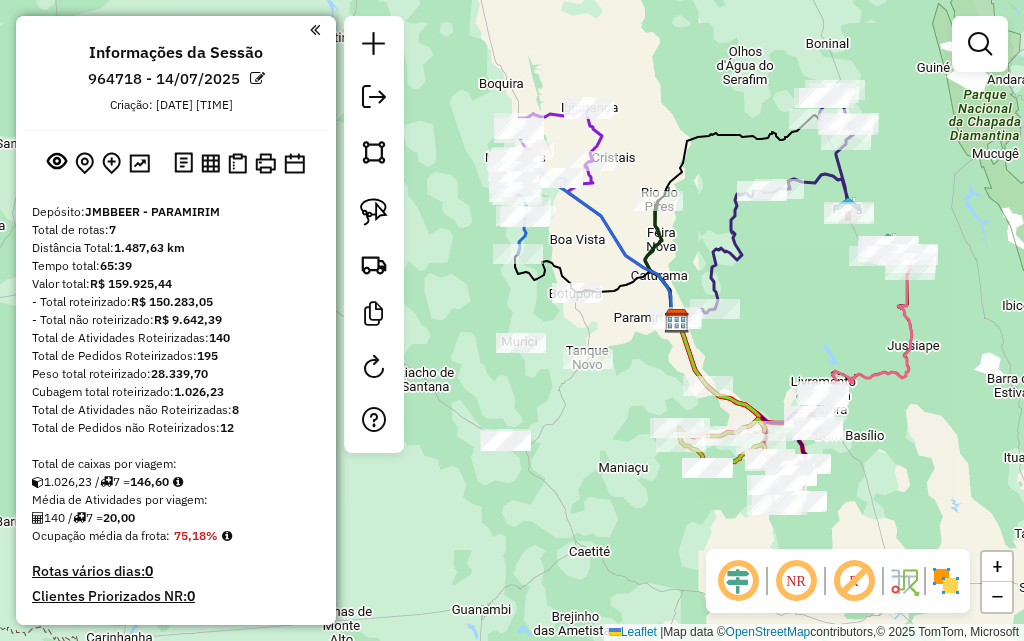 click on "Janela de atendimento Grade de atendimento Capacidade Transportadoras Veículos Cliente Pedidos  Rotas Selecione os dias de semana para filtrar as janelas de atendimento  Seg   Ter   Qua   Qui   Sex   Sáb   Dom  Informe o período da janela de atendimento: De: Até:  Filtrar exatamente a janela do cliente  Considerar janela de atendimento padrão  Selecione os dias de semana para filtrar as grades de atendimento  Seg   Ter   Qua   Qui   Sex   Sáb   Dom   Considerar clientes sem dia de atendimento cadastrado  Clientes fora do dia de atendimento selecionado Filtrar as atividades entre os valores definidos abaixo:  Peso mínimo:   Peso máximo:   Cubagem mínima:   Cubagem máxima:   De:   Até:  Filtrar as atividades entre o tempo de atendimento definido abaixo:  De:   Até:   Considerar capacidade total dos clientes não roteirizados Transportadora: Selecione um ou mais itens Tipo de veículo: Selecione um ou mais itens Veículo: Selecione um ou mais itens Motorista: Selecione um ou mais itens Nome: Rótulo:" 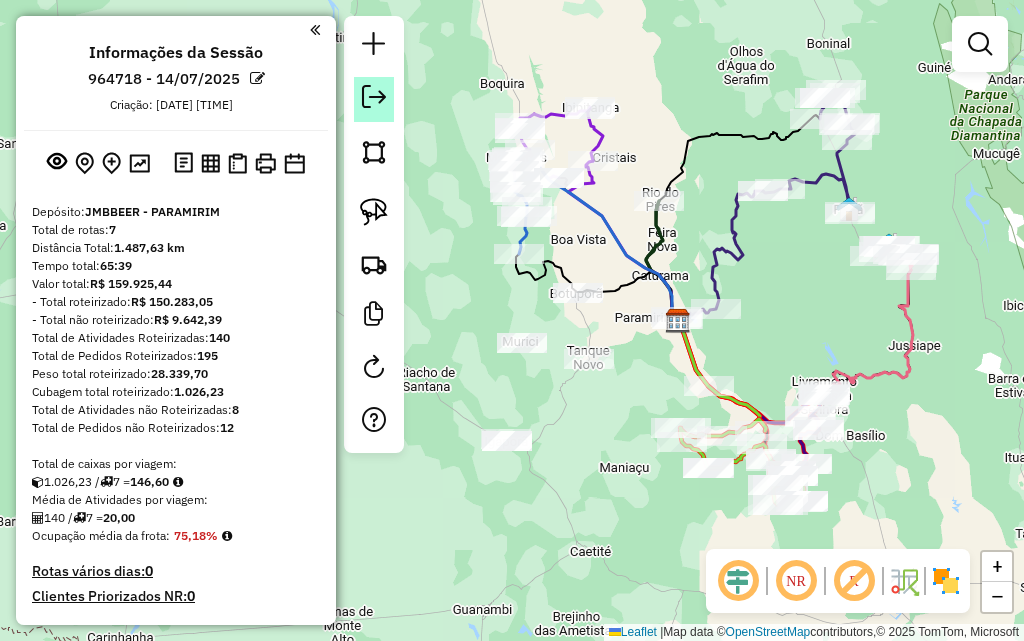 click 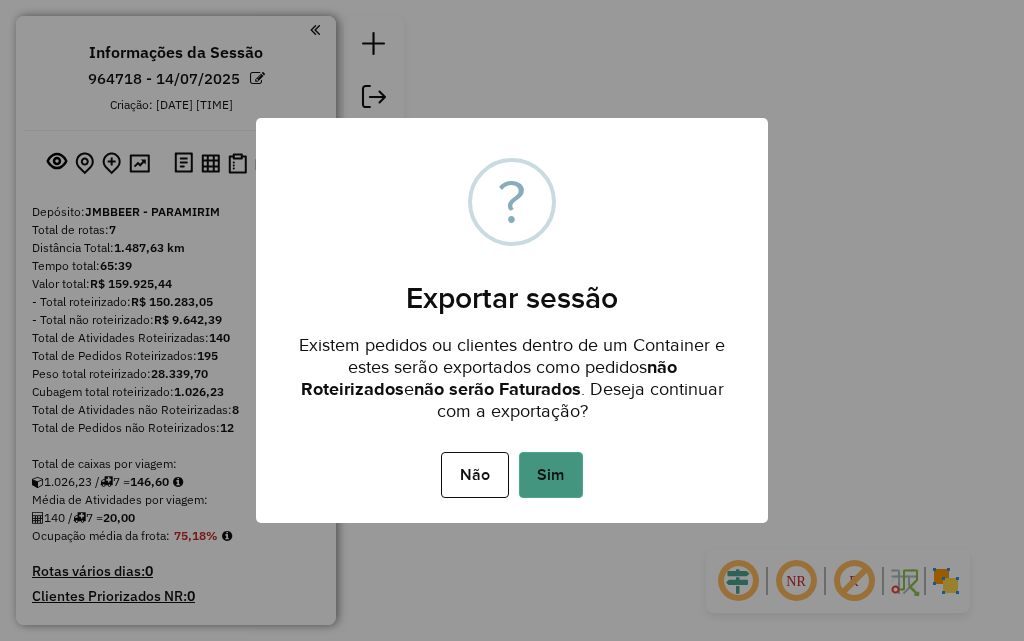 click on "Sim" at bounding box center [551, 475] 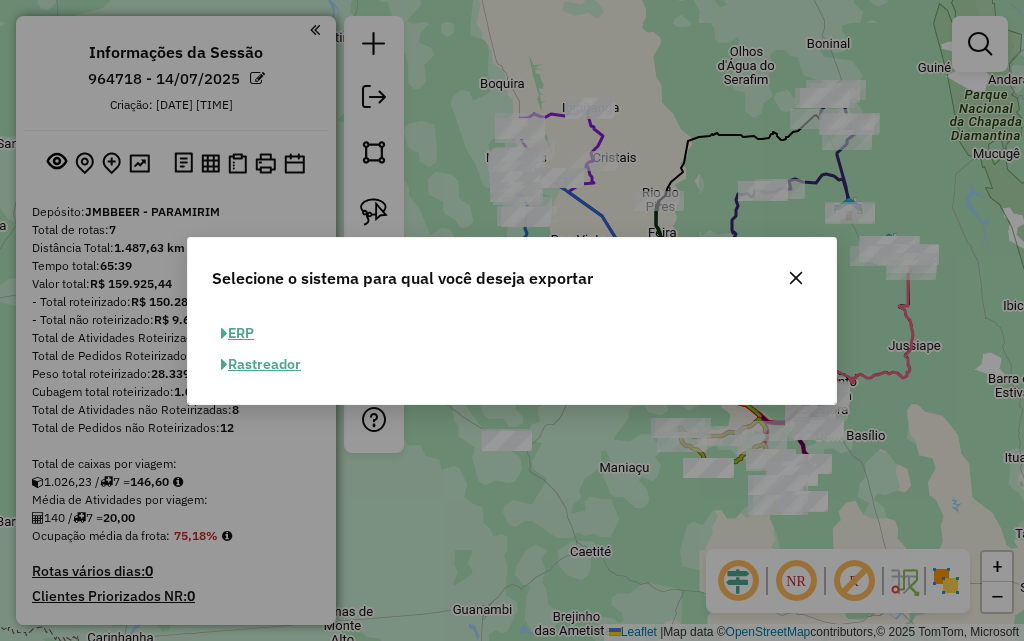 click on "ERP" 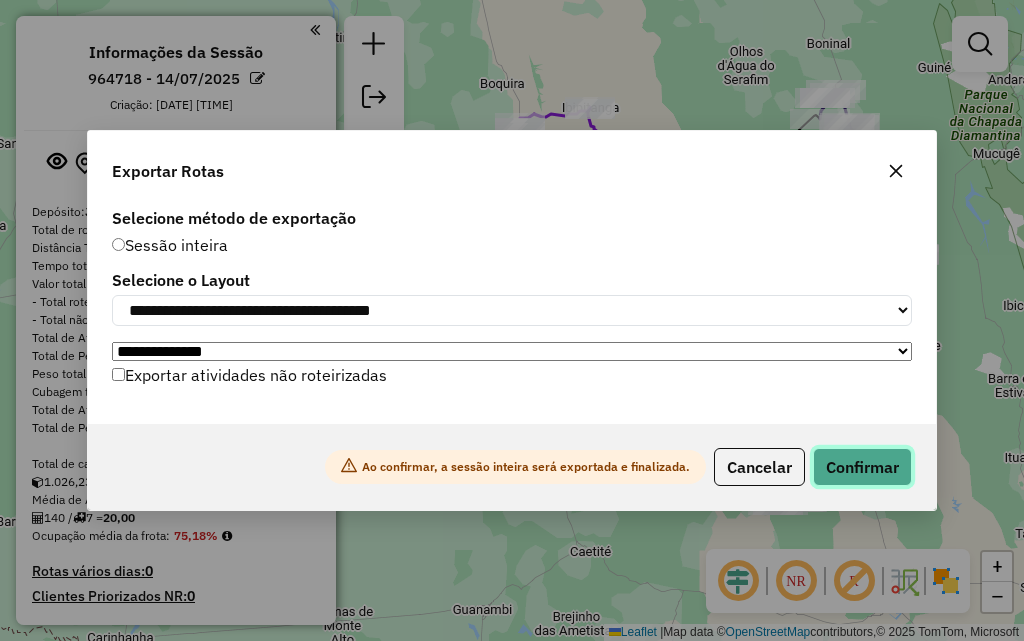 click on "Confirmar" 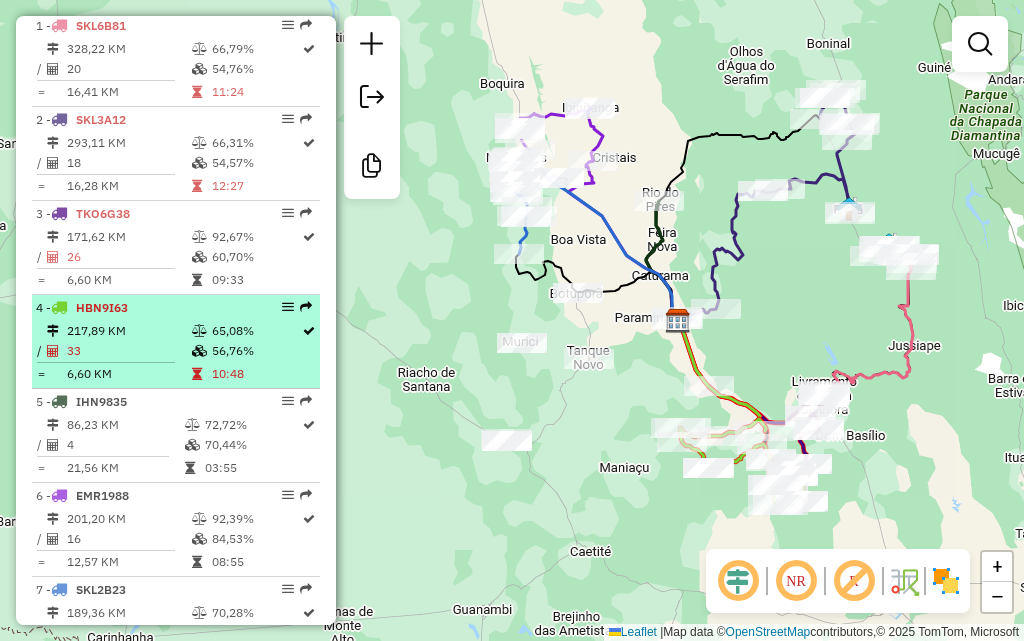 scroll, scrollTop: 800, scrollLeft: 0, axis: vertical 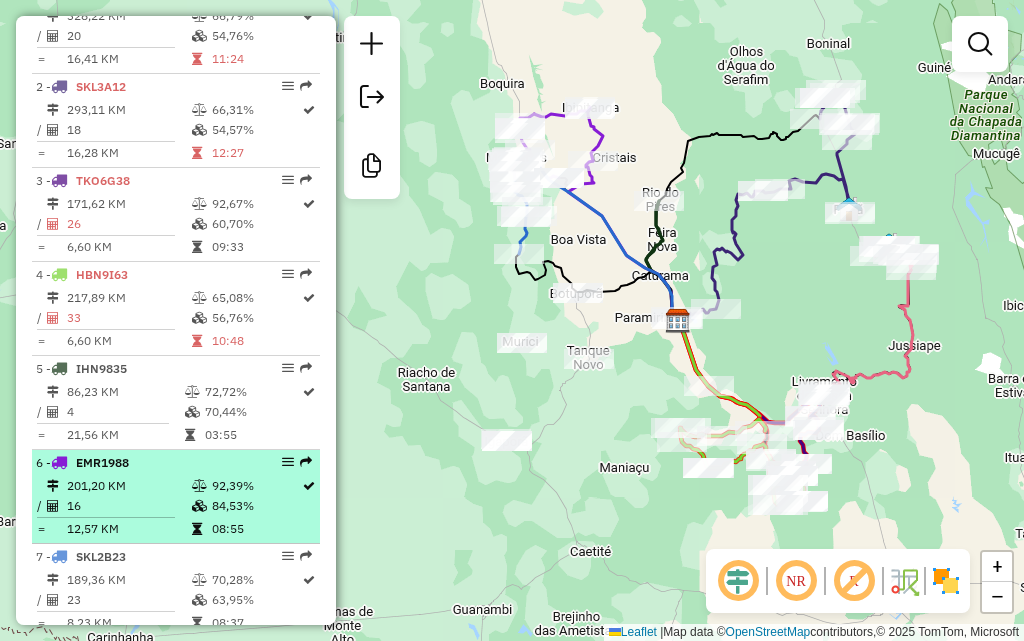 click on "92,39%" at bounding box center (256, 486) 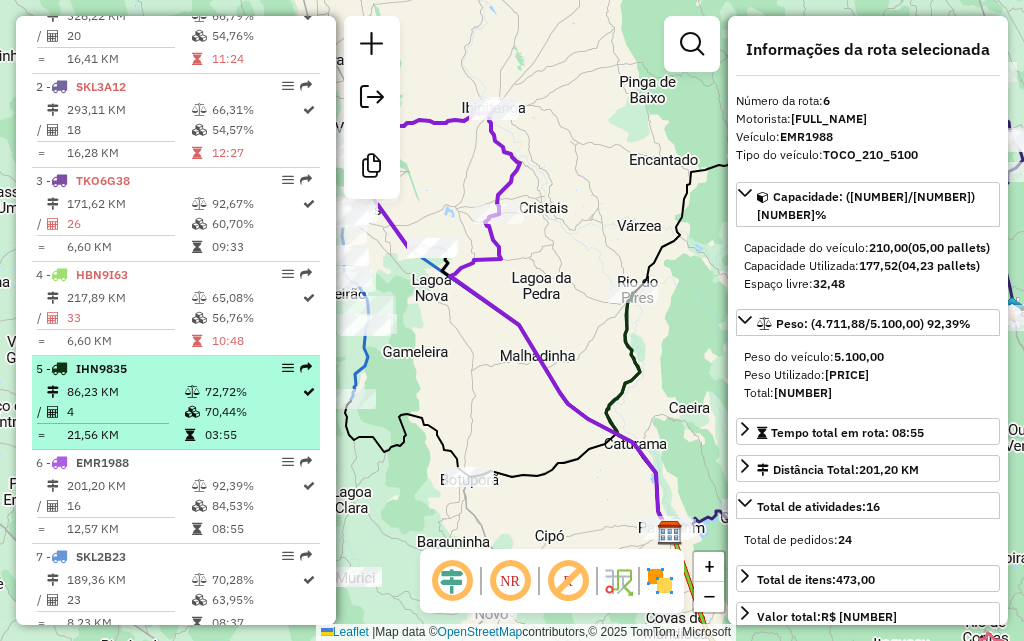 click on "70,44%" at bounding box center (252, 412) 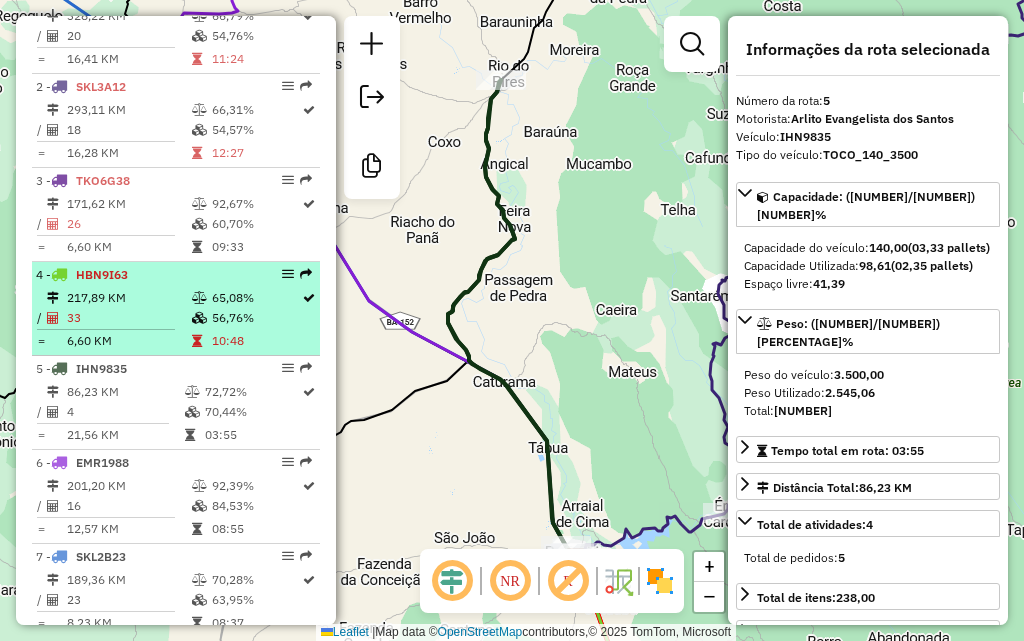 click at bounding box center (201, 318) 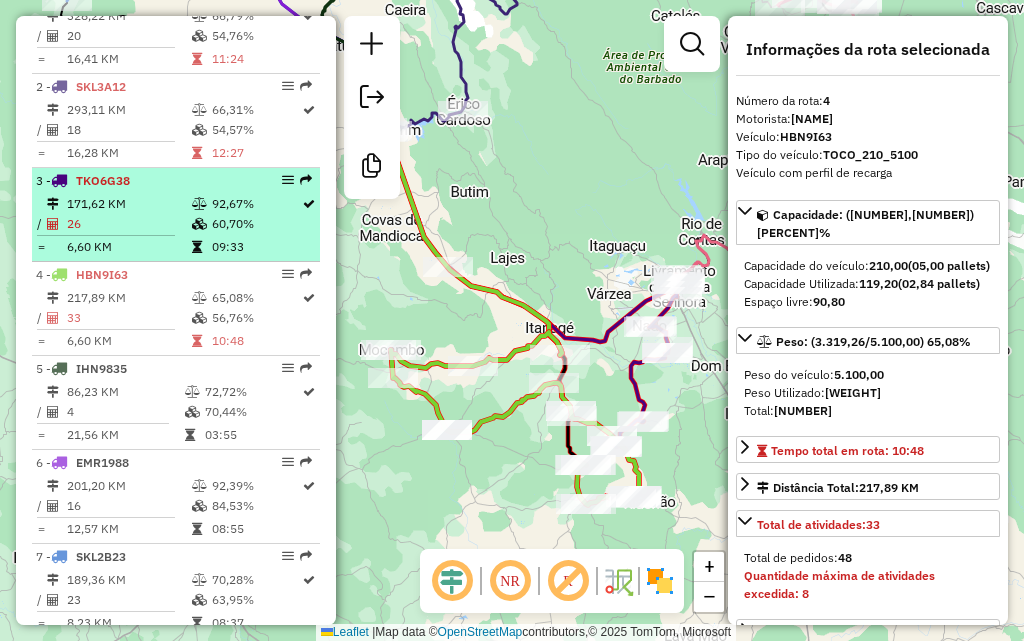 click at bounding box center [199, 224] 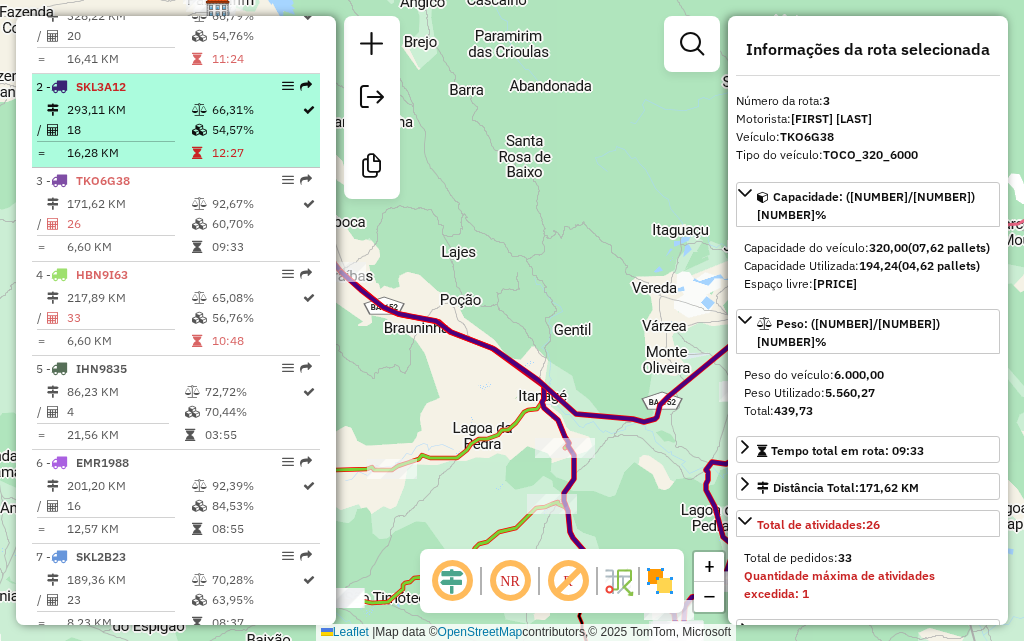 click at bounding box center (199, 110) 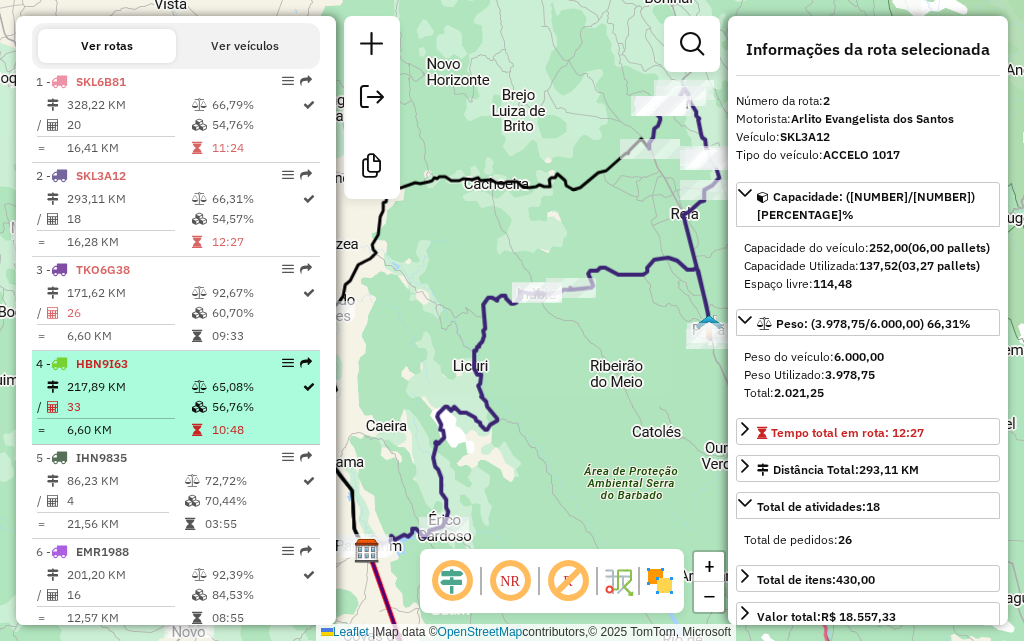 scroll, scrollTop: 600, scrollLeft: 0, axis: vertical 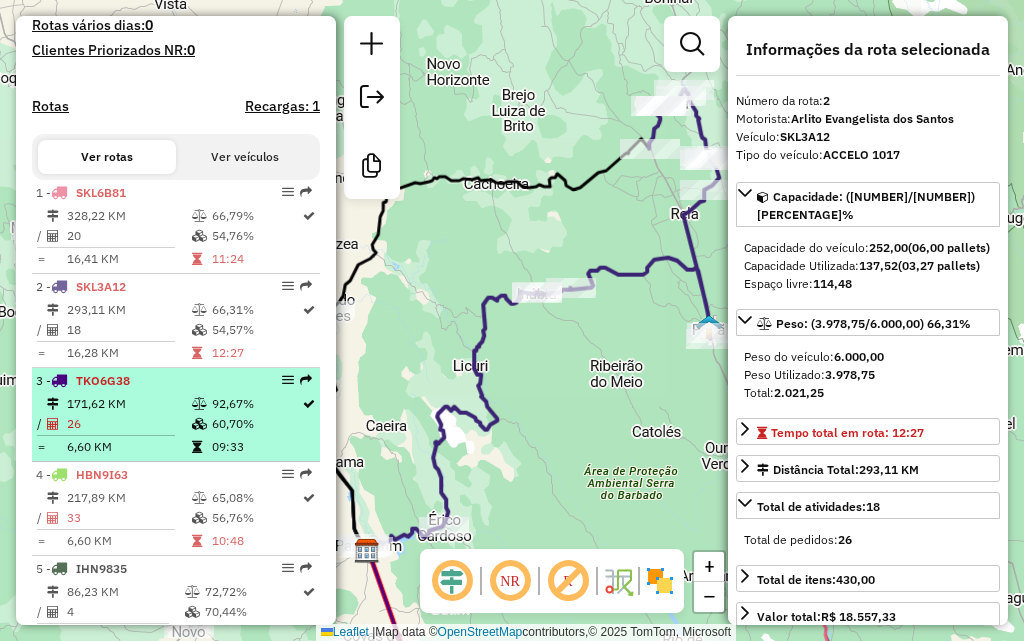 click on "92,67%" at bounding box center (256, 404) 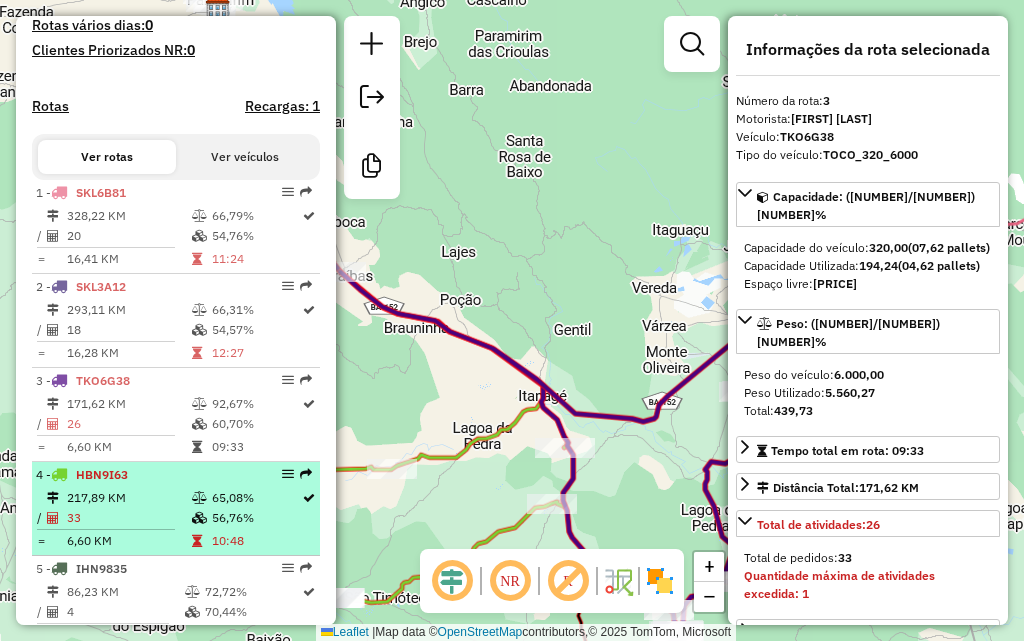 click on "65,08%" at bounding box center (256, 498) 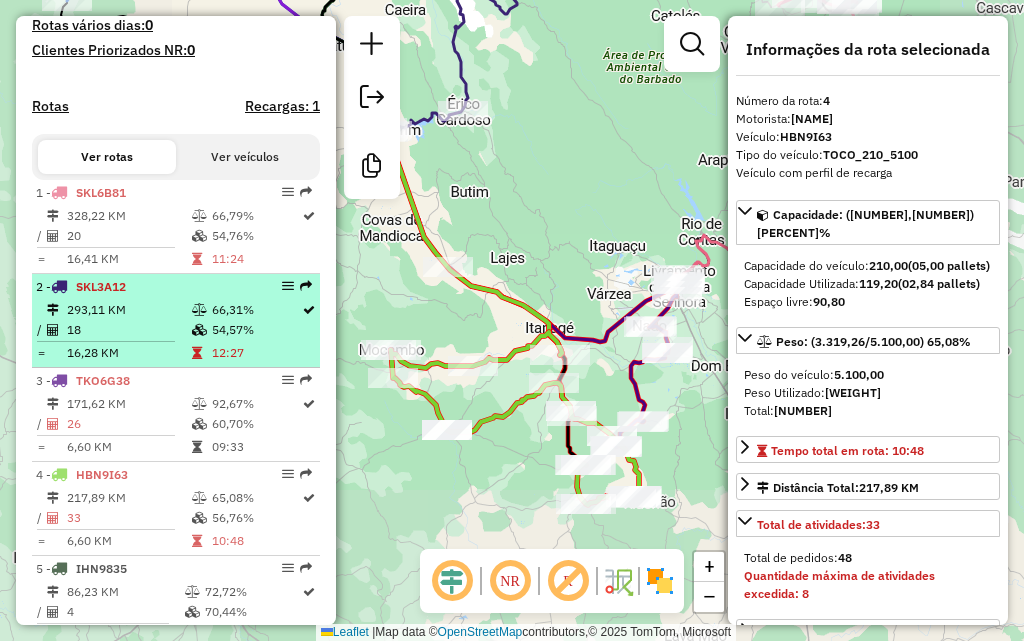 click at bounding box center [197, 353] 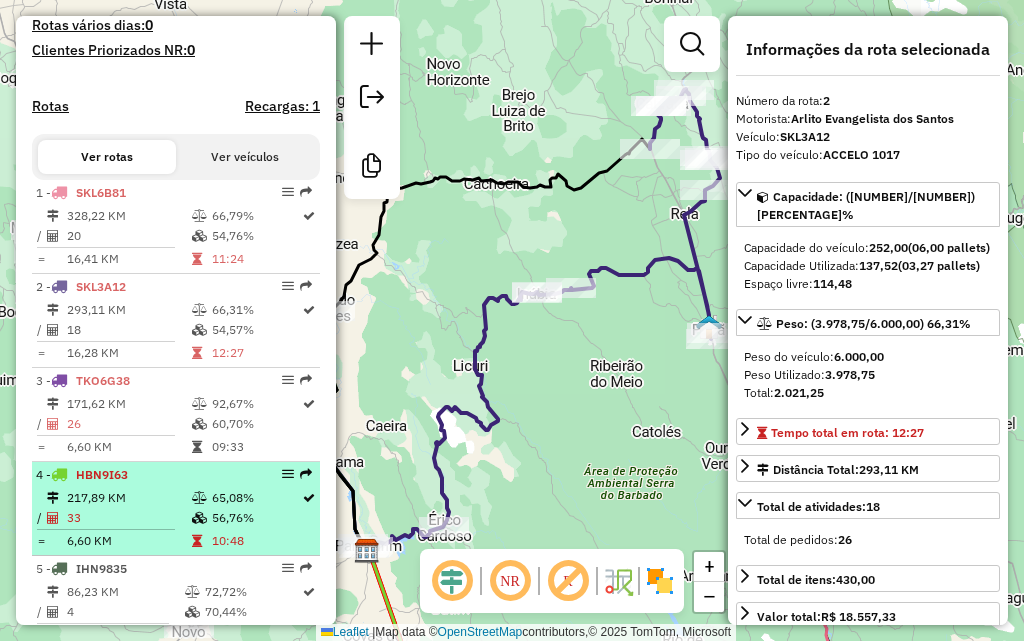 click on "[NUMBER] - HBN9I63" at bounding box center (142, 475) 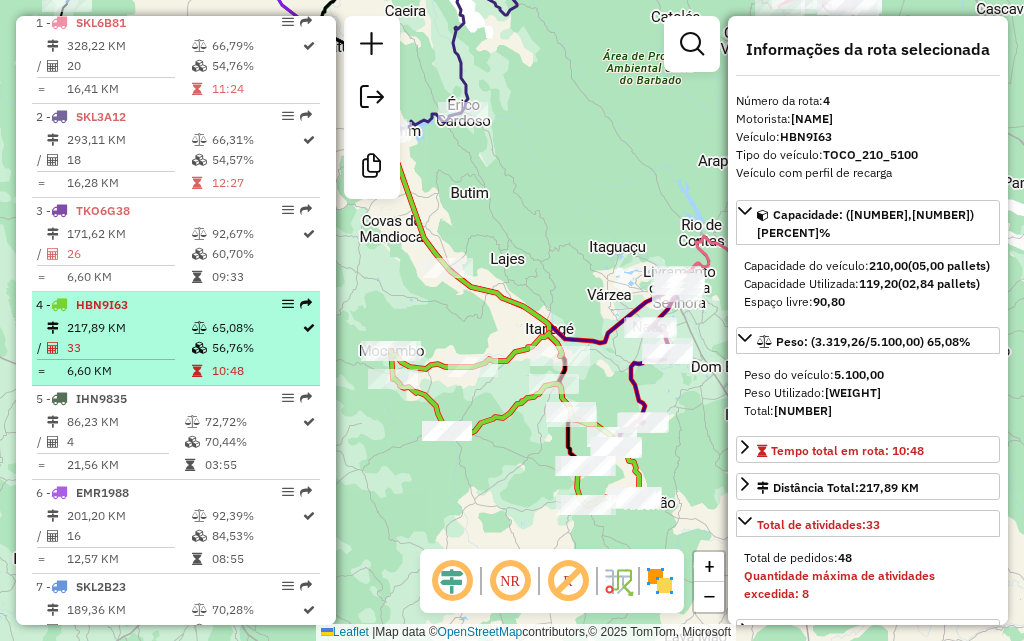 scroll, scrollTop: 800, scrollLeft: 0, axis: vertical 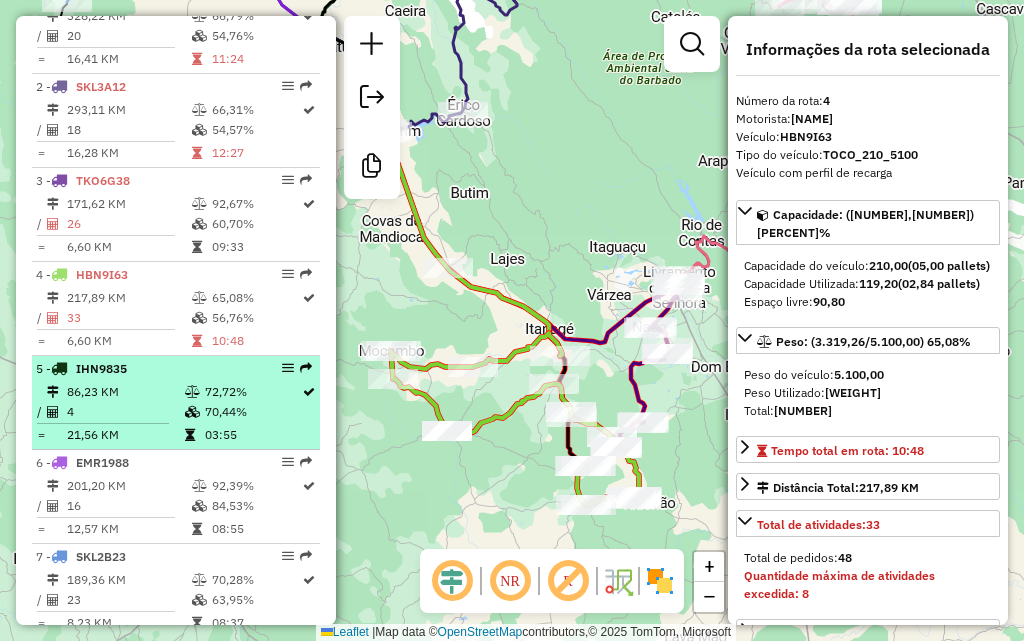 click at bounding box center (194, 392) 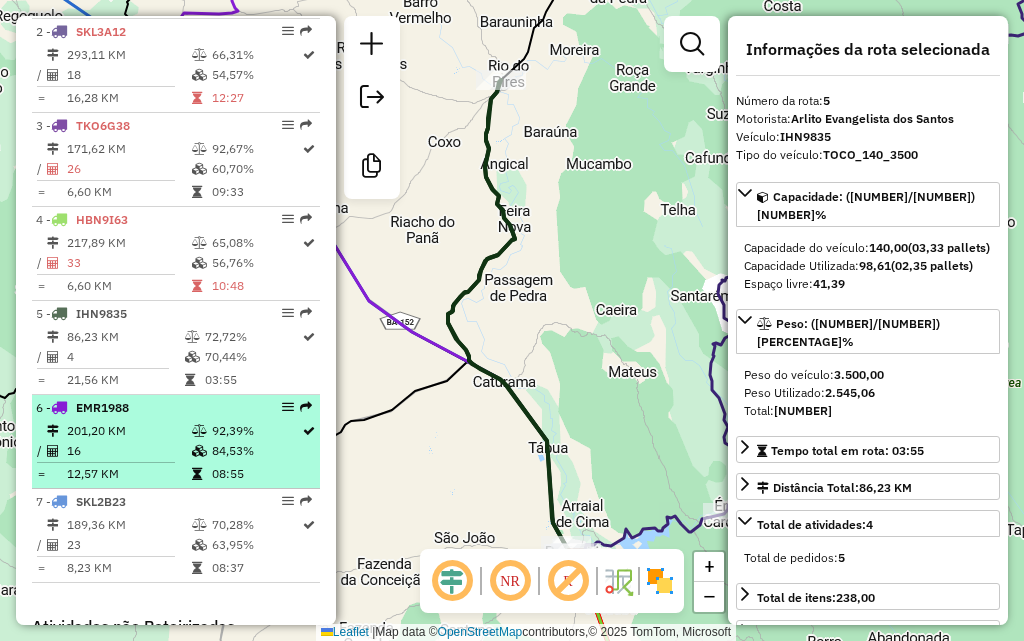 scroll, scrollTop: 900, scrollLeft: 0, axis: vertical 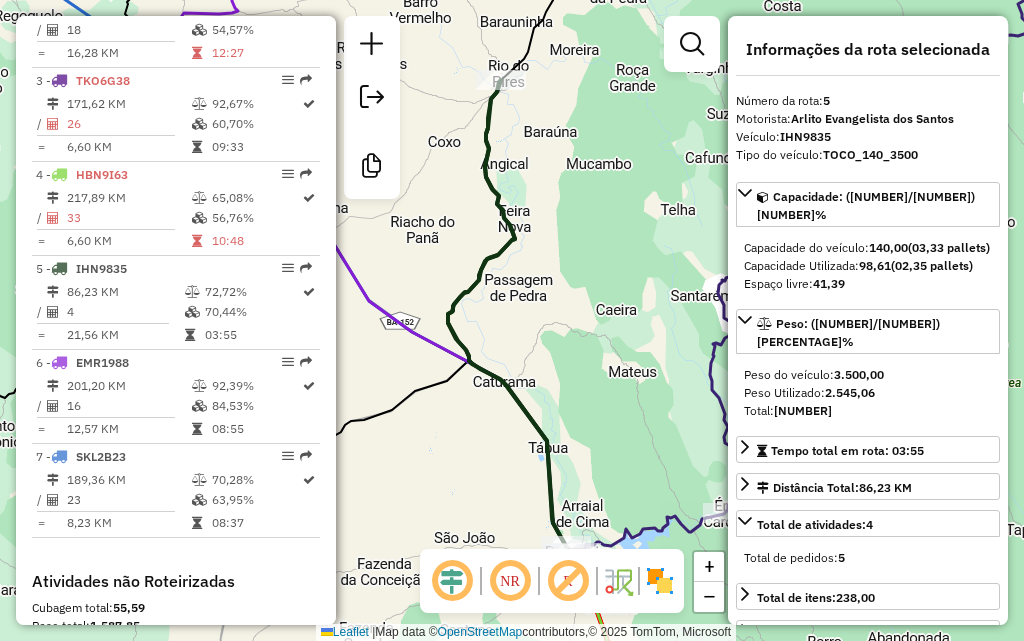 drag, startPoint x: 285, startPoint y: 414, endPoint x: 474, endPoint y: 473, distance: 197.99495 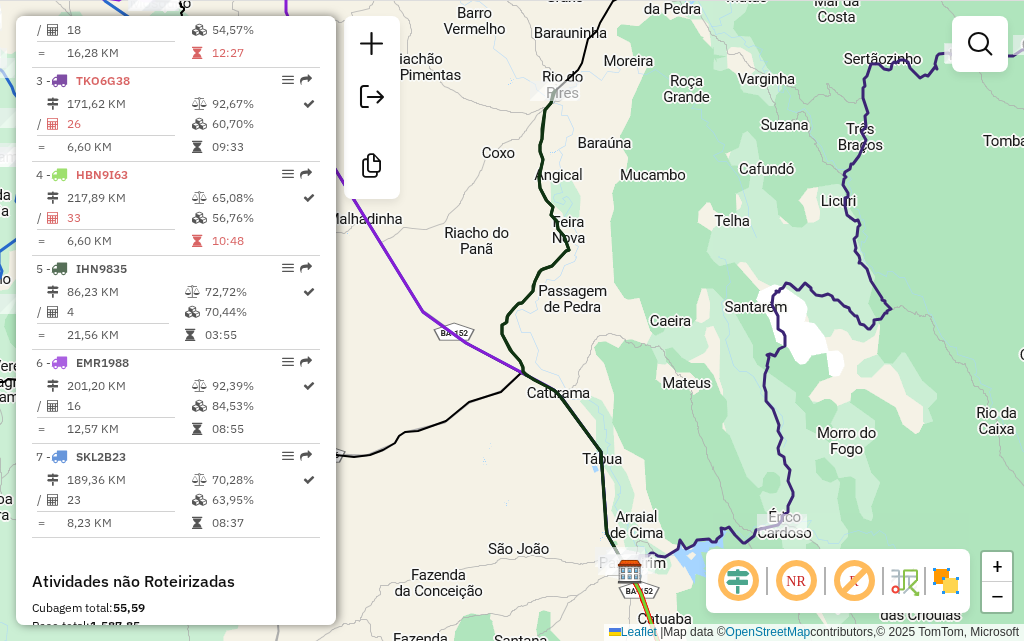 drag, startPoint x: 570, startPoint y: 211, endPoint x: 828, endPoint y: 285, distance: 268.40268 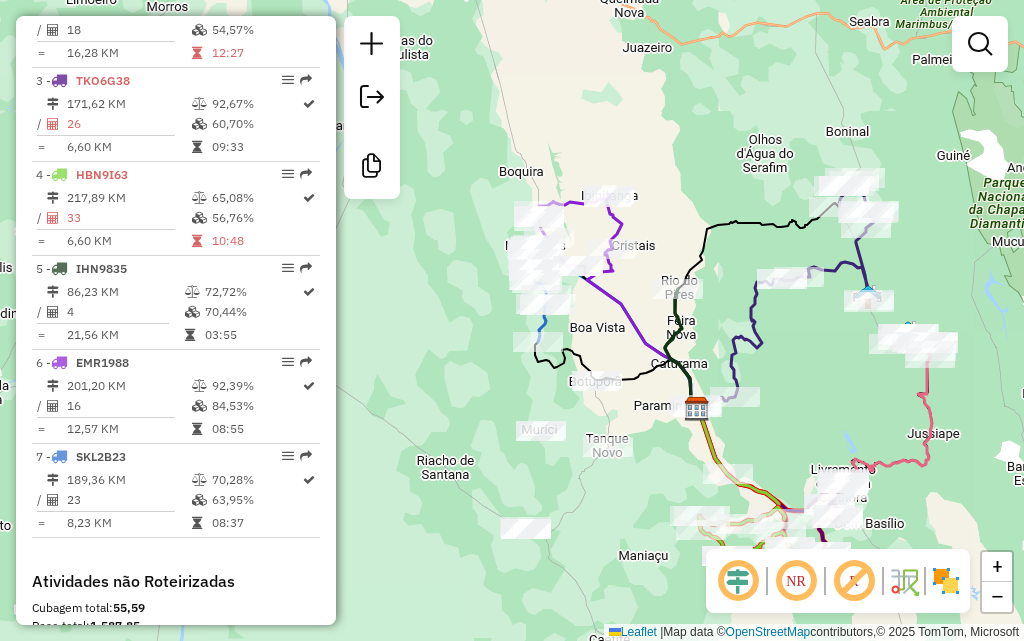 drag, startPoint x: 609, startPoint y: 355, endPoint x: 670, endPoint y: 418, distance: 87.69264 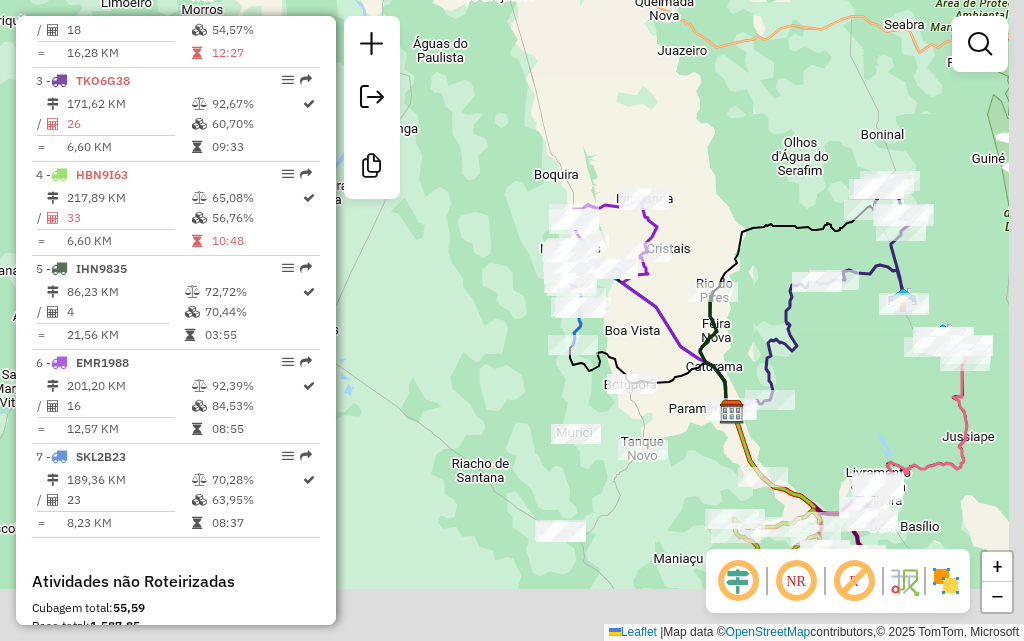 drag, startPoint x: 772, startPoint y: 386, endPoint x: 726, endPoint y: 286, distance: 110.0727 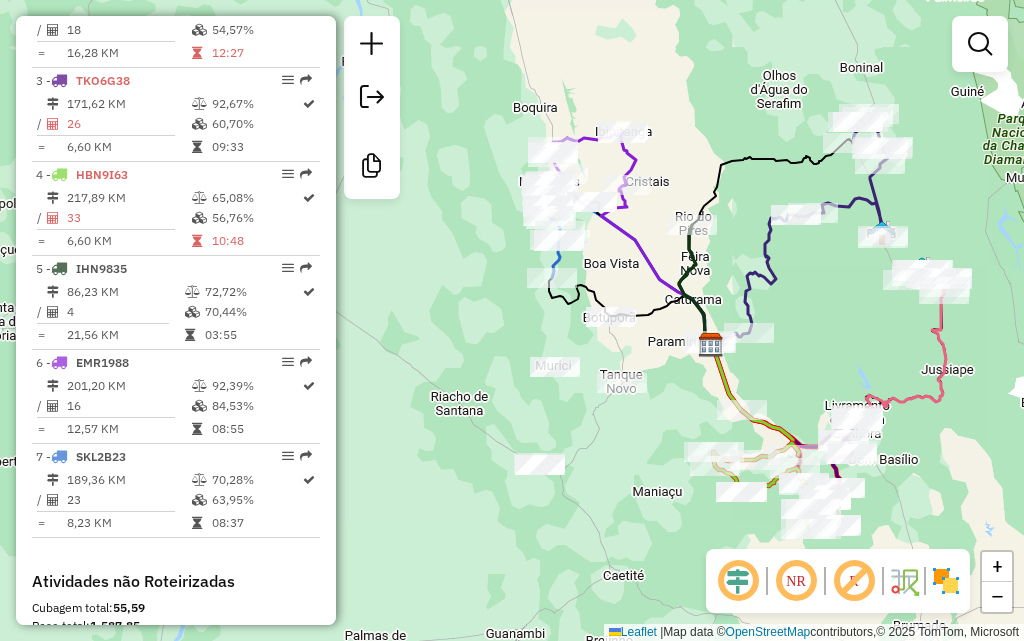 drag, startPoint x: 724, startPoint y: 290, endPoint x: 704, endPoint y: 168, distance: 123.62848 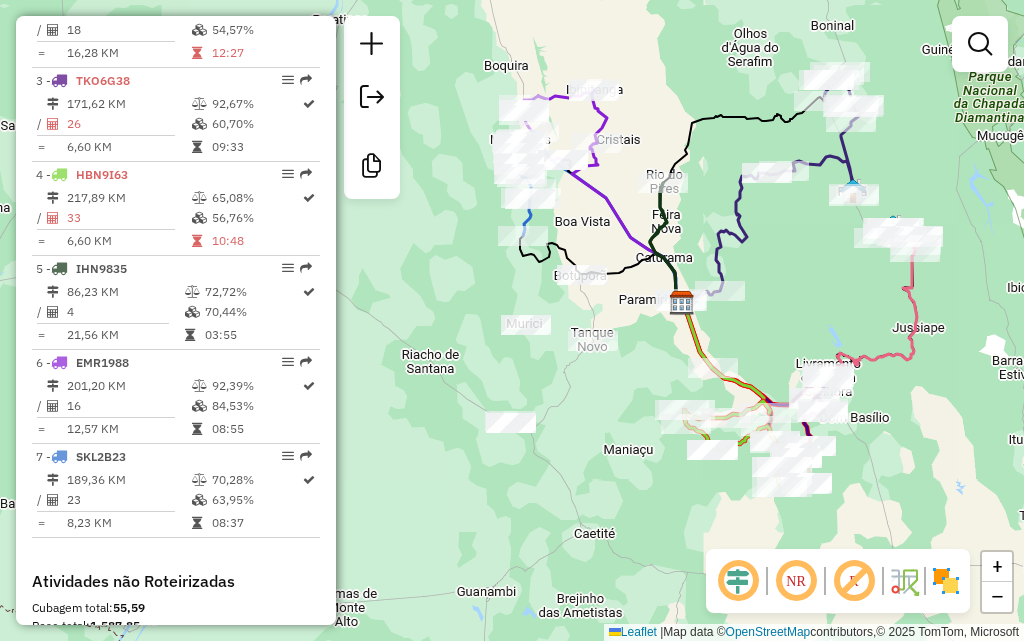 drag, startPoint x: 704, startPoint y: 168, endPoint x: 694, endPoint y: 227, distance: 59.841457 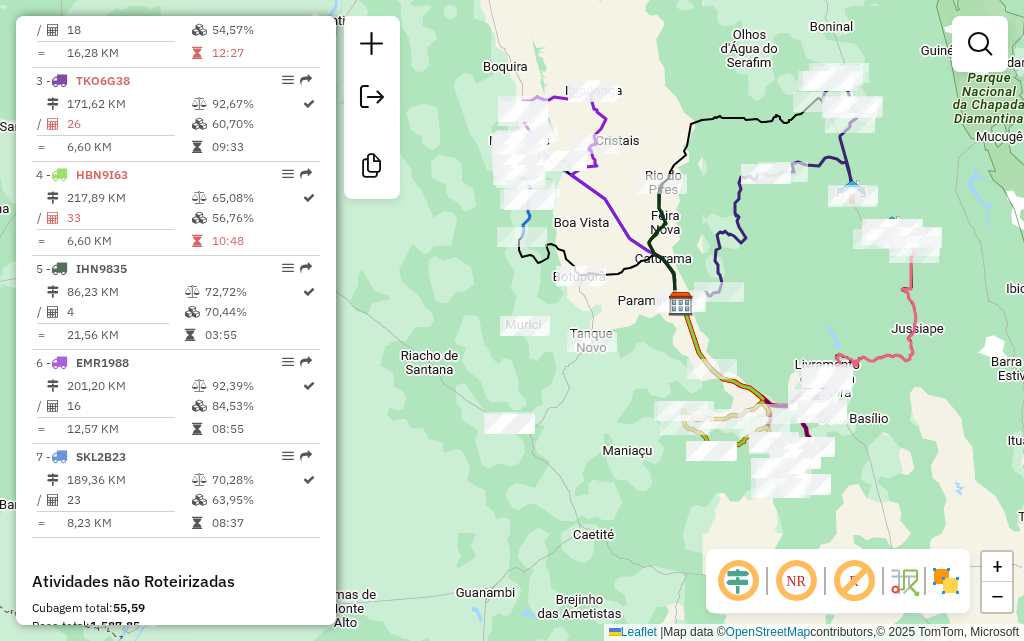 click on "Janela de atendimento Grade de atendimento Capacidade Transportadoras Veículos Cliente Pedidos  Rotas Selecione os dias de semana para filtrar as janelas de atendimento  Seg   Ter   Qua   Qui   Sex   Sáb   Dom  Informe o período da janela de atendimento: De: Até:  Filtrar exatamente a janela do cliente  Considerar janela de atendimento padrão  Selecione os dias de semana para filtrar as grades de atendimento  Seg   Ter   Qua   Qui   Sex   Sáb   Dom   Considerar clientes sem dia de atendimento cadastrado  Clientes fora do dia de atendimento selecionado Filtrar as atividades entre os valores definidos abaixo:  Peso mínimo:   Peso máximo:   Cubagem mínima:   Cubagem máxima:   De:   Até:  Filtrar as atividades entre o tempo de atendimento definido abaixo:  De:   Até:   Considerar capacidade total dos clientes não roteirizados Transportadora: Selecione um ou mais itens Tipo de veículo: Selecione um ou mais itens Veículo: Selecione um ou mais itens Motorista: Selecione um ou mais itens Nome: Rótulo:" 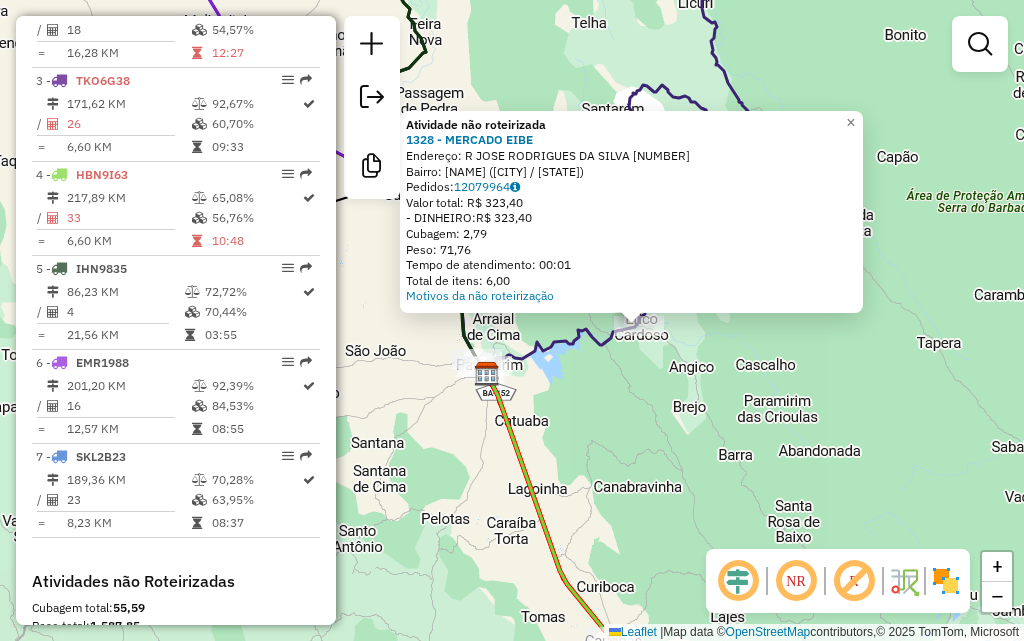 drag, startPoint x: 596, startPoint y: 414, endPoint x: 696, endPoint y: 323, distance: 135.20724 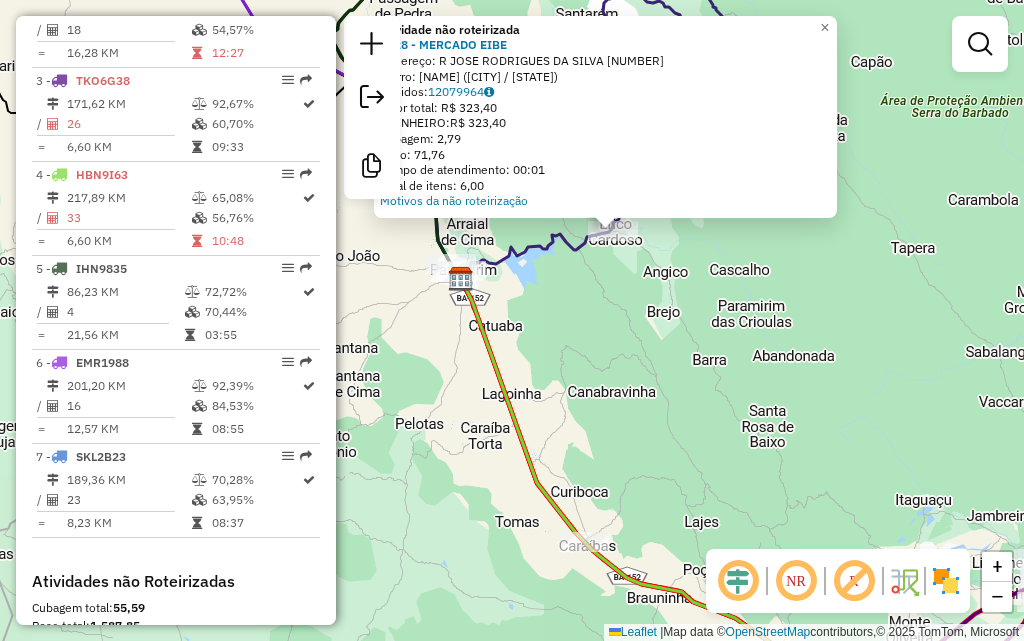 click on "Atividade não roteirizada 1328 - MERCADO EIBE  Endereço:  [STREET] [NUMBER]   Bairro: Centro (ERICO CARDOSO / BA)   Pedidos:  [NUMBER]   Valor total: R$ [PRICE]   - DINHEIRO:  R$ [PRICE]   Cubagem: [CUBAGE]   Peso: [WEIGHT]   Tempo de atendimento: [TIME]   Total de itens: [NUMBER]  Motivos da não roteirização × Janela de atendimento Grade de atendimento Capacidade Transportadoras Veículos Cliente Pedidos  Rotas Selecione os dias de semana para filtrar as janelas de atendimento  Seg   Ter   Qua   Qui   Sex   Sáb   Dom  Informe o período da janela de atendimento: De: Até:  Filtrar exatamente a janela do cliente  Considerar janela de atendimento padrão  Selecione os dias de semana para filtrar as grades de atendimento  Seg   Ter   Qua   Qui   Sex   Sáb   Dom   Considerar clientes sem dia de atendimento cadastrado  Clientes fora do dia de atendimento selecionado Filtrar as atividades entre os valores definidos abaixo:  Peso mínimo:   Peso máximo:   Cubagem mínima:   Cubagem máxima:   De:   Até:  De:" 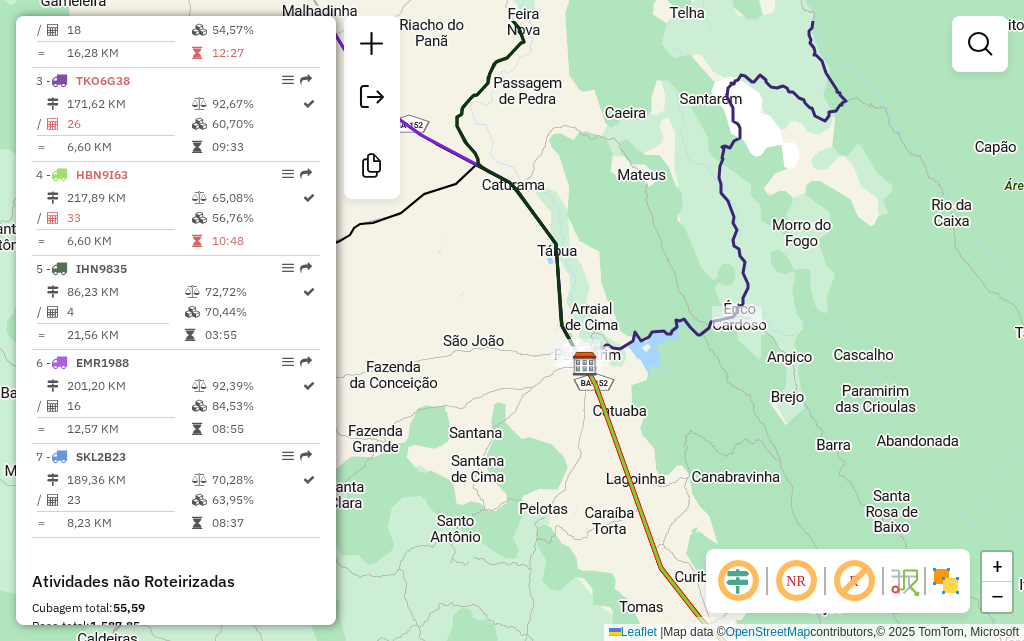 drag, startPoint x: 612, startPoint y: 278, endPoint x: 736, endPoint y: 363, distance: 150.33629 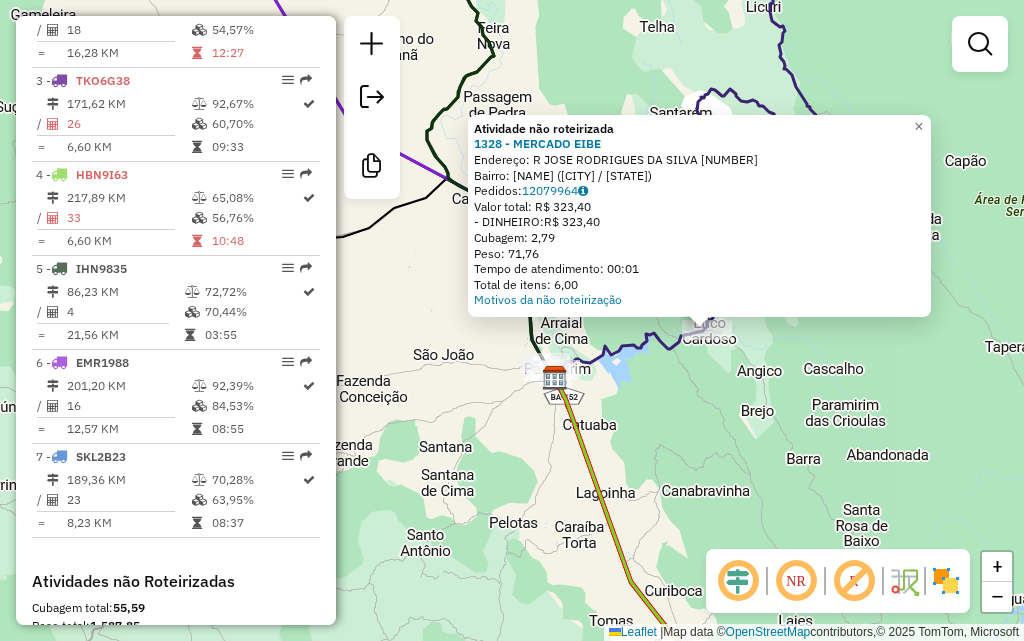 drag, startPoint x: 613, startPoint y: 377, endPoint x: 808, endPoint y: 387, distance: 195.25624 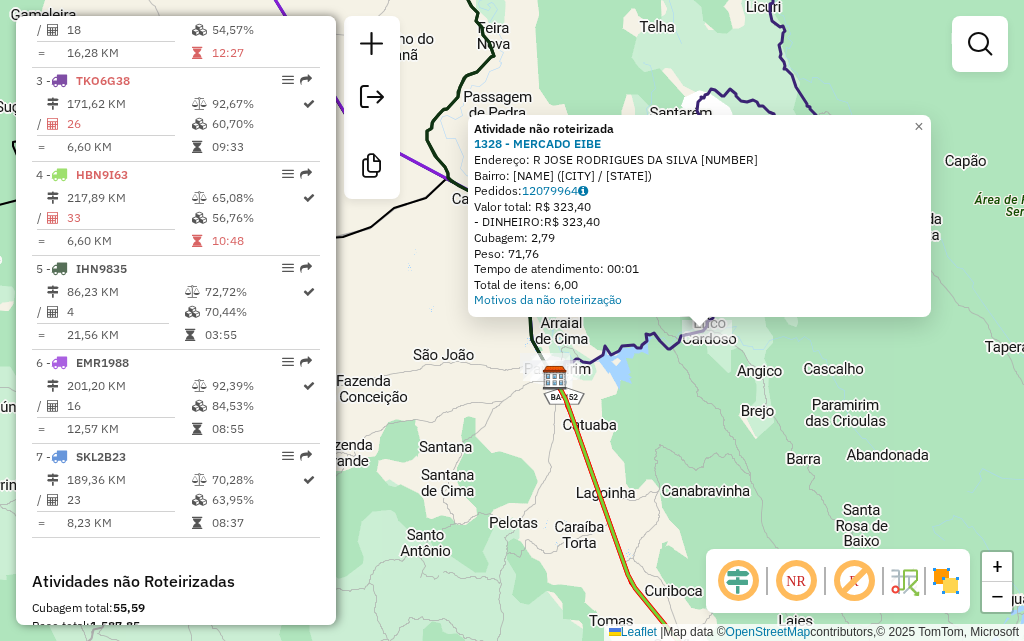 click on "Atividade não roteirizada 1328 - MERCADO EIBE  Endereço:  [STREET] [NUMBER]   Bairro: Centro (ERICO CARDOSO / BA)   Pedidos:  [NUMBER]   Valor total: R$ [PRICE]   - DINHEIRO:  R$ [PRICE]   Cubagem: [CUBAGE]   Peso: [WEIGHT]   Tempo de atendimento: [TIME]   Total de itens: [NUMBER]  Motivos da não roteirização × Janela de atendimento Grade de atendimento Capacidade Transportadoras Veículos Cliente Pedidos  Rotas Selecione os dias de semana para filtrar as janelas de atendimento  Seg   Ter   Qua   Qui   Sex   Sáb   Dom  Informe o período da janela de atendimento: De: Até:  Filtrar exatamente a janela do cliente  Considerar janela de atendimento padrão  Selecione os dias de semana para filtrar as grades de atendimento  Seg   Ter   Qua   Qui   Sex   Sáb   Dom   Considerar clientes sem dia de atendimento cadastrado  Clientes fora do dia de atendimento selecionado Filtrar as atividades entre os valores definidos abaixo:  Peso mínimo:   Peso máximo:   Cubagem mínima:   Cubagem máxima:   De:   Até:  De:" 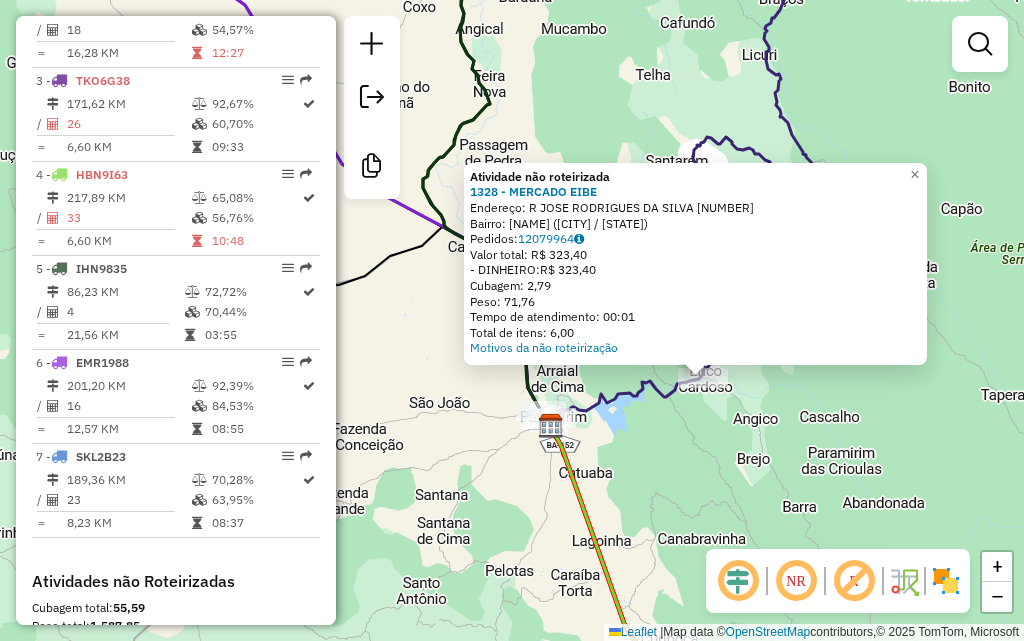 drag, startPoint x: 466, startPoint y: 433, endPoint x: 657, endPoint y: 490, distance: 199.32385 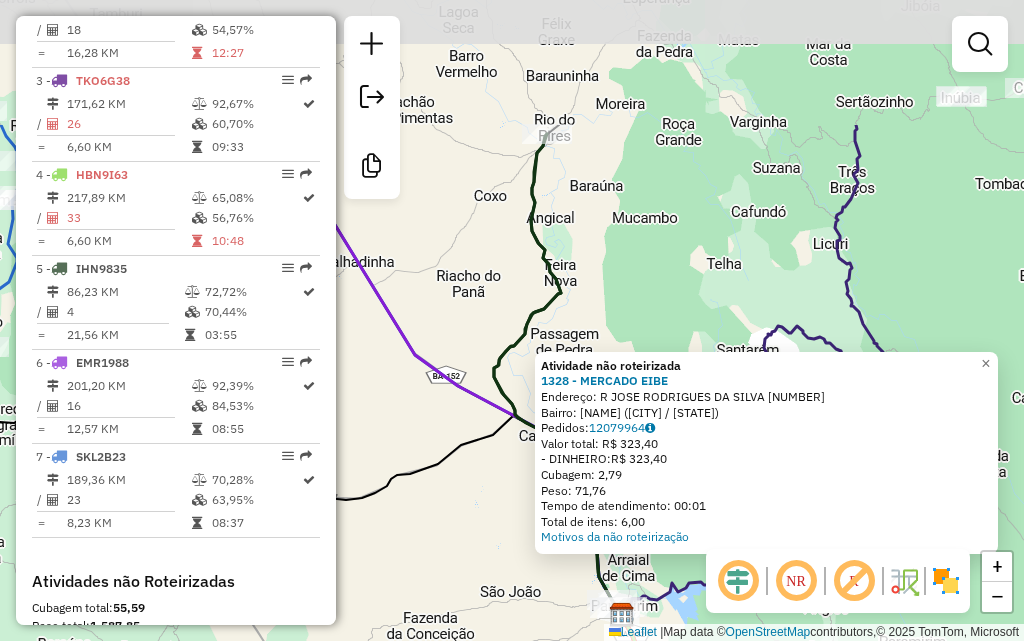 drag, startPoint x: 630, startPoint y: 83, endPoint x: 701, endPoint y: 272, distance: 201.89601 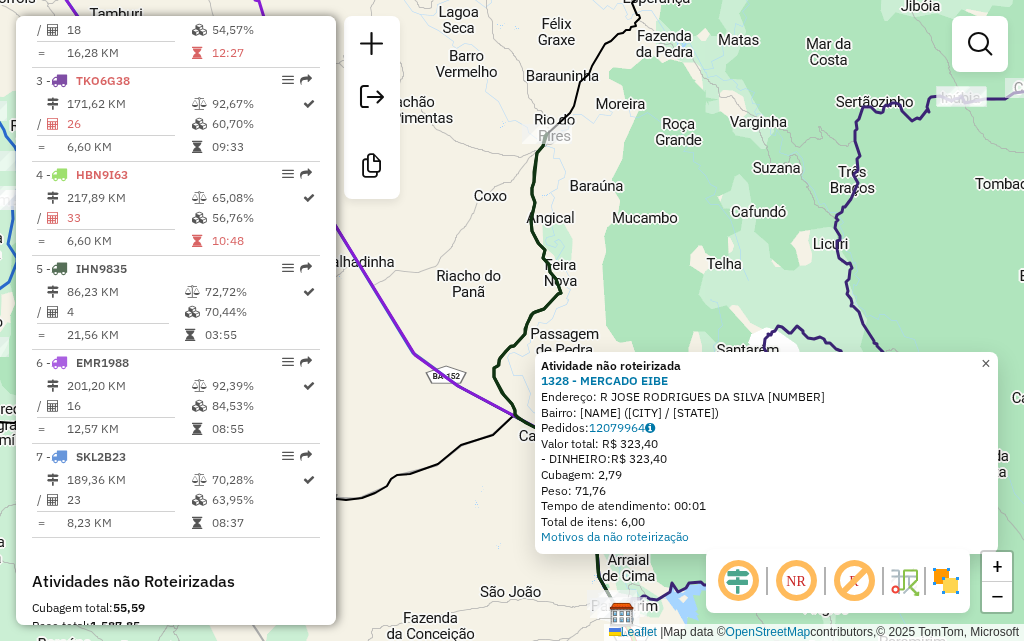 click on "×" 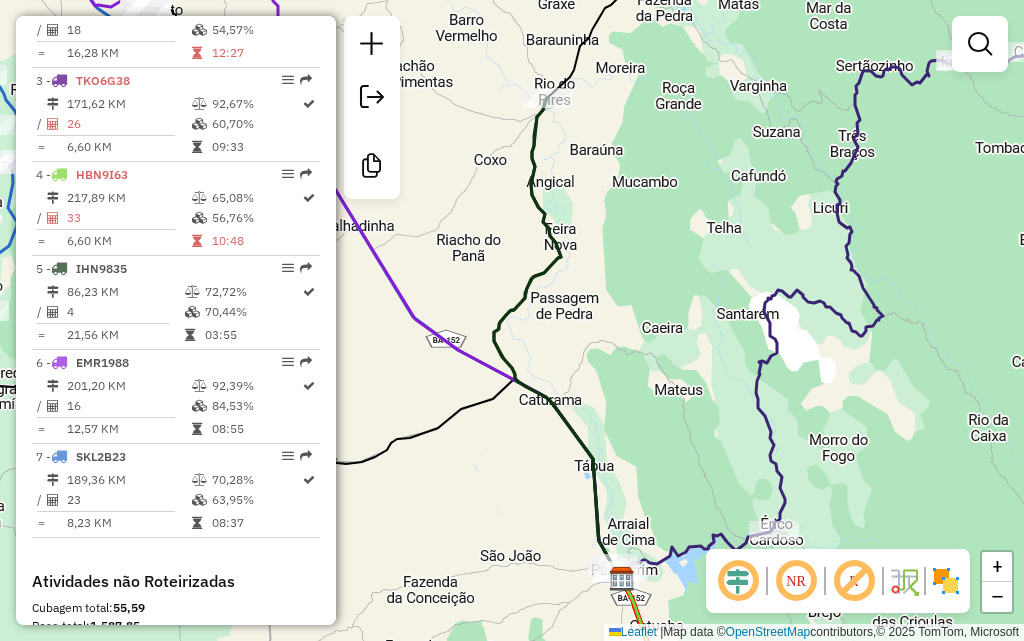 drag, startPoint x: 845, startPoint y: 412, endPoint x: 853, endPoint y: 310, distance: 102.31325 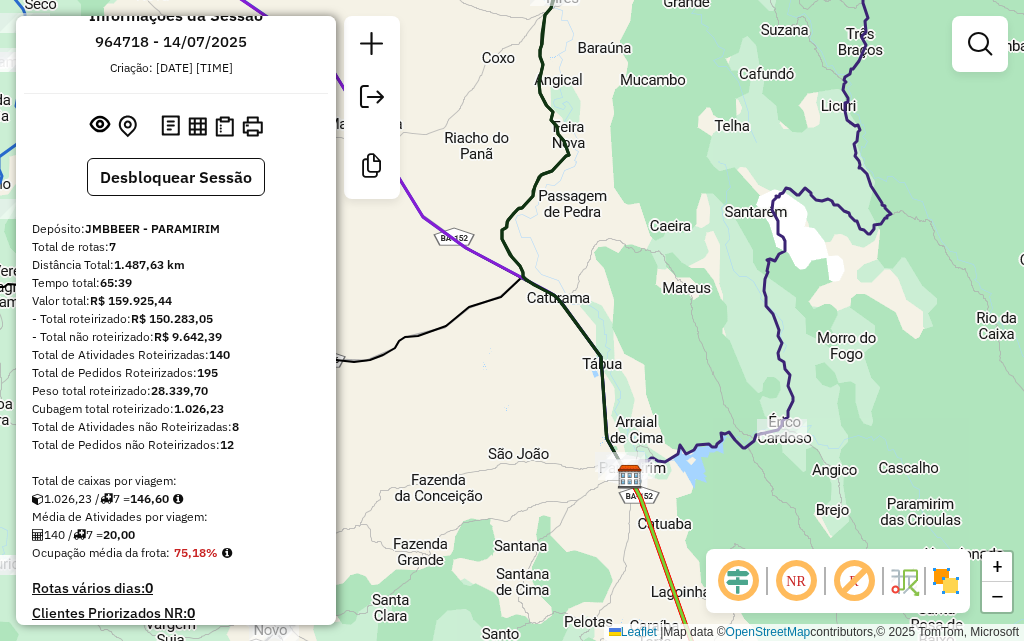 scroll, scrollTop: 0, scrollLeft: 0, axis: both 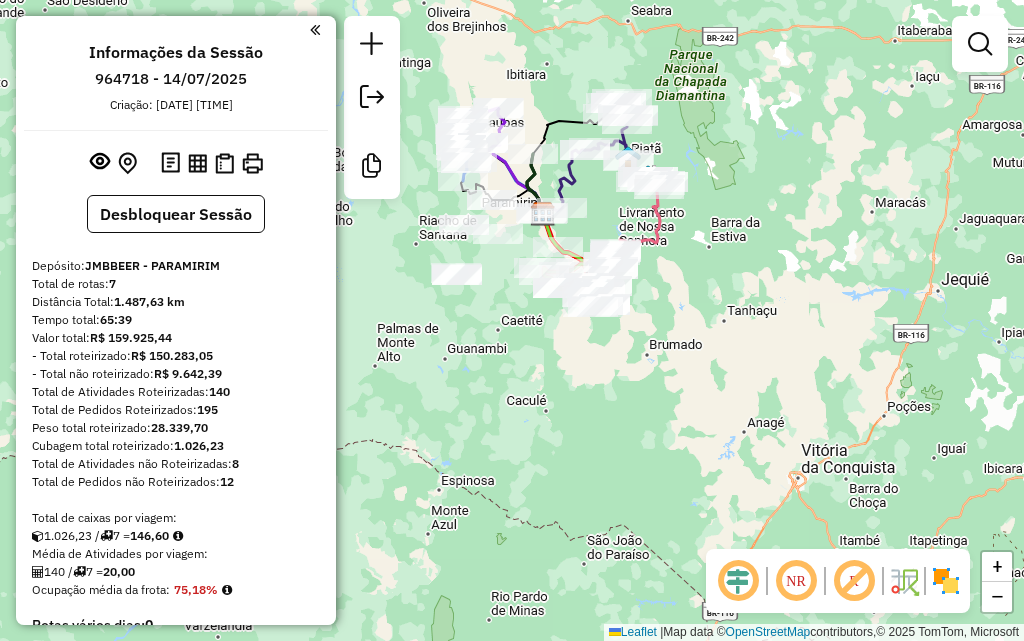 drag, startPoint x: 628, startPoint y: 216, endPoint x: 628, endPoint y: 201, distance: 15 